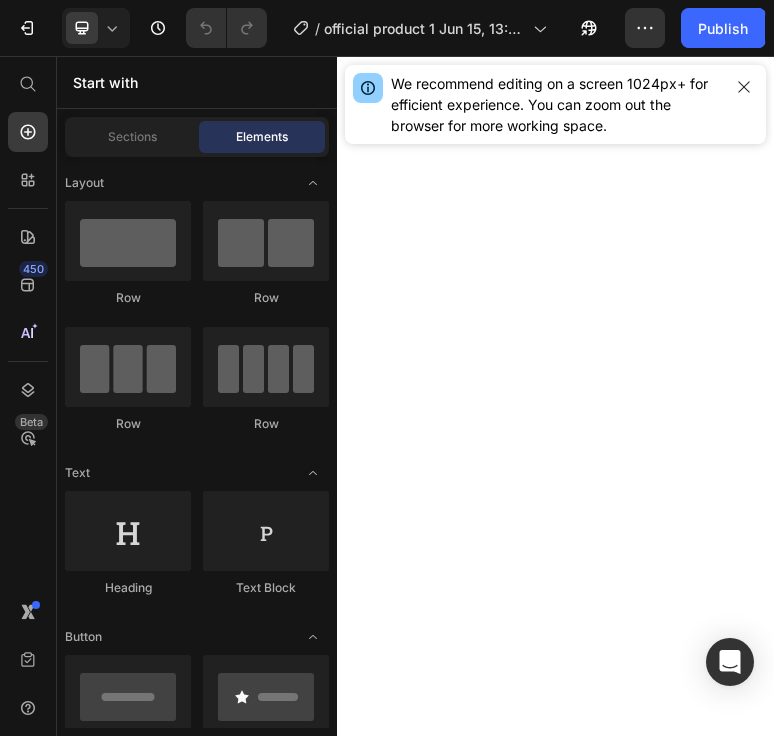 scroll, scrollTop: 0, scrollLeft: 0, axis: both 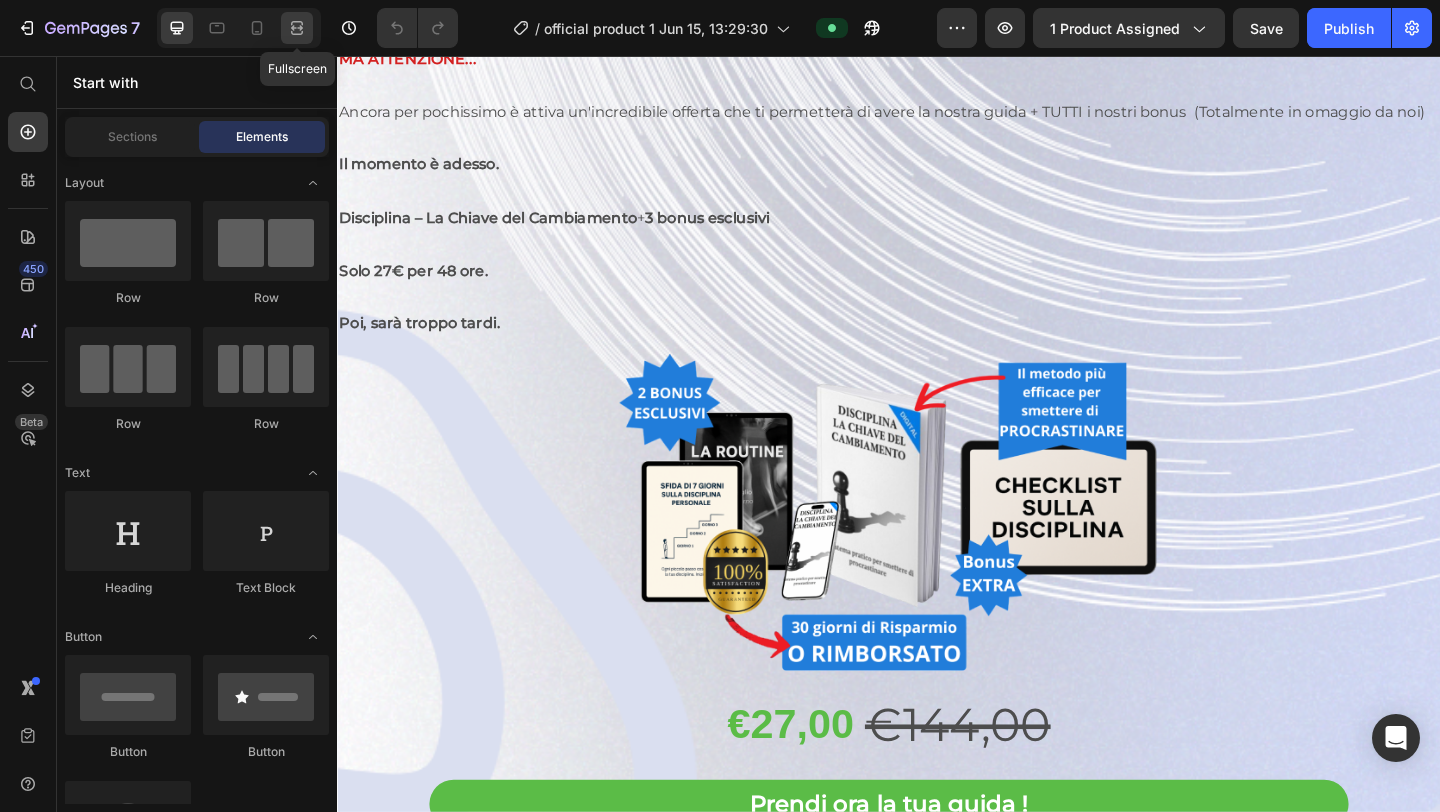 click 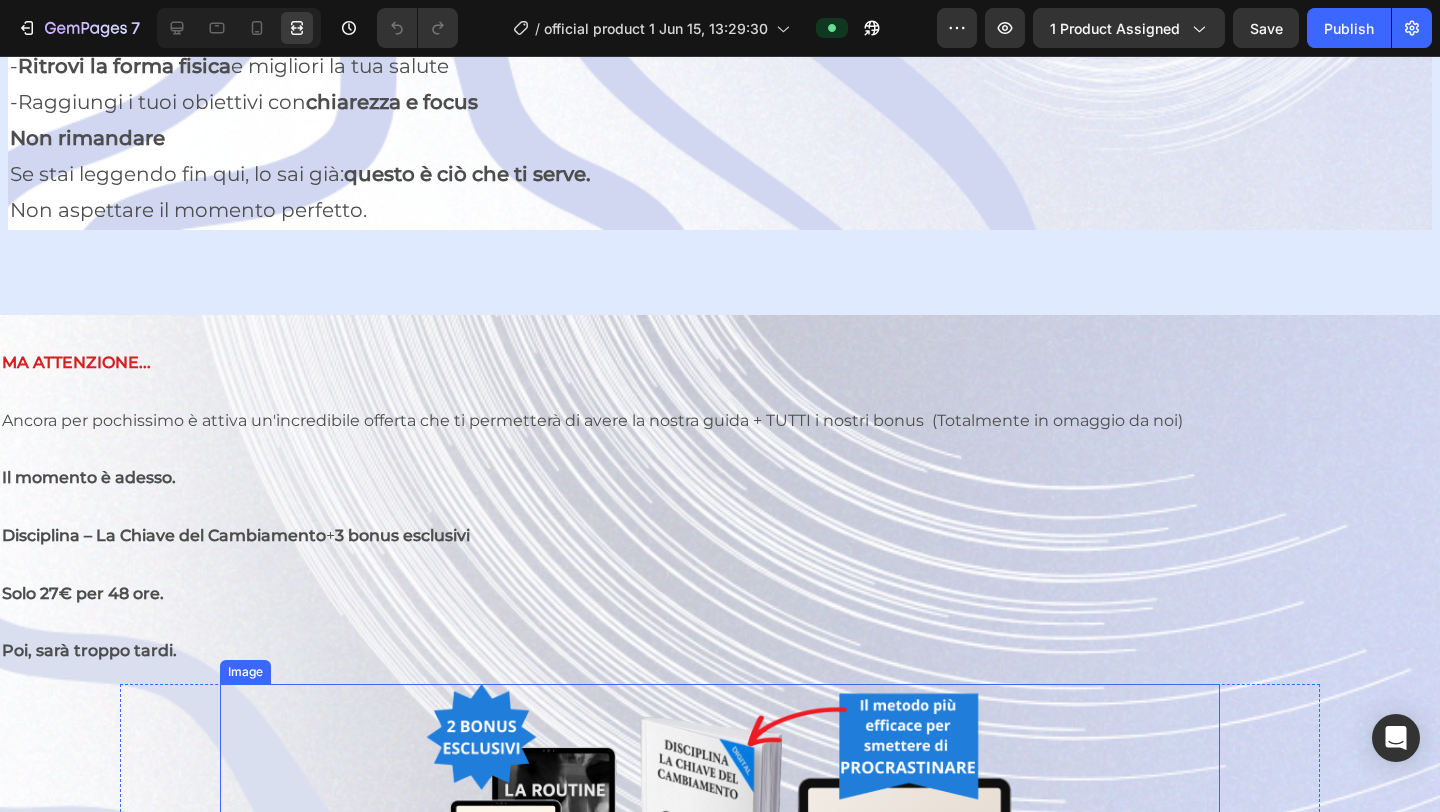 scroll, scrollTop: 11027, scrollLeft: 0, axis: vertical 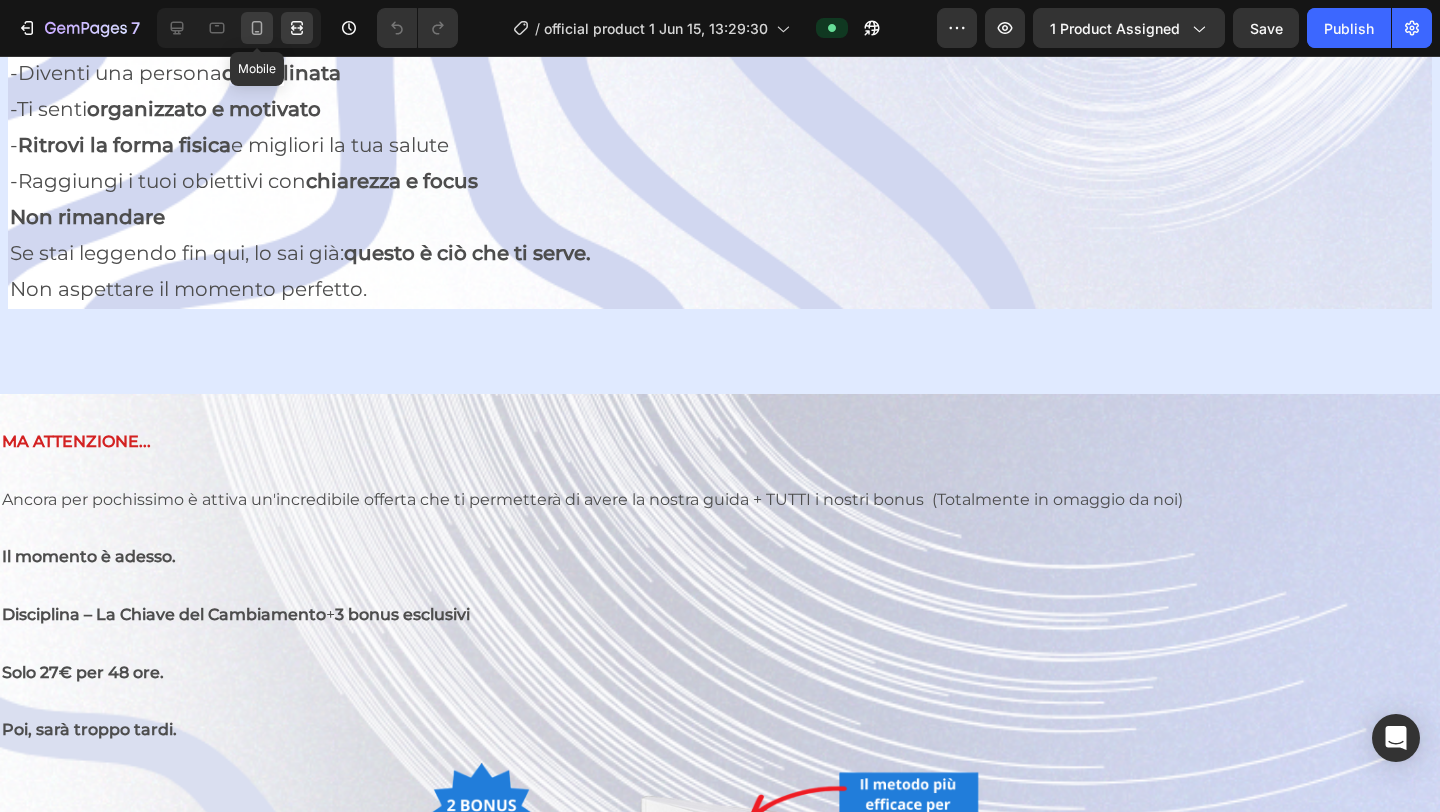 click 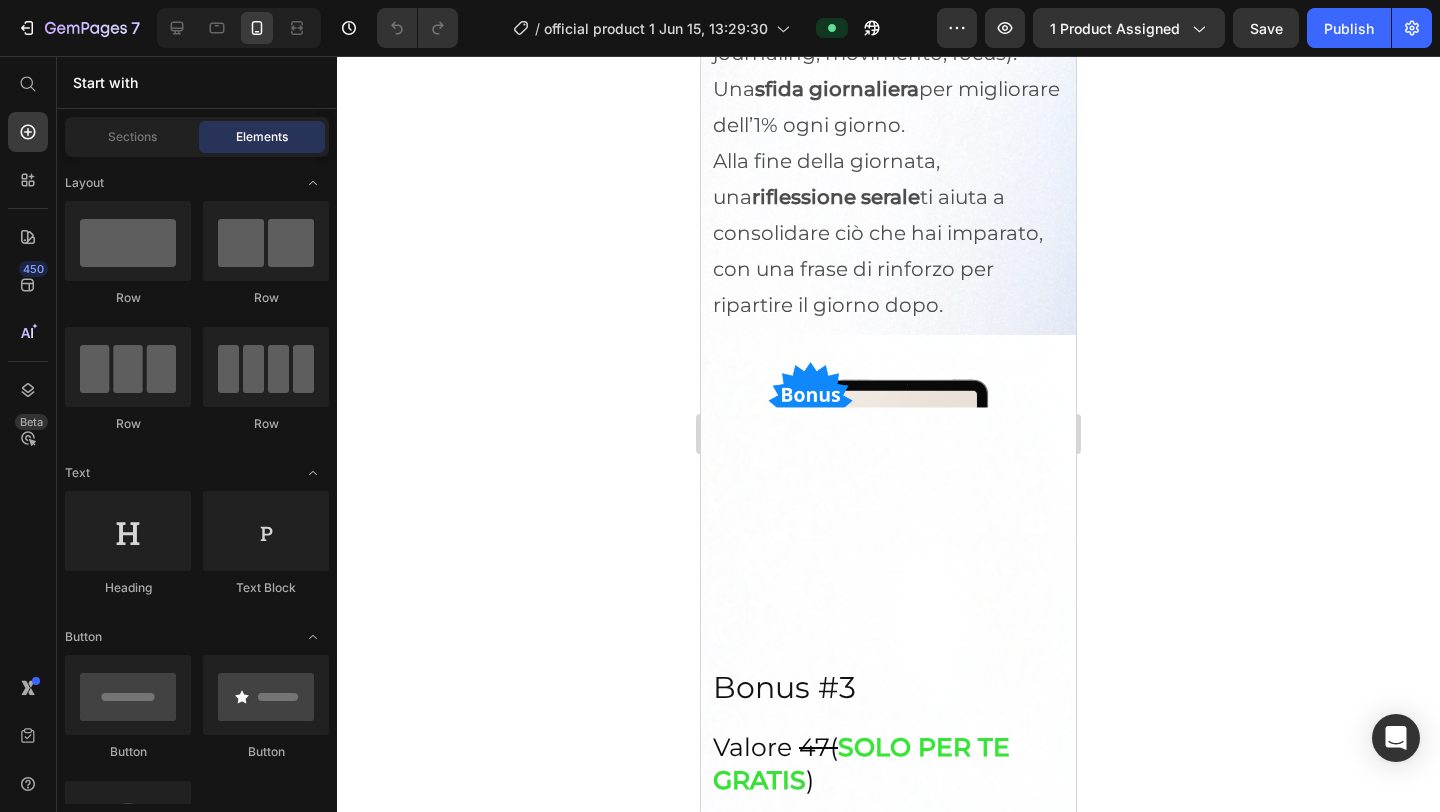 scroll, scrollTop: 8860, scrollLeft: 0, axis: vertical 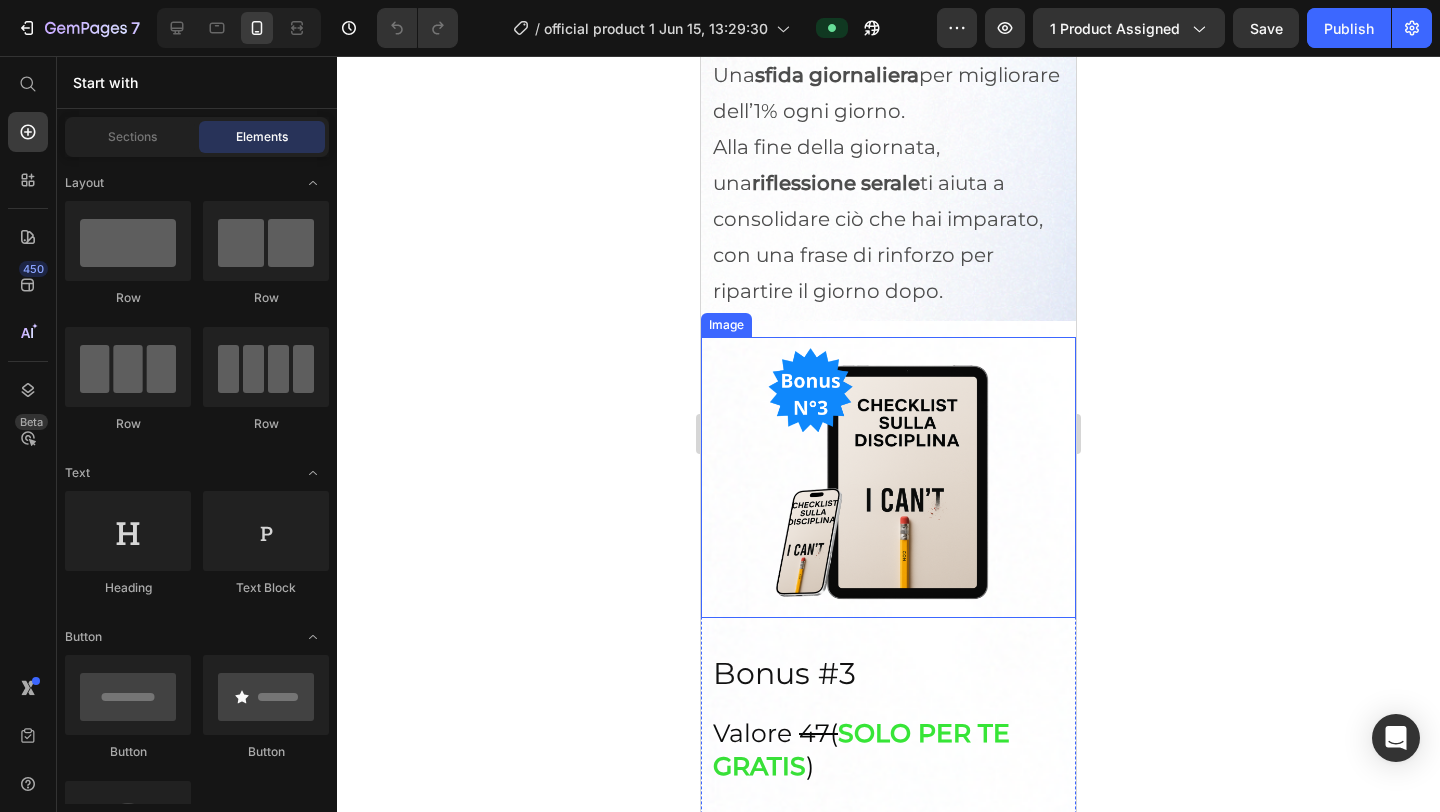 click on "Image" at bounding box center (726, 325) 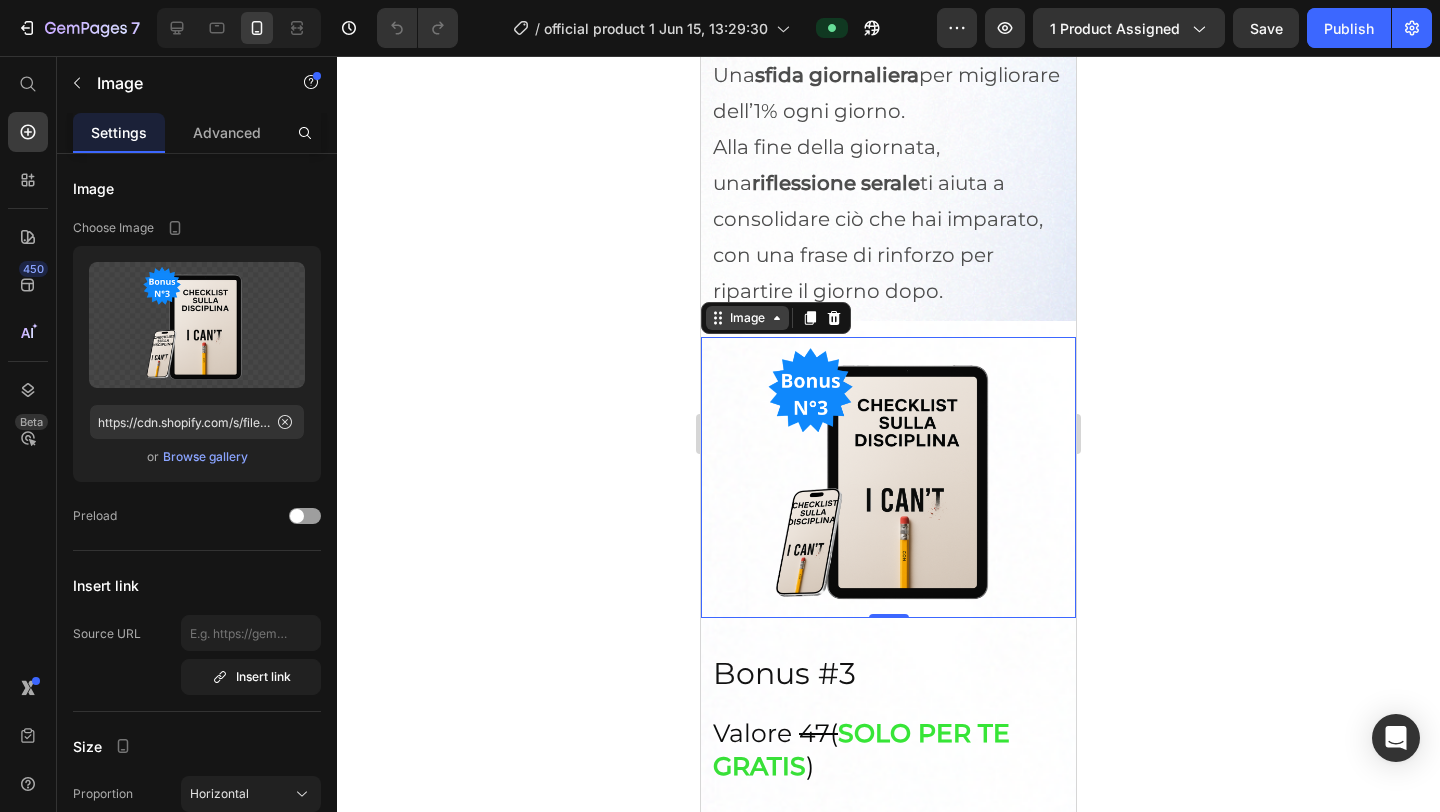 click on "Image" at bounding box center (747, 318) 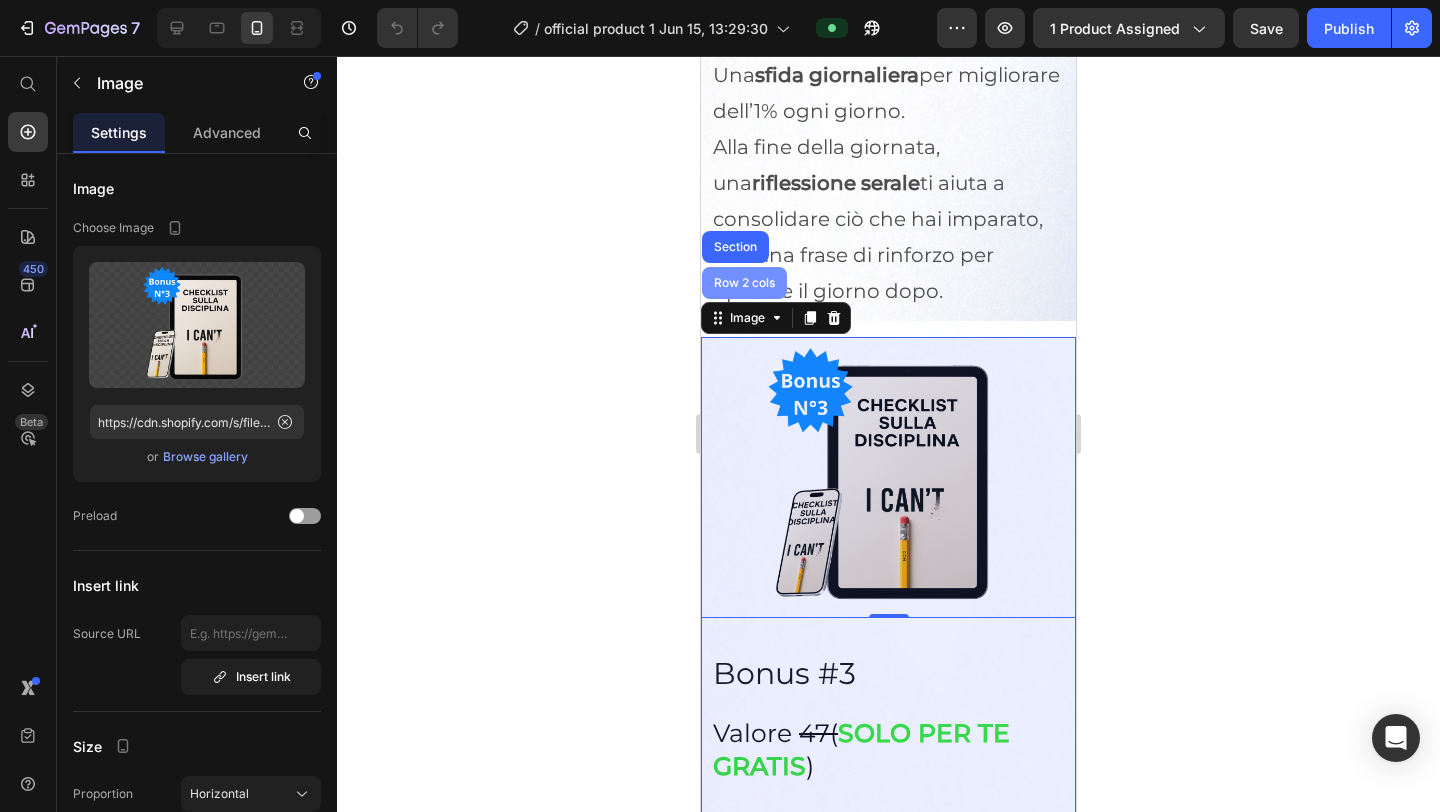click on "Row 2 cols" at bounding box center [744, 283] 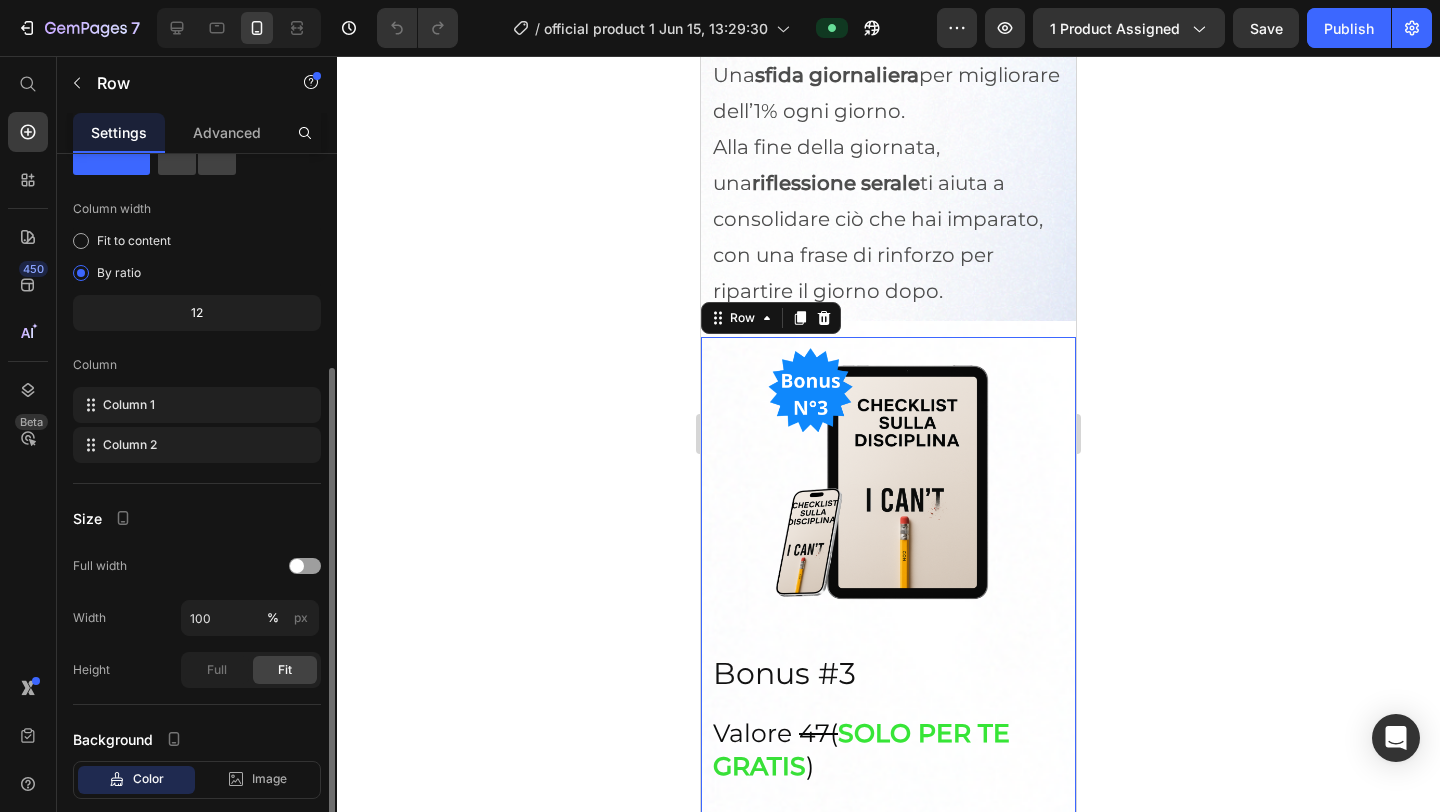 scroll, scrollTop: 193, scrollLeft: 0, axis: vertical 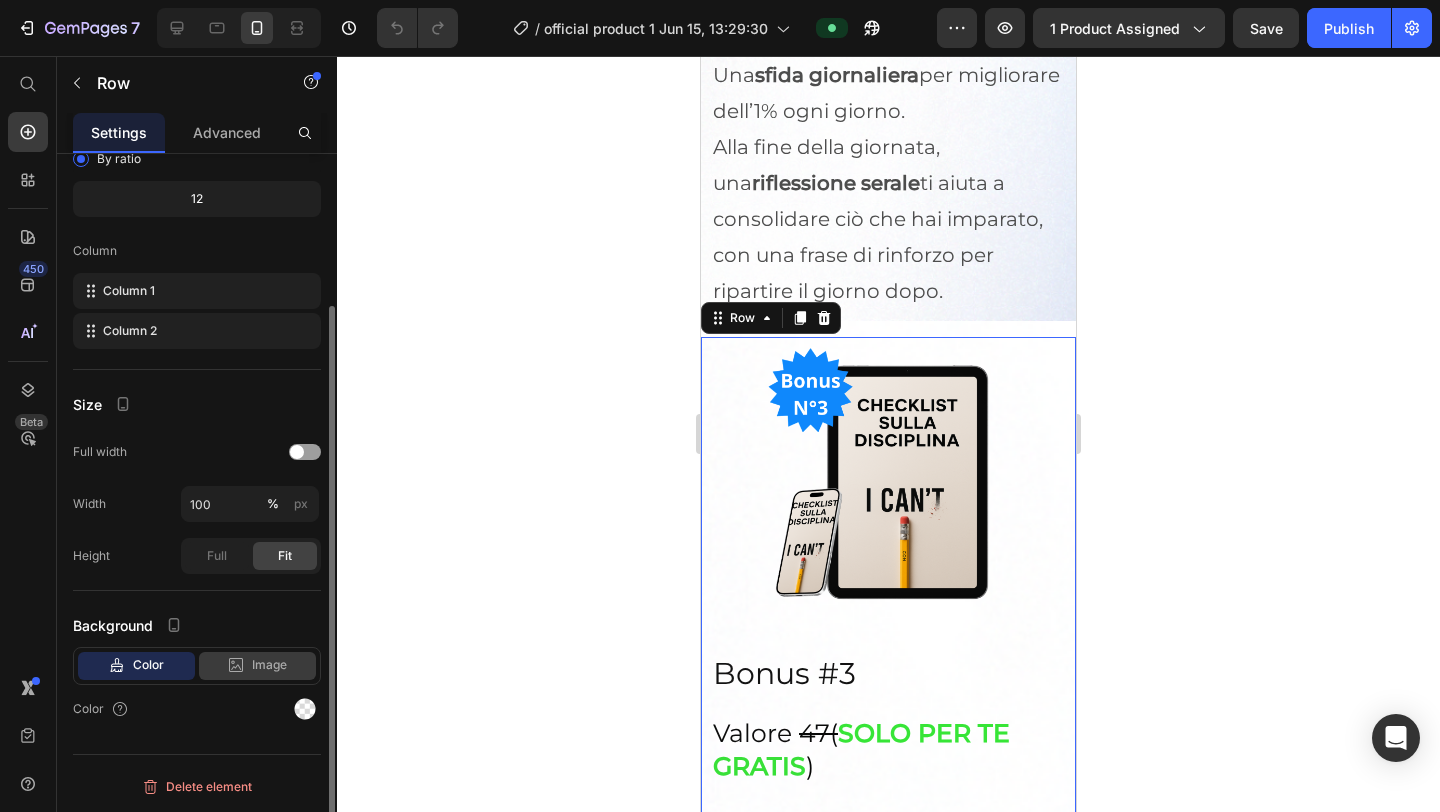 click on "Image" 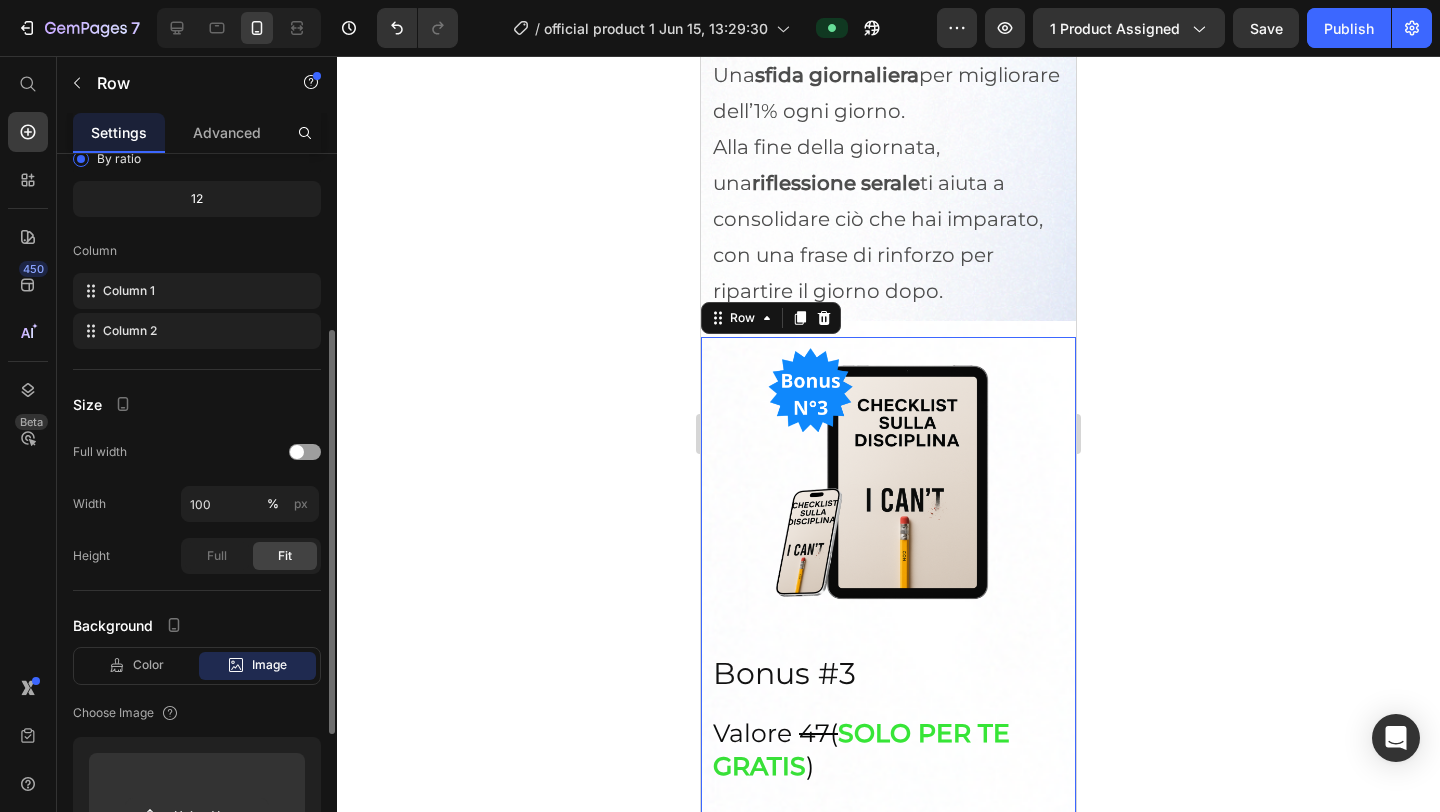 scroll, scrollTop: 331, scrollLeft: 0, axis: vertical 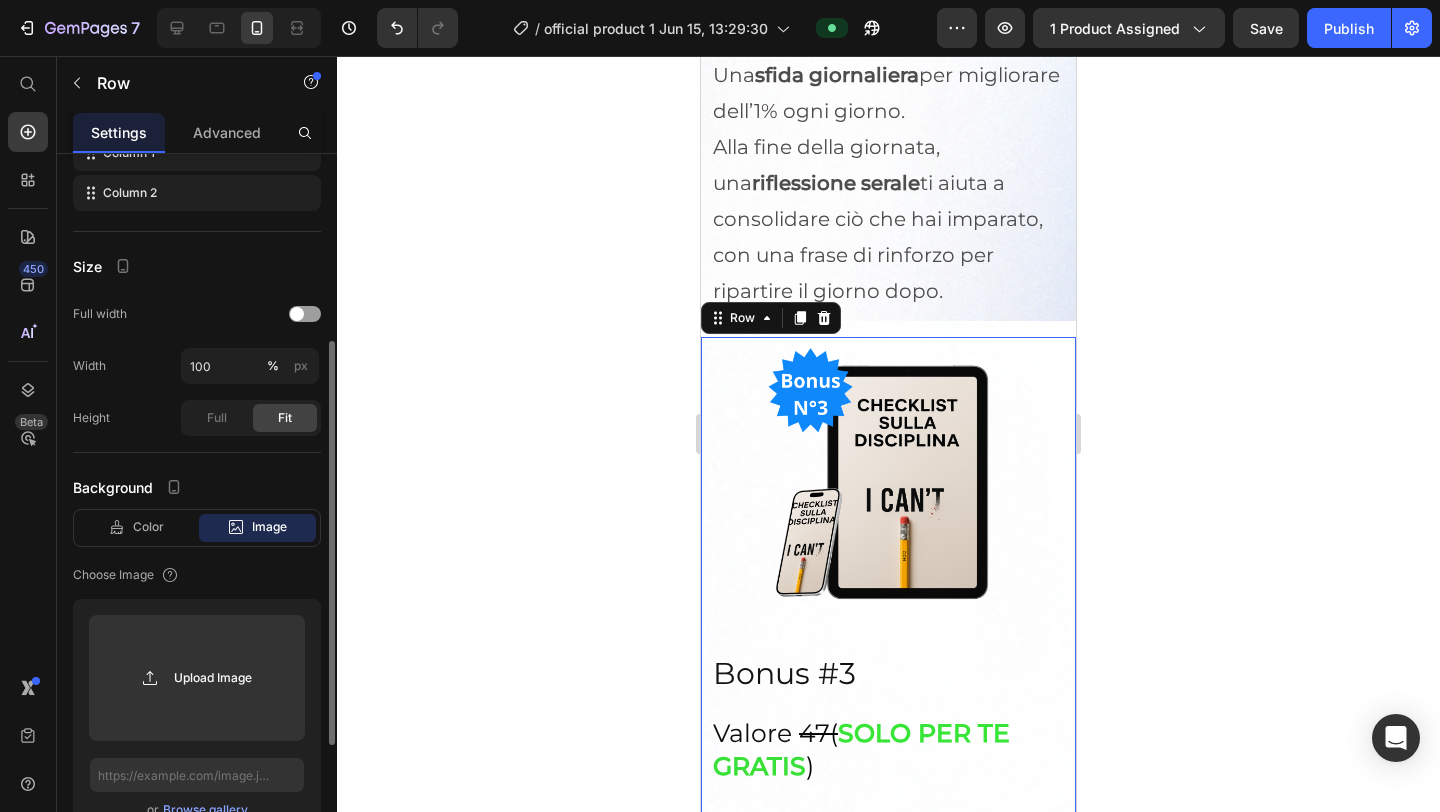 click 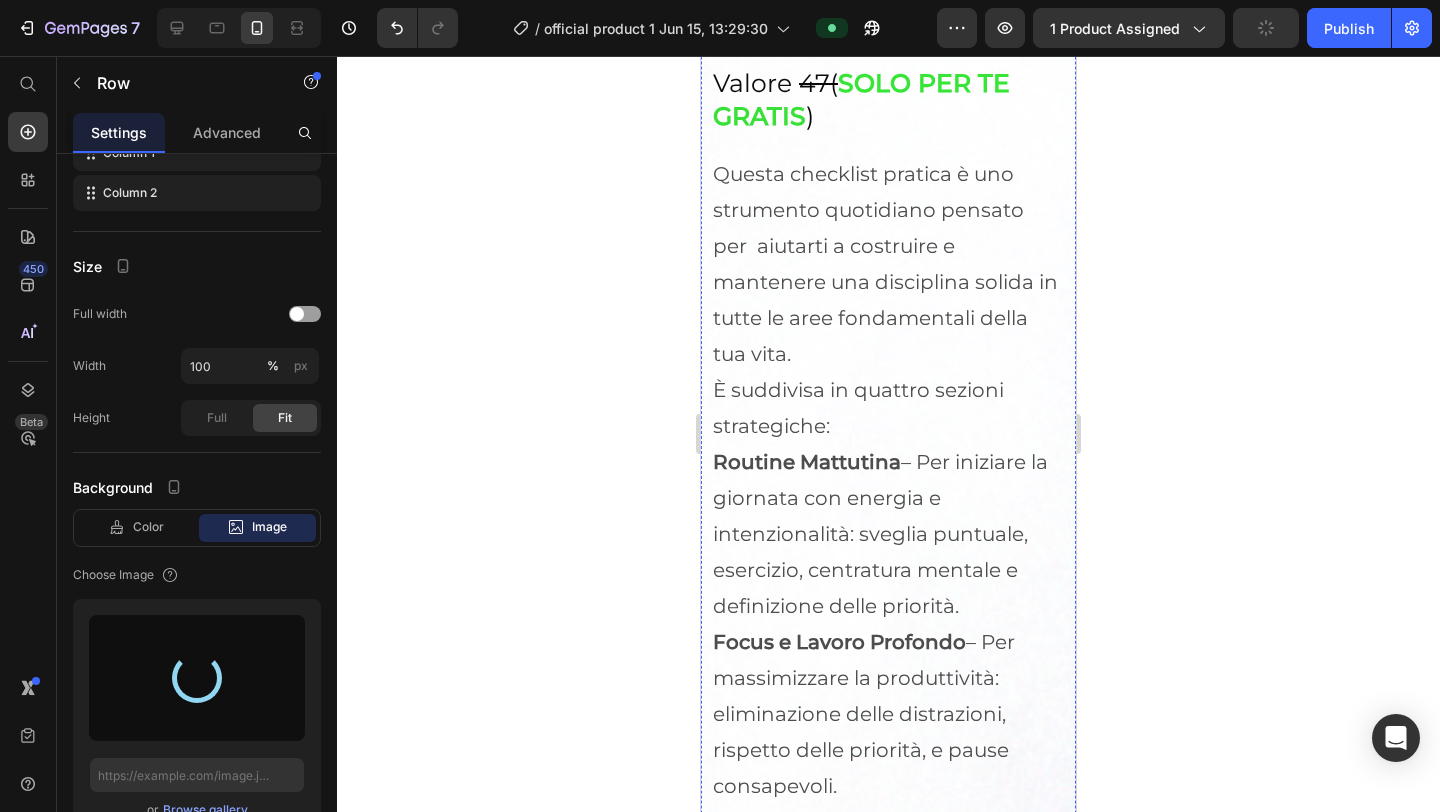 scroll, scrollTop: 10008, scrollLeft: 0, axis: vertical 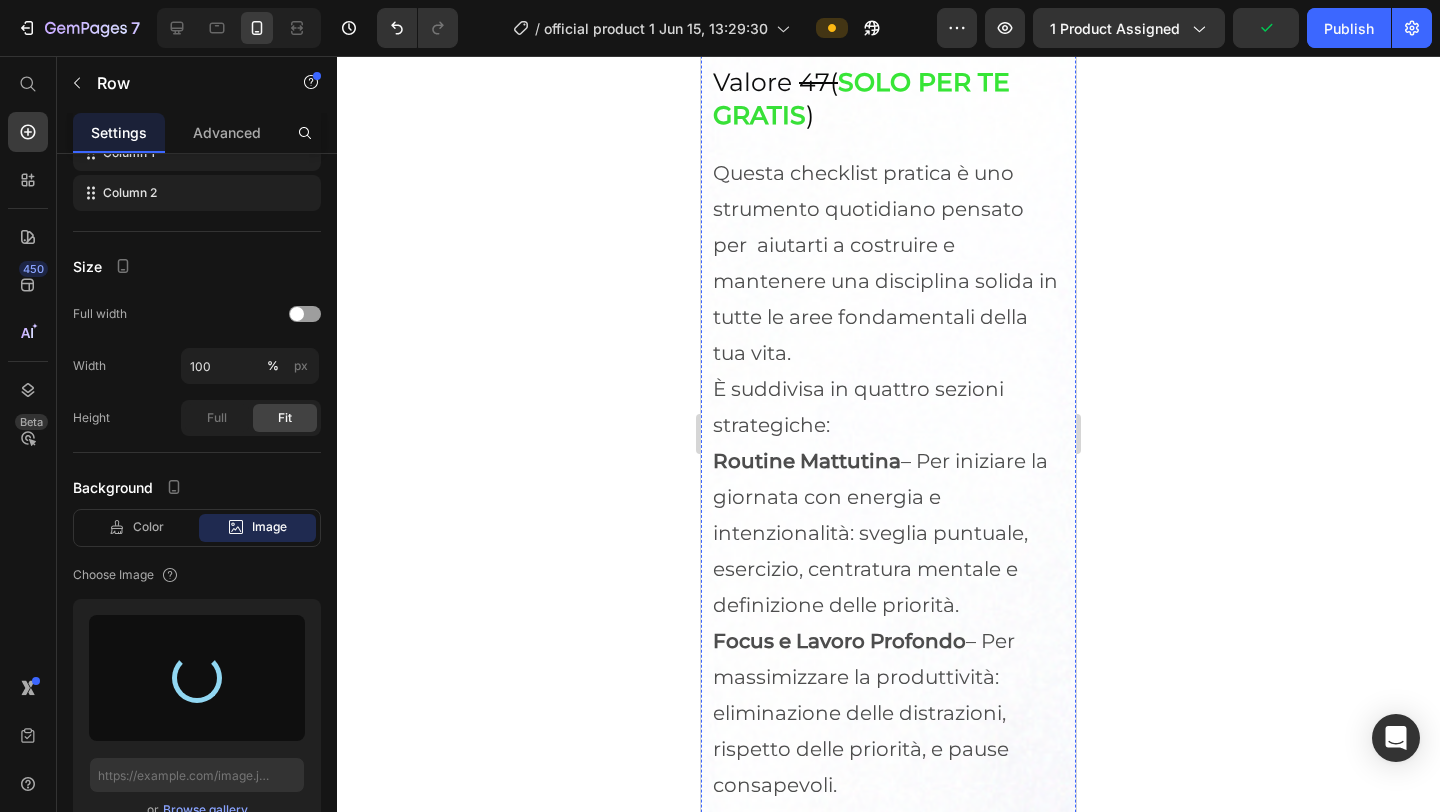 type on "https://cdn.shopify.com/s/files/1/0952/8636/2444/files/gempages_570901229882836192-cc3553ae-8240-4681-b26f-c6ba060a81a3.png" 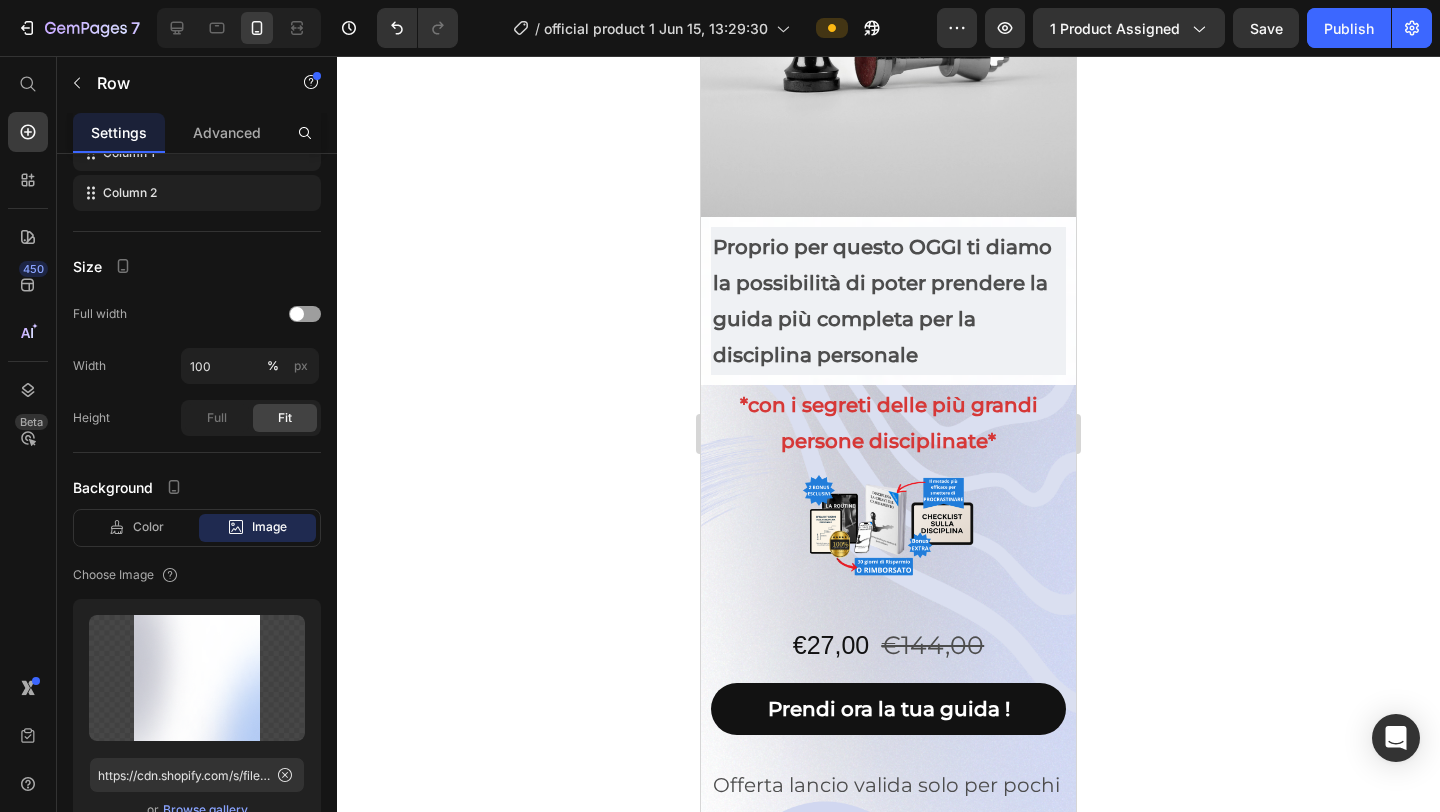 scroll, scrollTop: 5990, scrollLeft: 0, axis: vertical 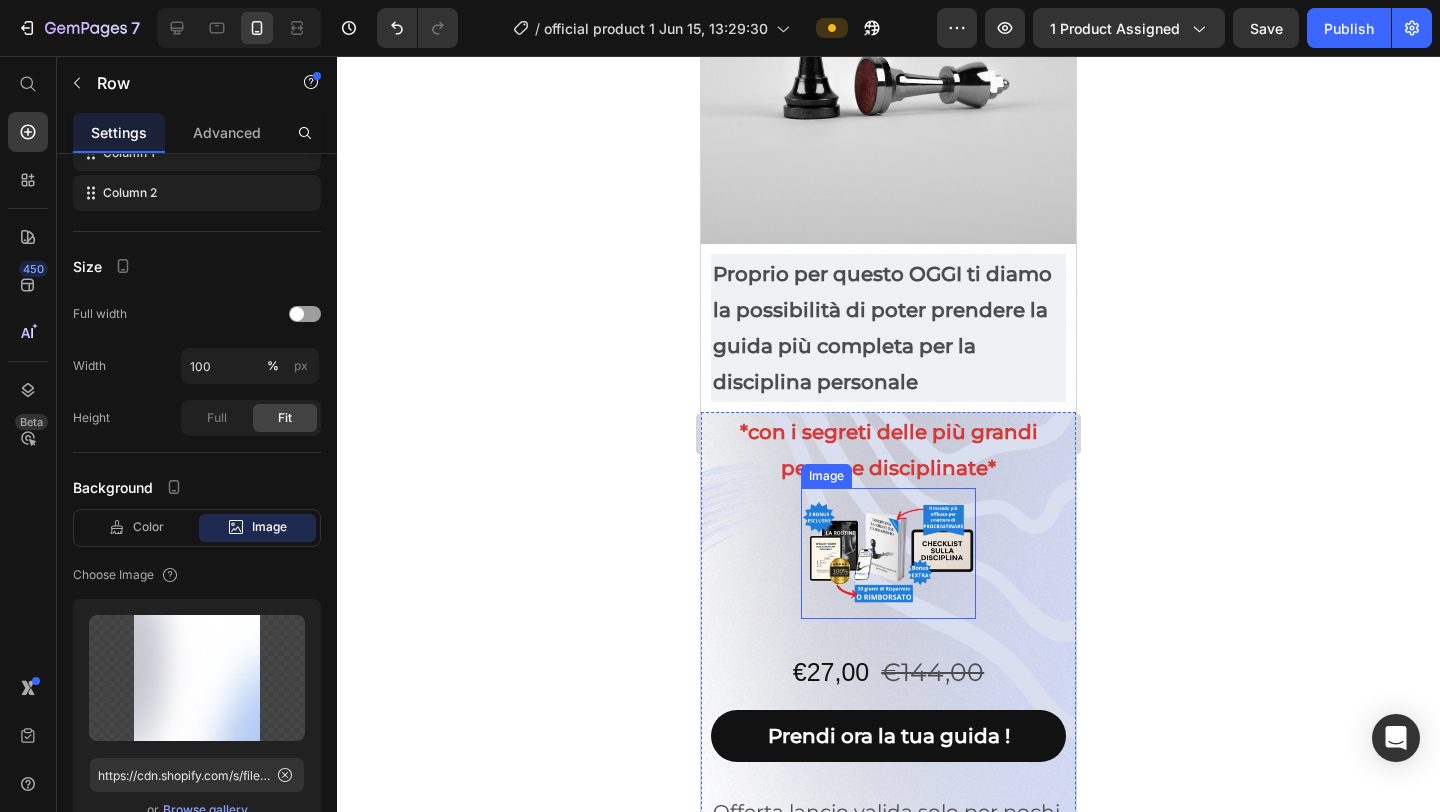 click at bounding box center [888, 553] 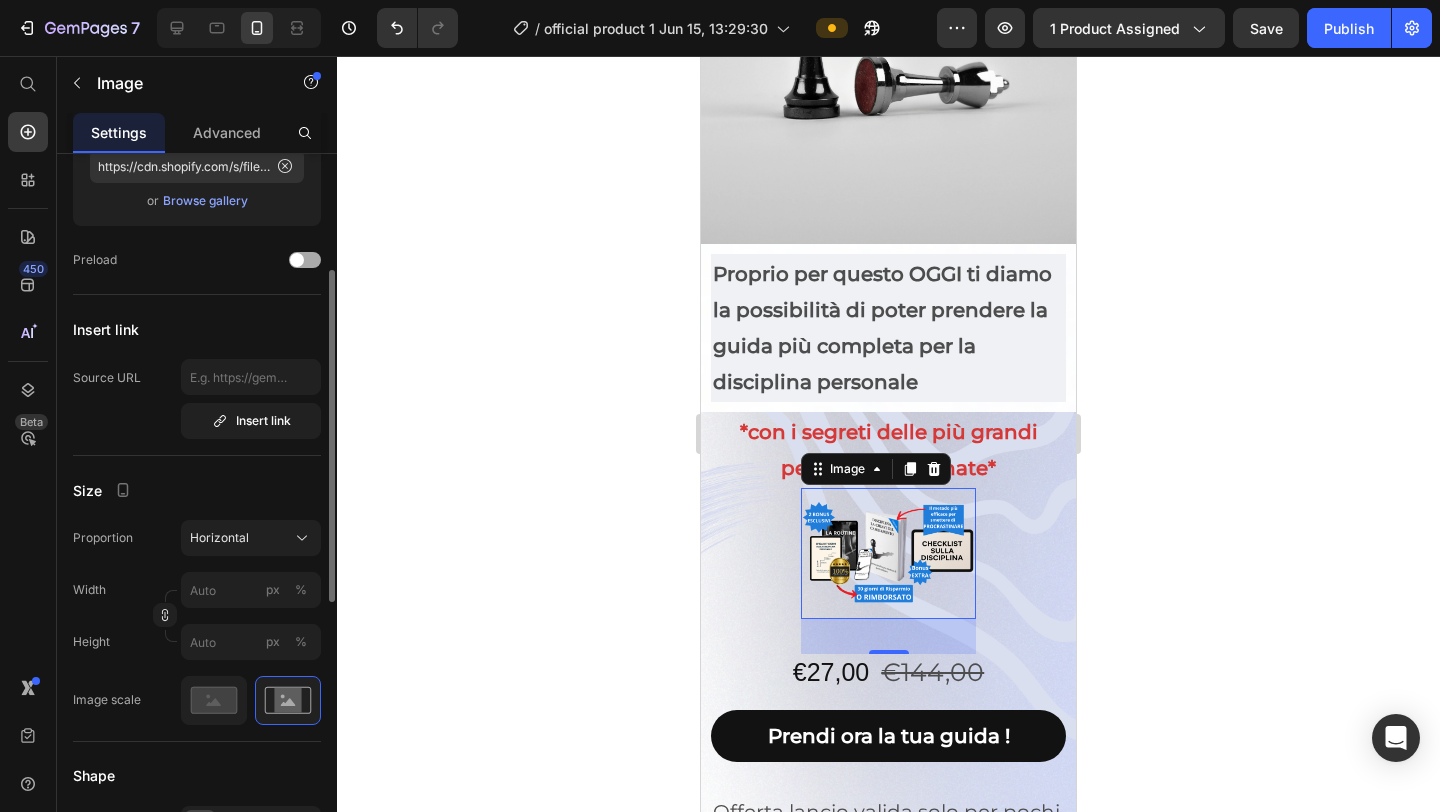 scroll, scrollTop: 254, scrollLeft: 0, axis: vertical 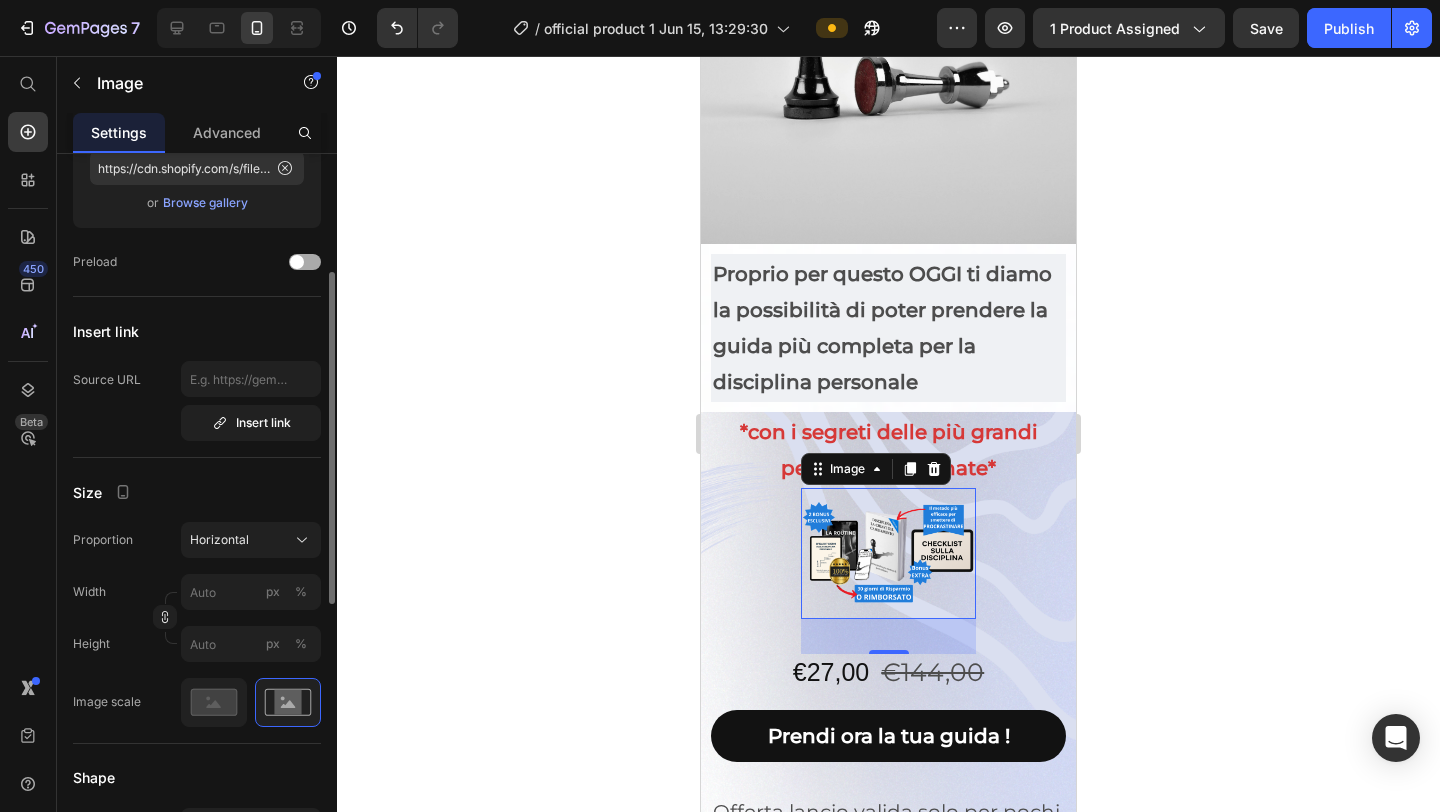 click on "Horizontal" at bounding box center (251, 540) 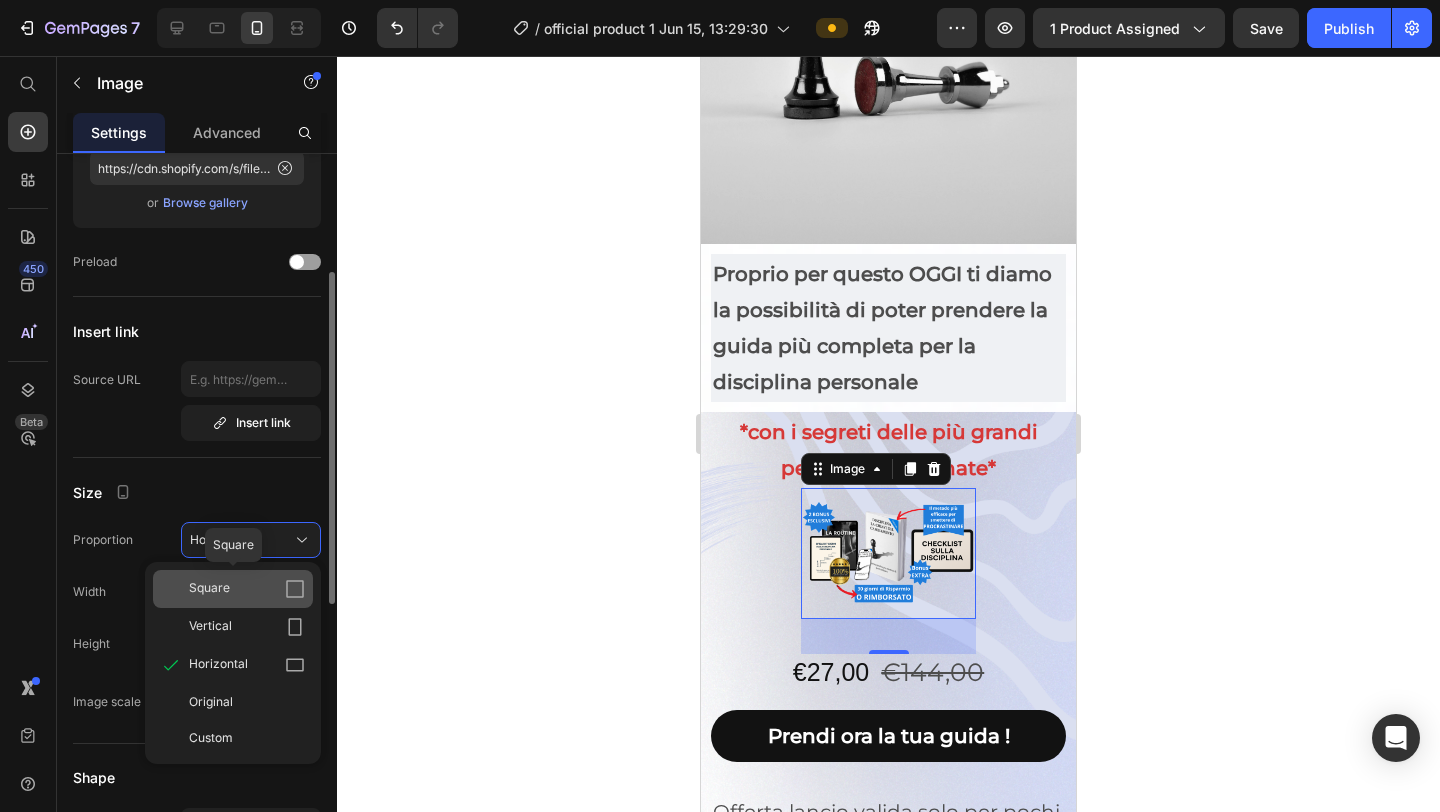 click 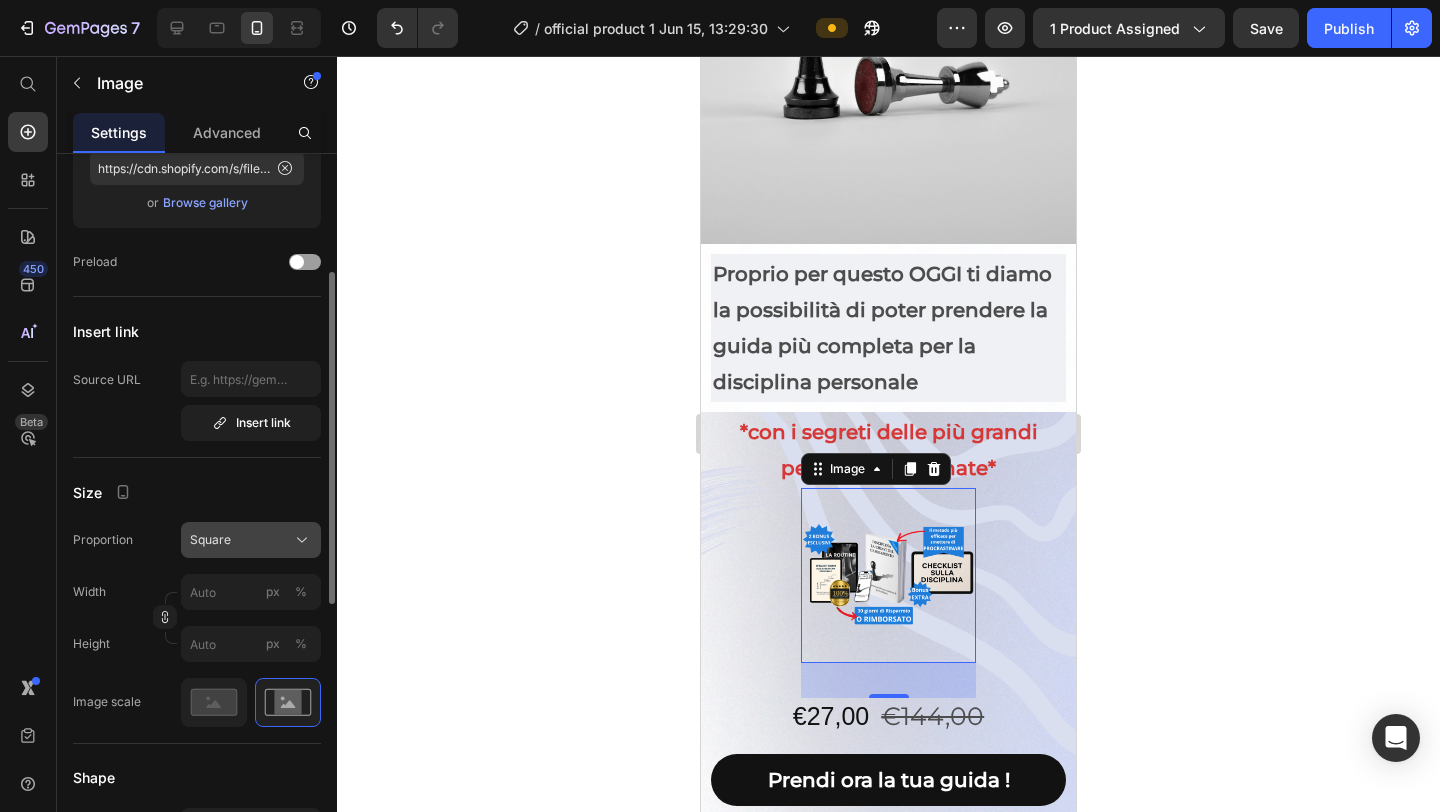click on "Square" at bounding box center [251, 540] 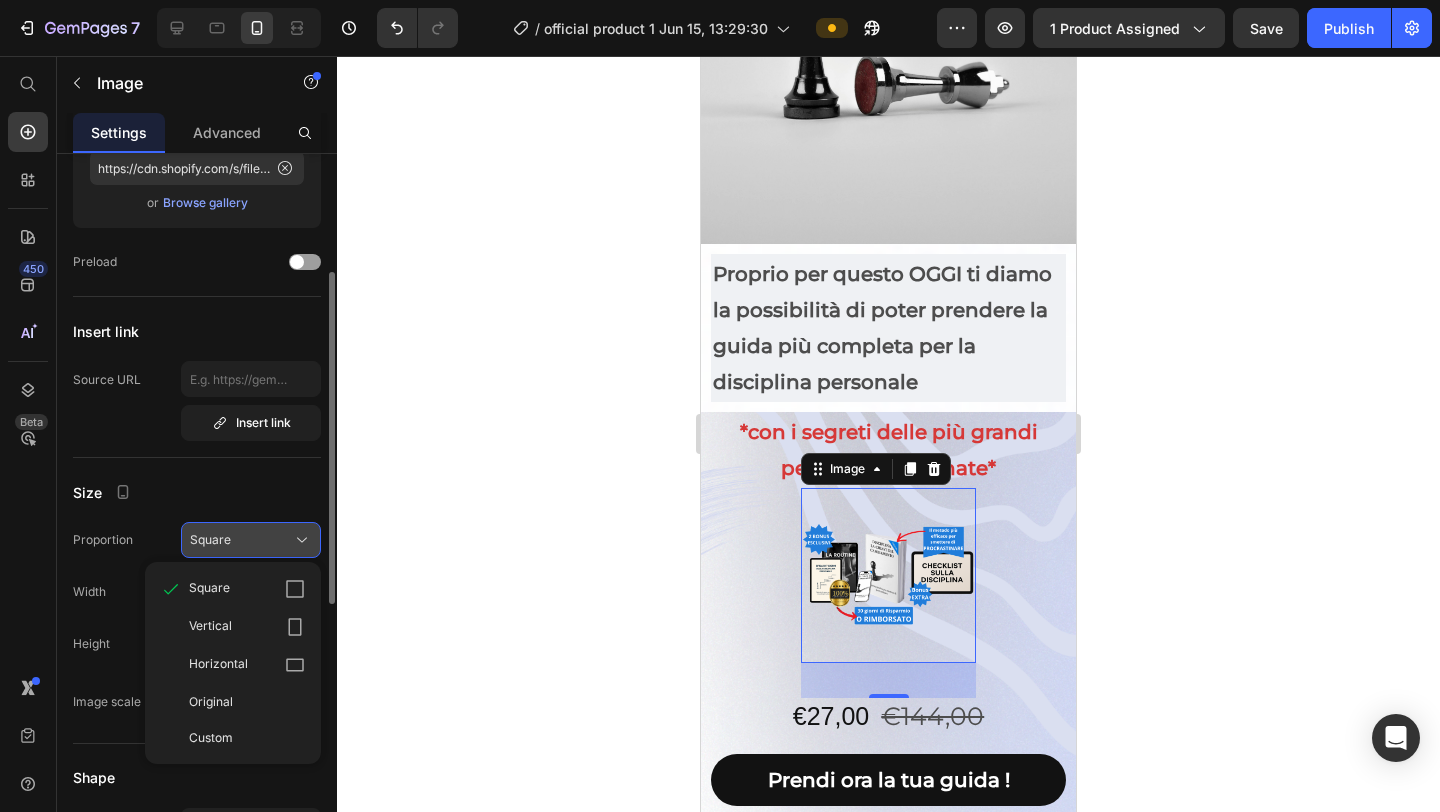 click on "Square" at bounding box center (251, 540) 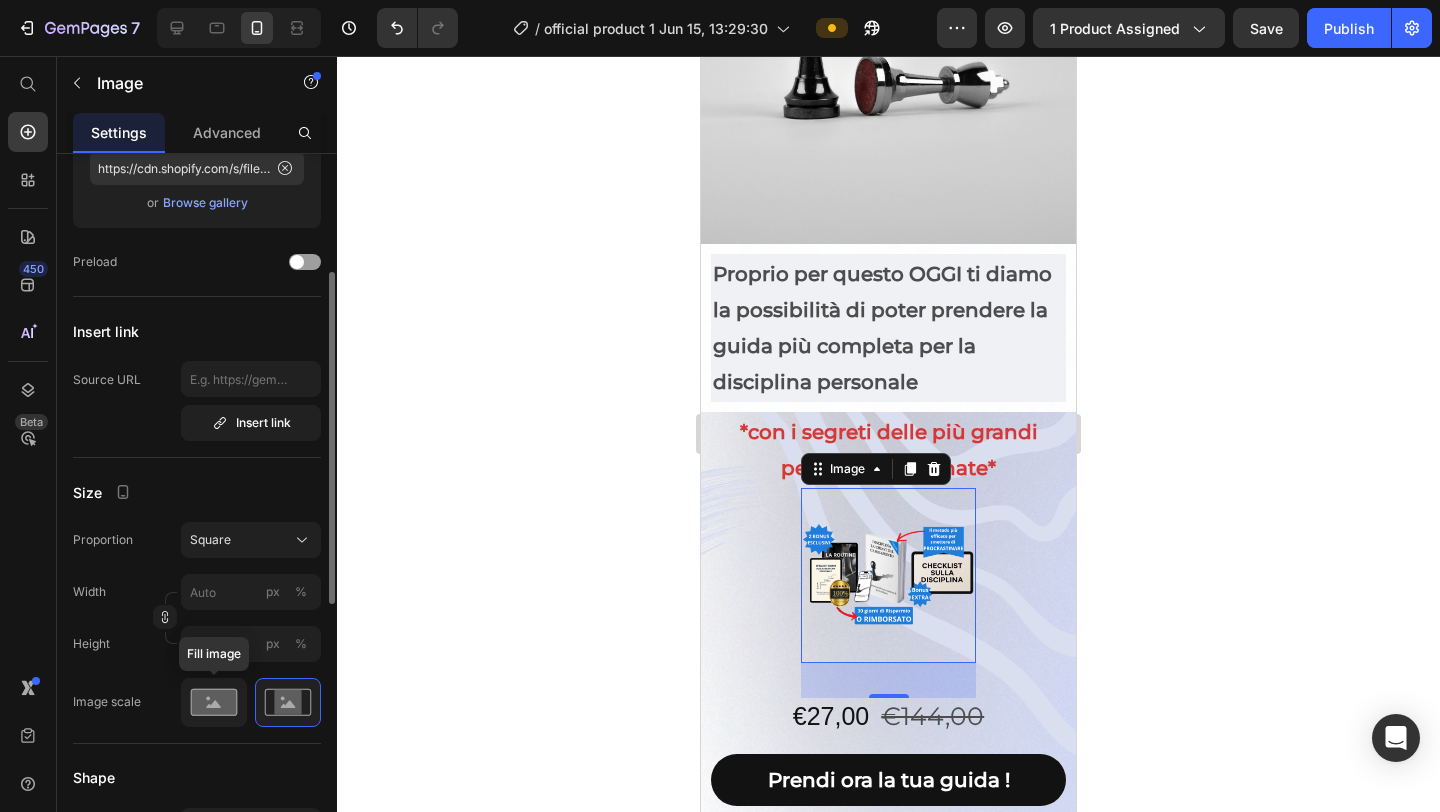 click 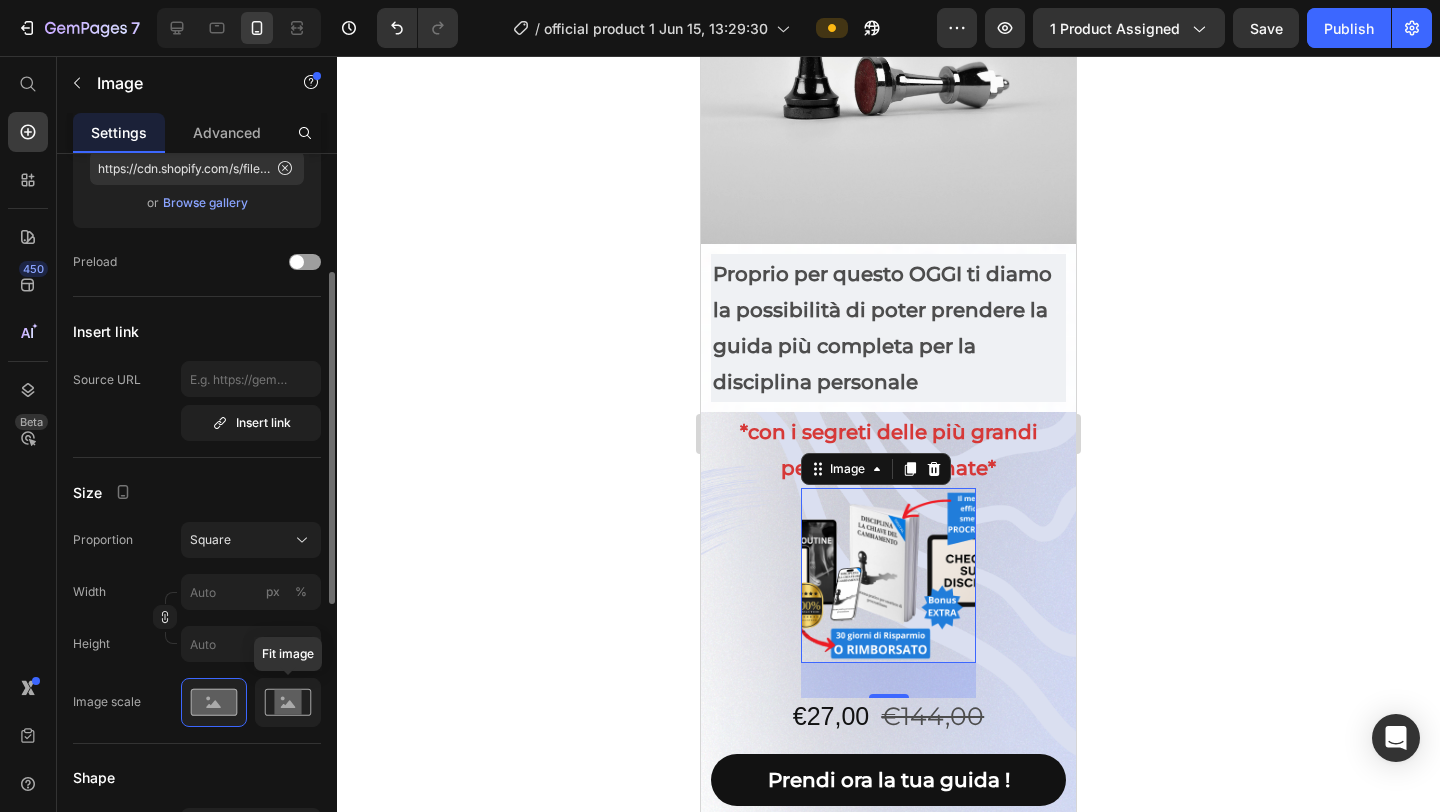 click 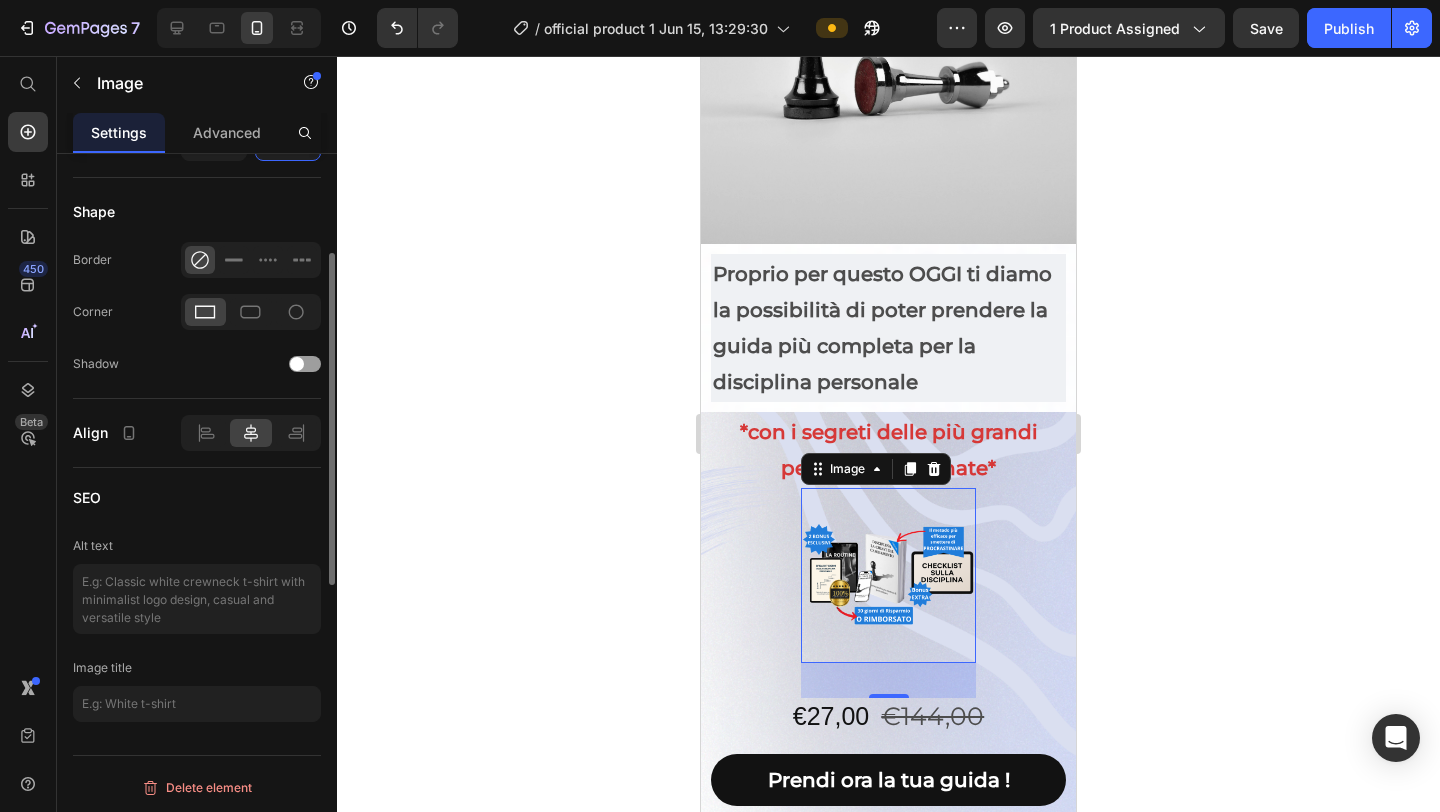 scroll, scrollTop: 0, scrollLeft: 0, axis: both 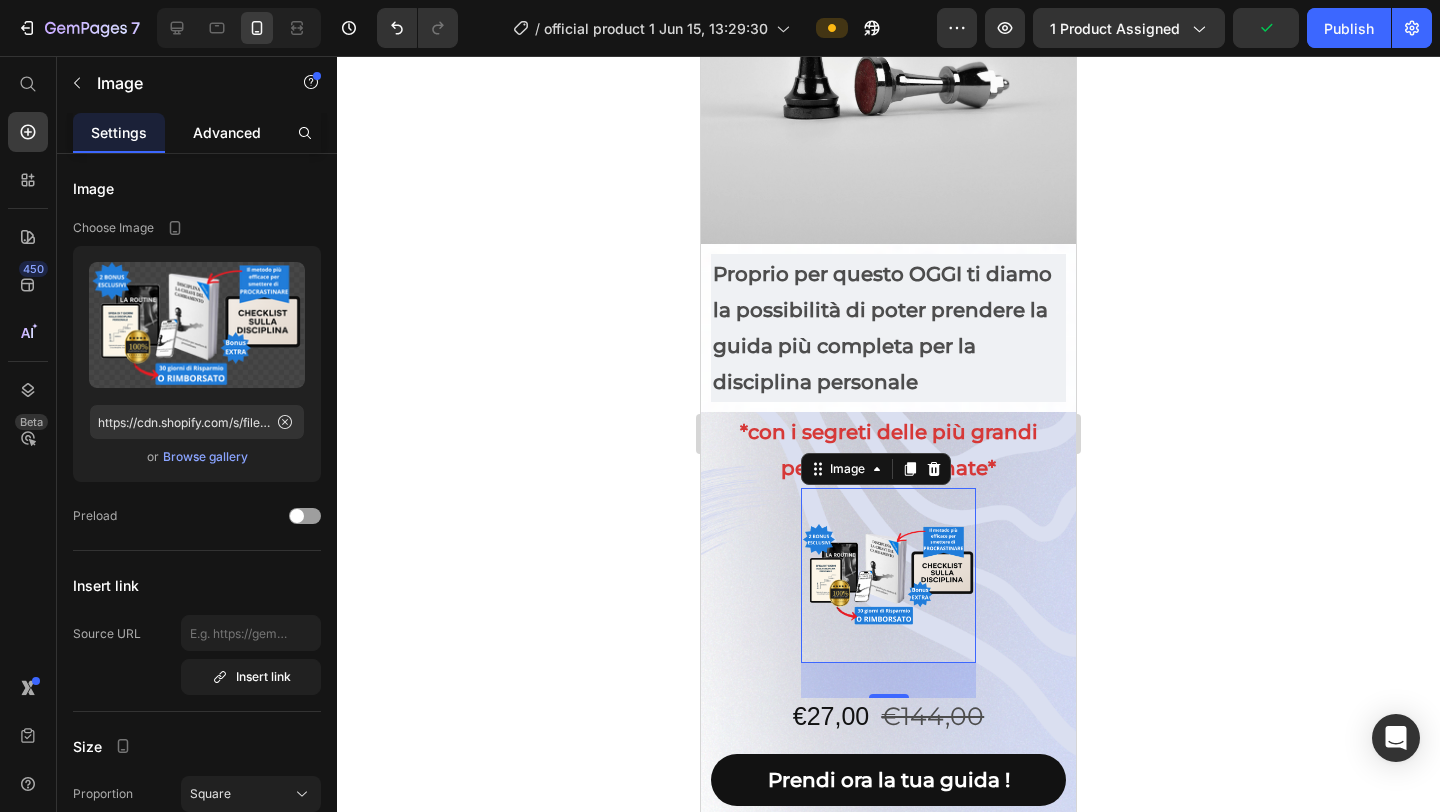click on "Advanced" at bounding box center (227, 132) 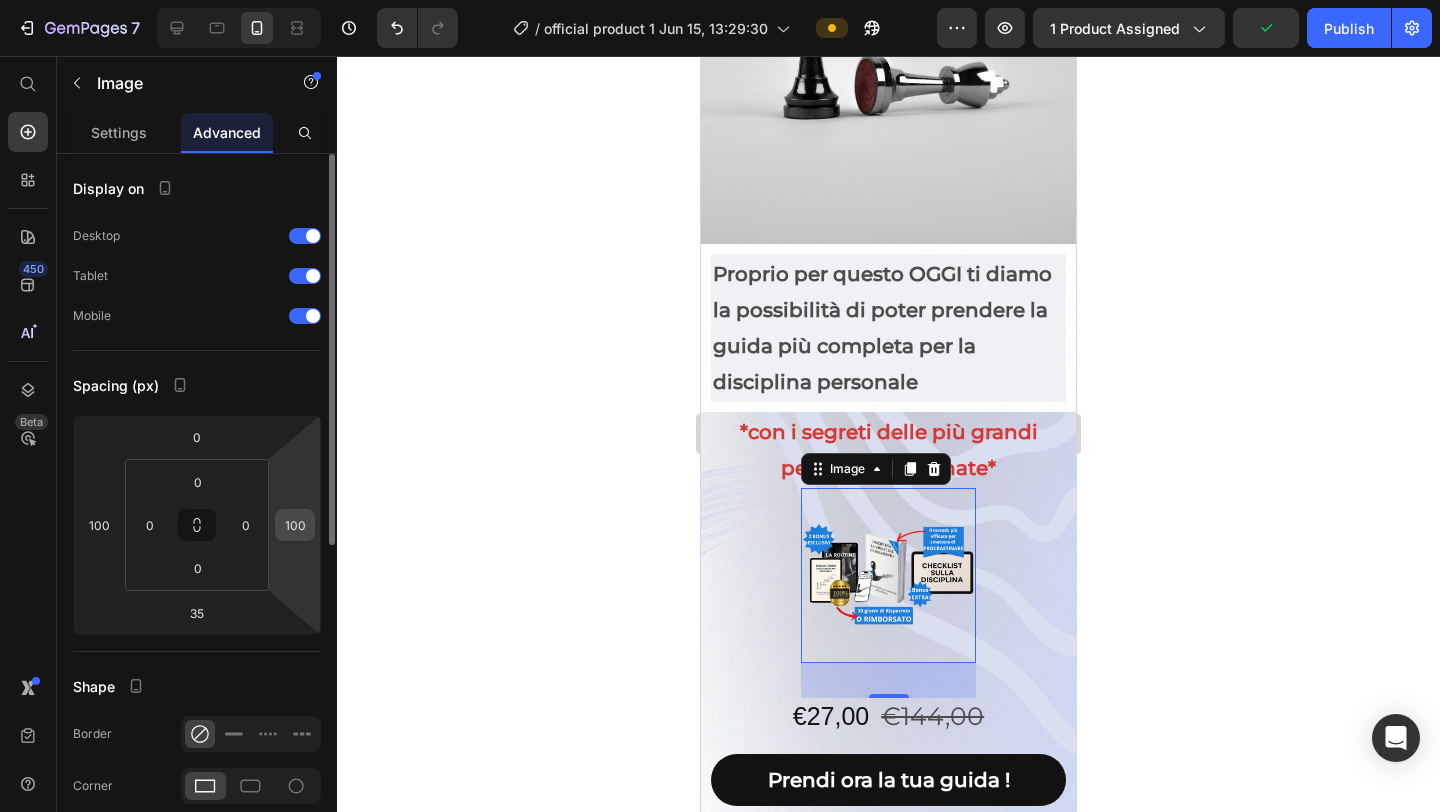 click on "100" at bounding box center [295, 525] 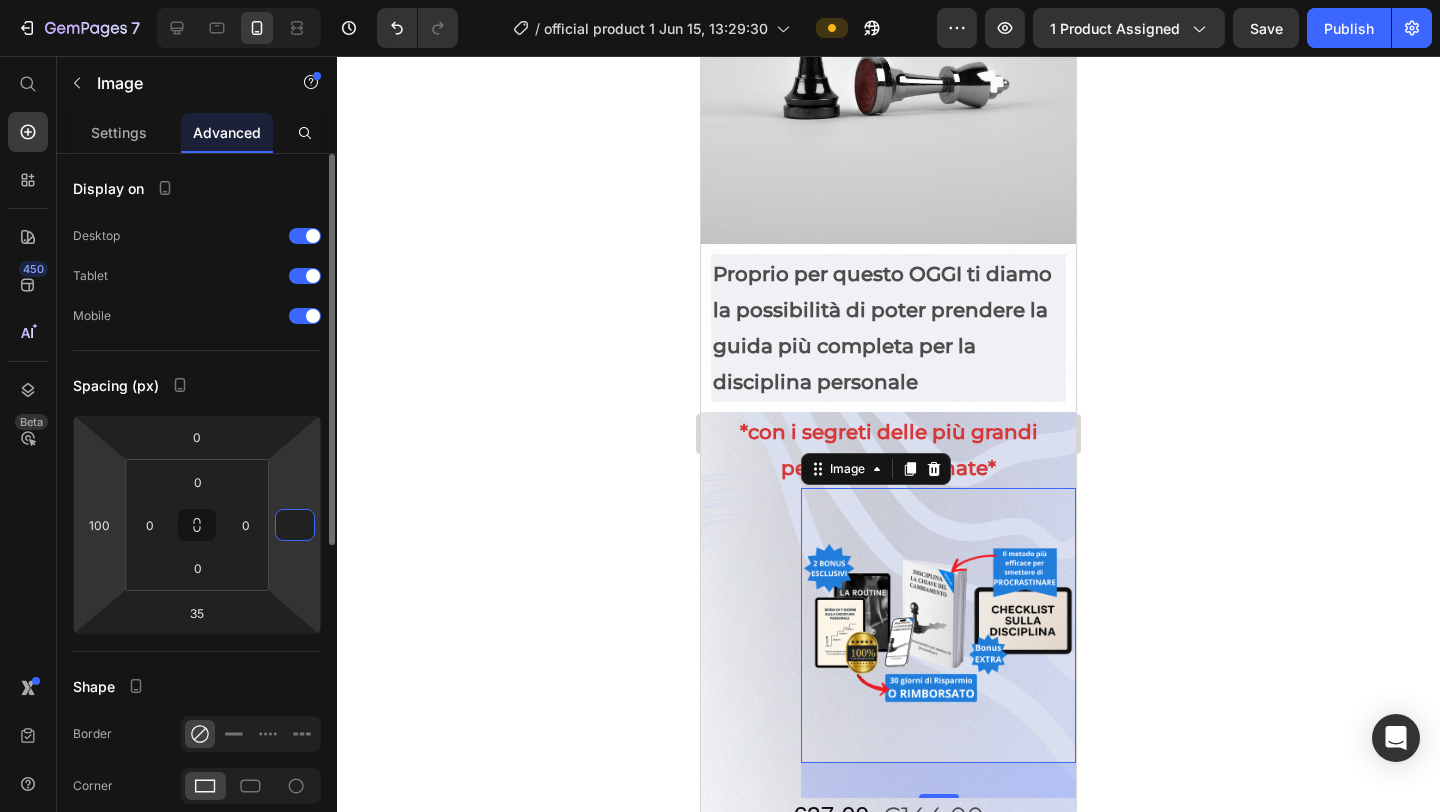 click on "7   /  official product 1 Jun 15, 13:29:30 Preview 1 product assigned  Save   Publish  450 Beta Start with Sections Elements Hero Section Product Detail Brands Trusted Badges Guarantee Product Breakdown How to use Testimonials Compare Bundle FAQs Social Proof Brand Story Product List Collection Blog List Contact Sticky Add to Cart Custom Footer Browse Library 450 Layout
Row
Row
Row
Row Text
Heading
Text Block Button
Button
Button
Sticky Back to top Media
Image" at bounding box center (720, 0) 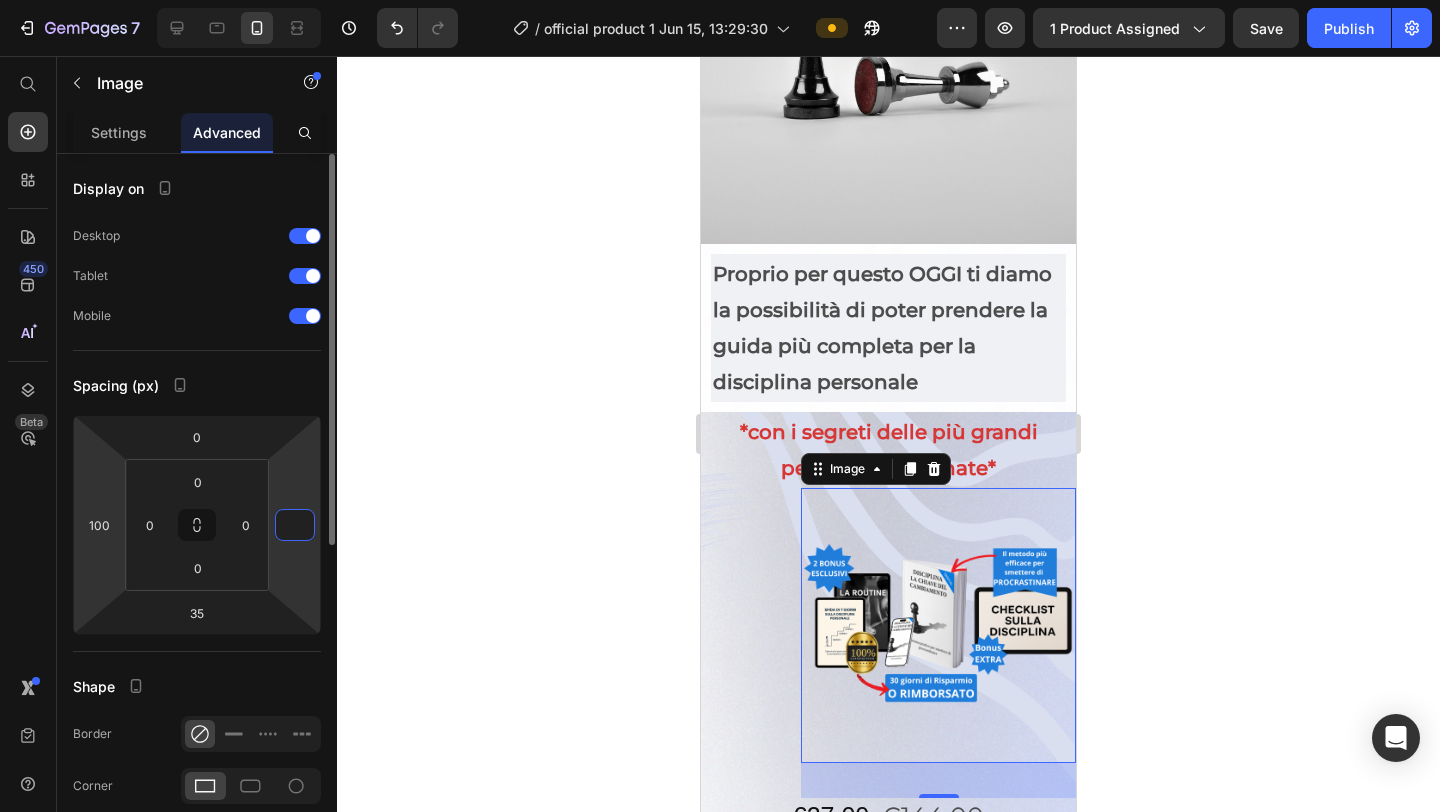 type on "0" 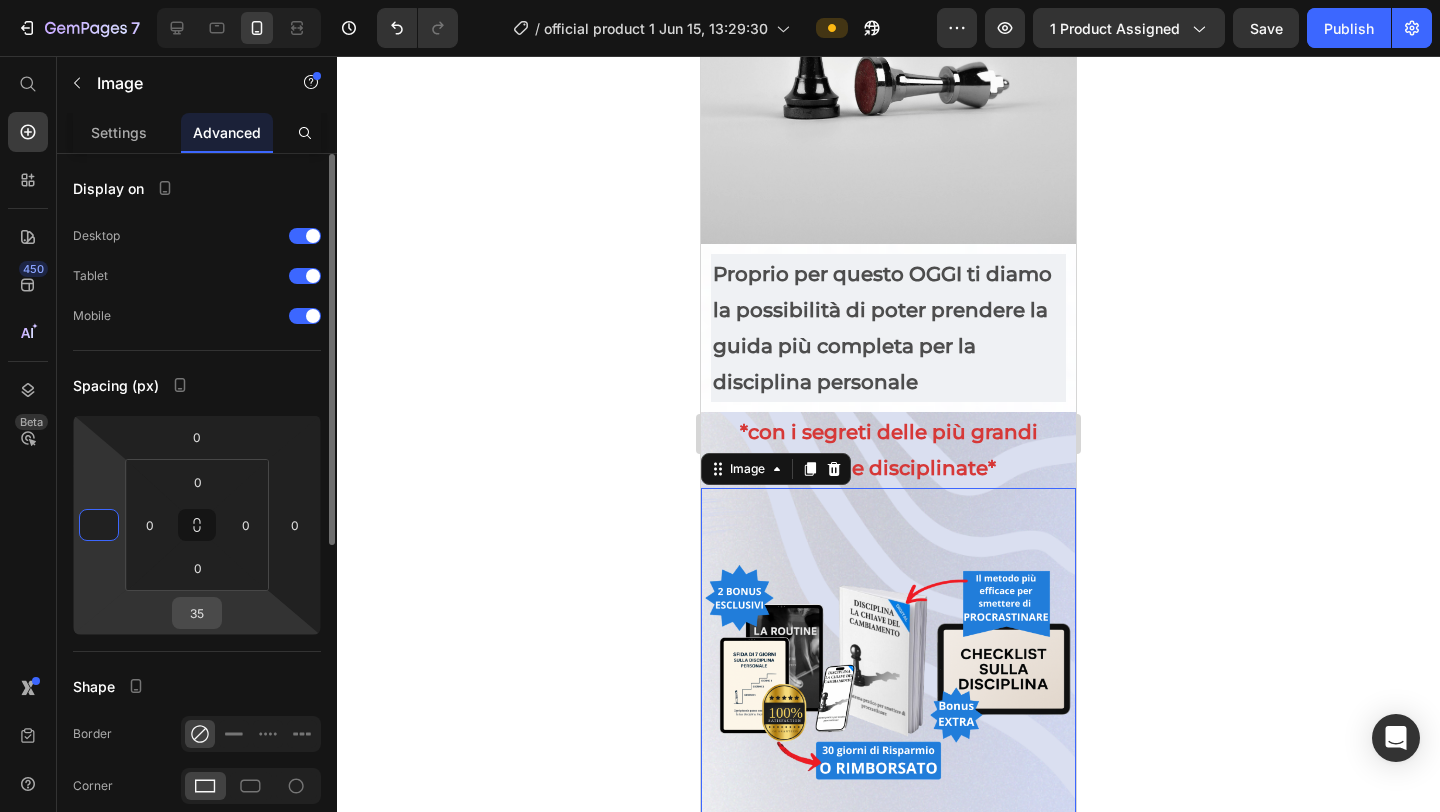type on "0" 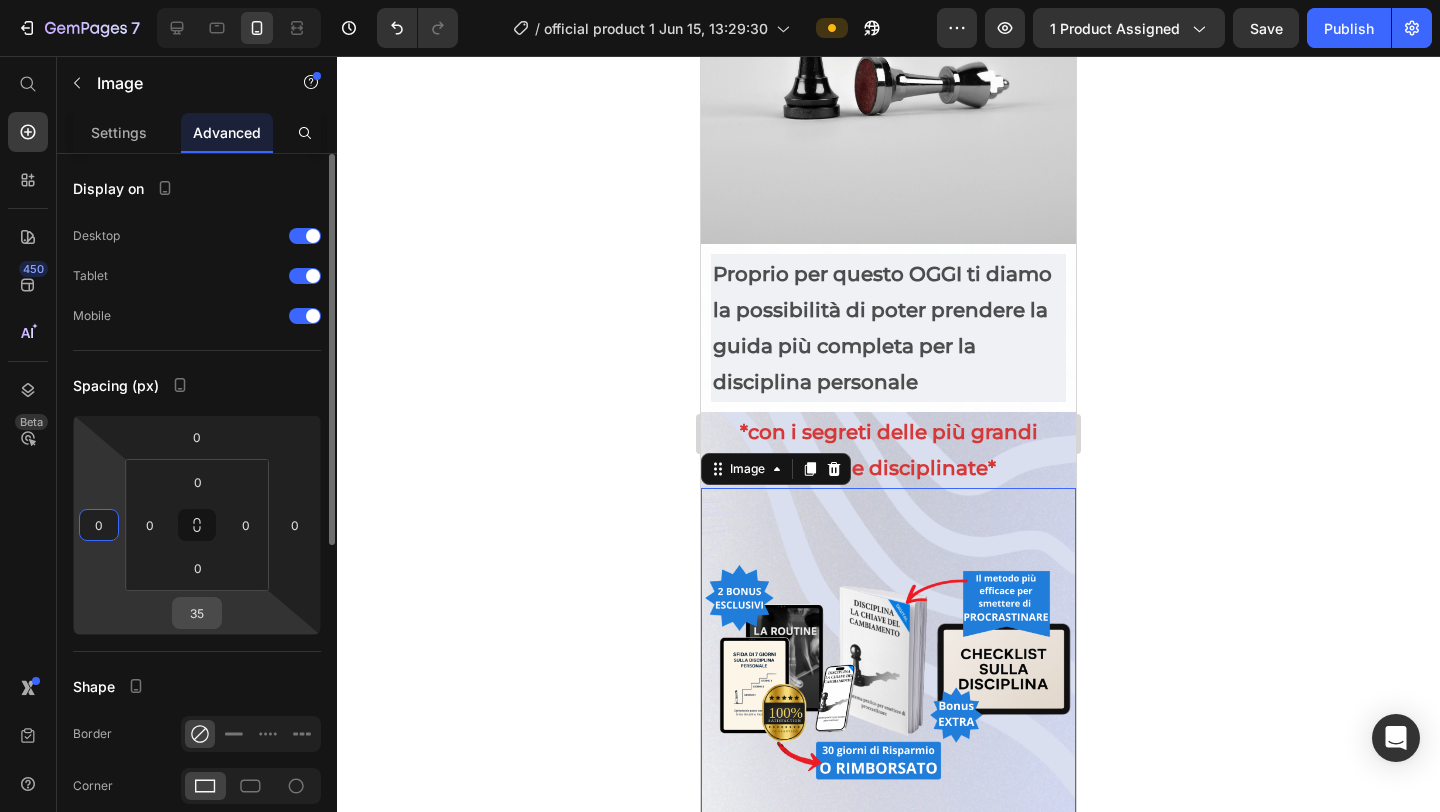 click on "35" at bounding box center (197, 613) 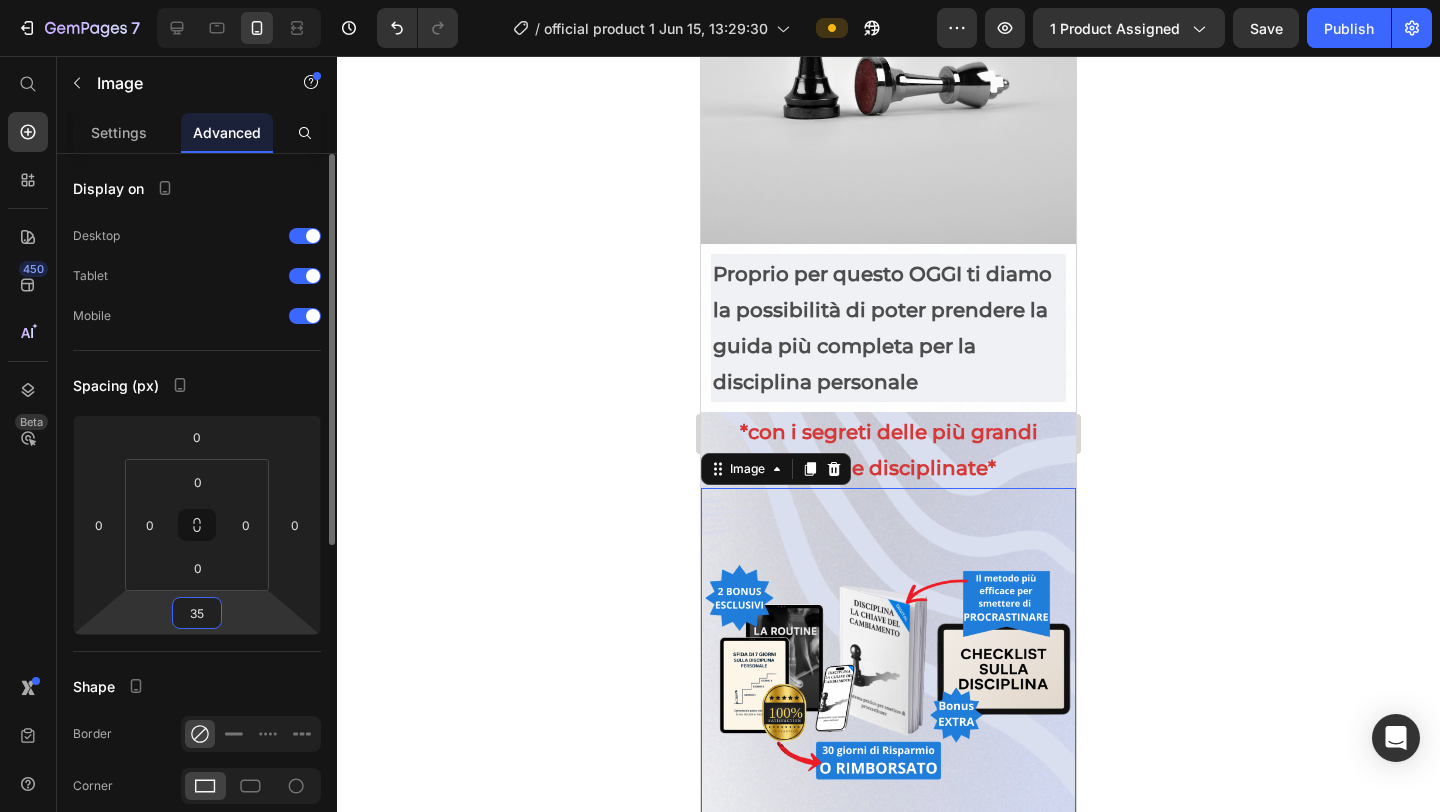 click on "35" at bounding box center [197, 613] 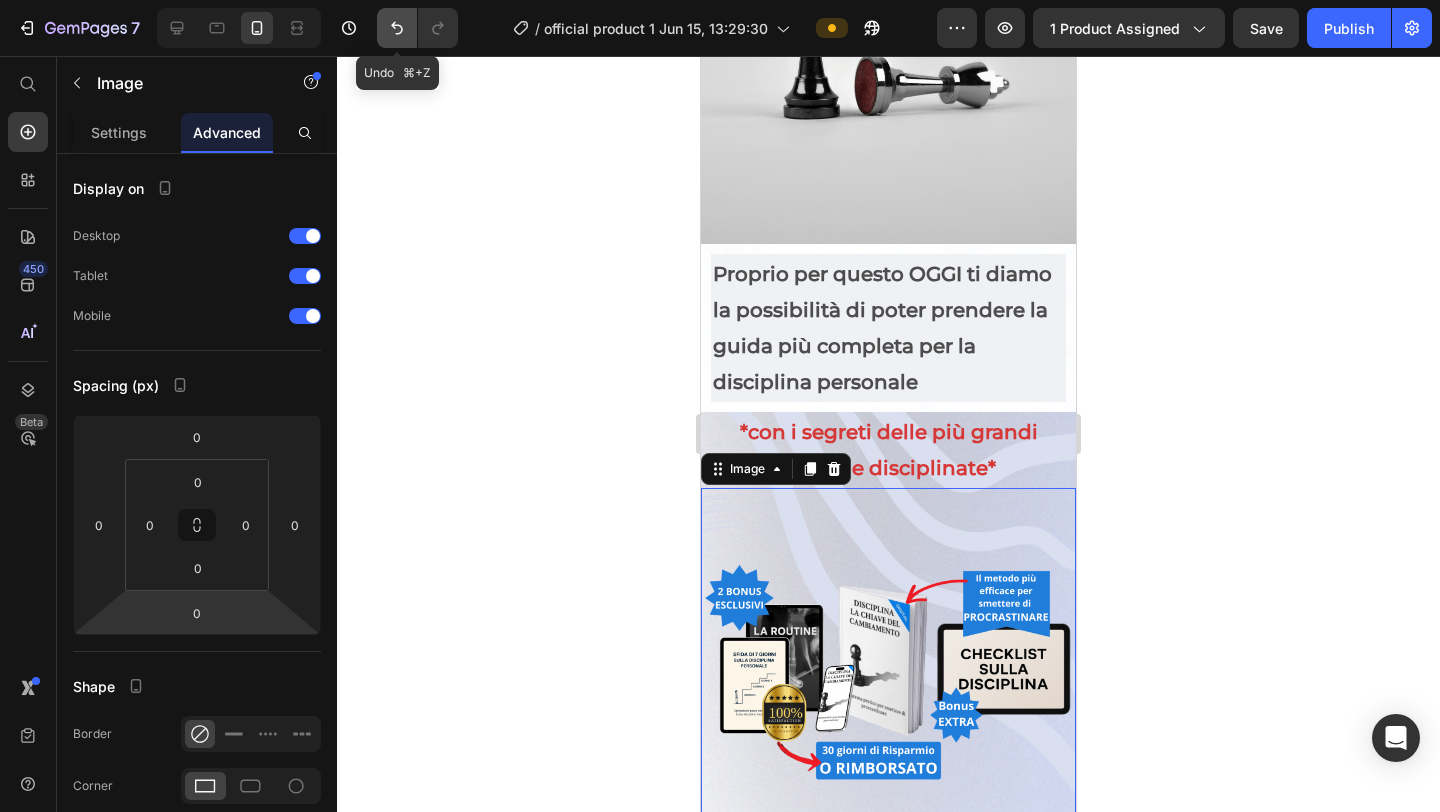 click 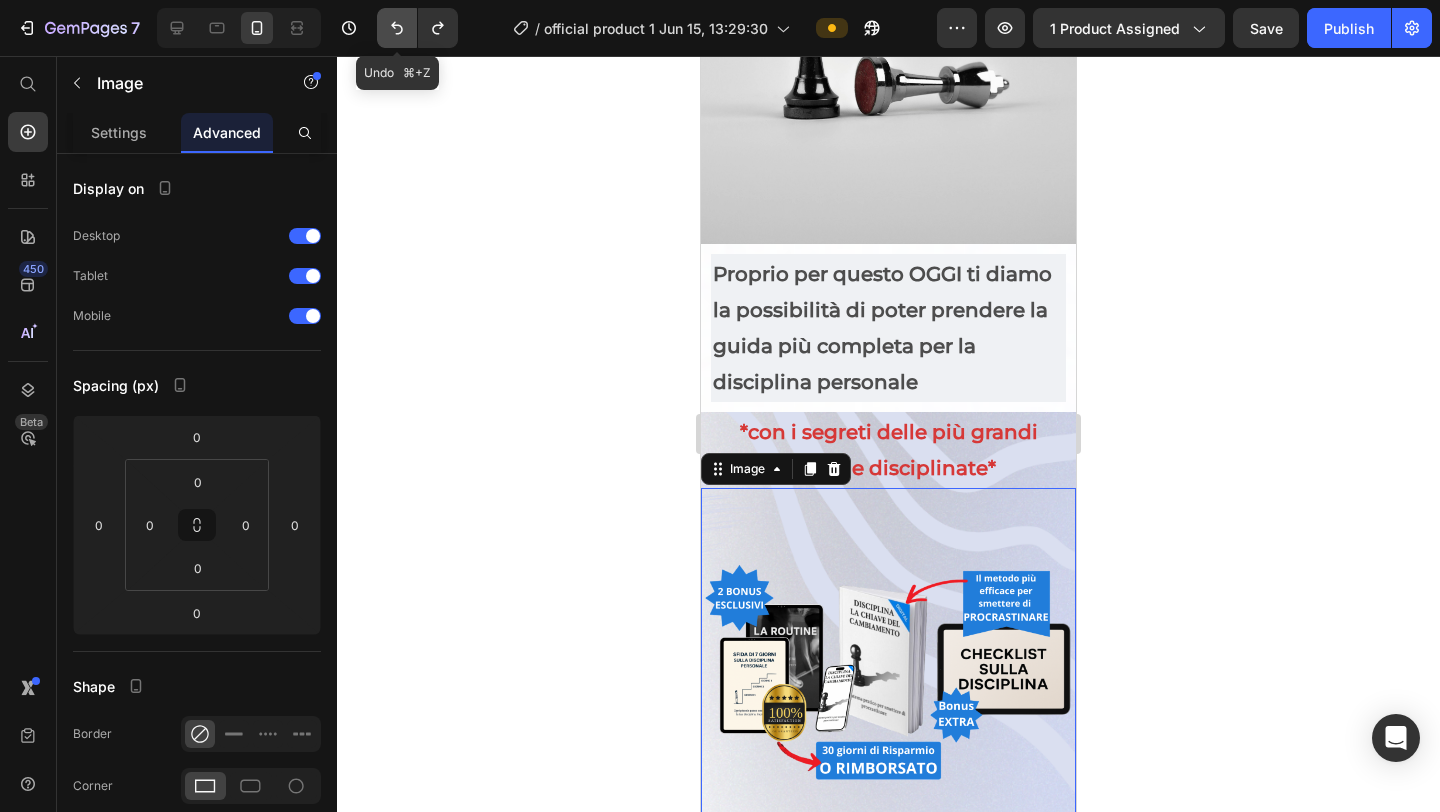 click 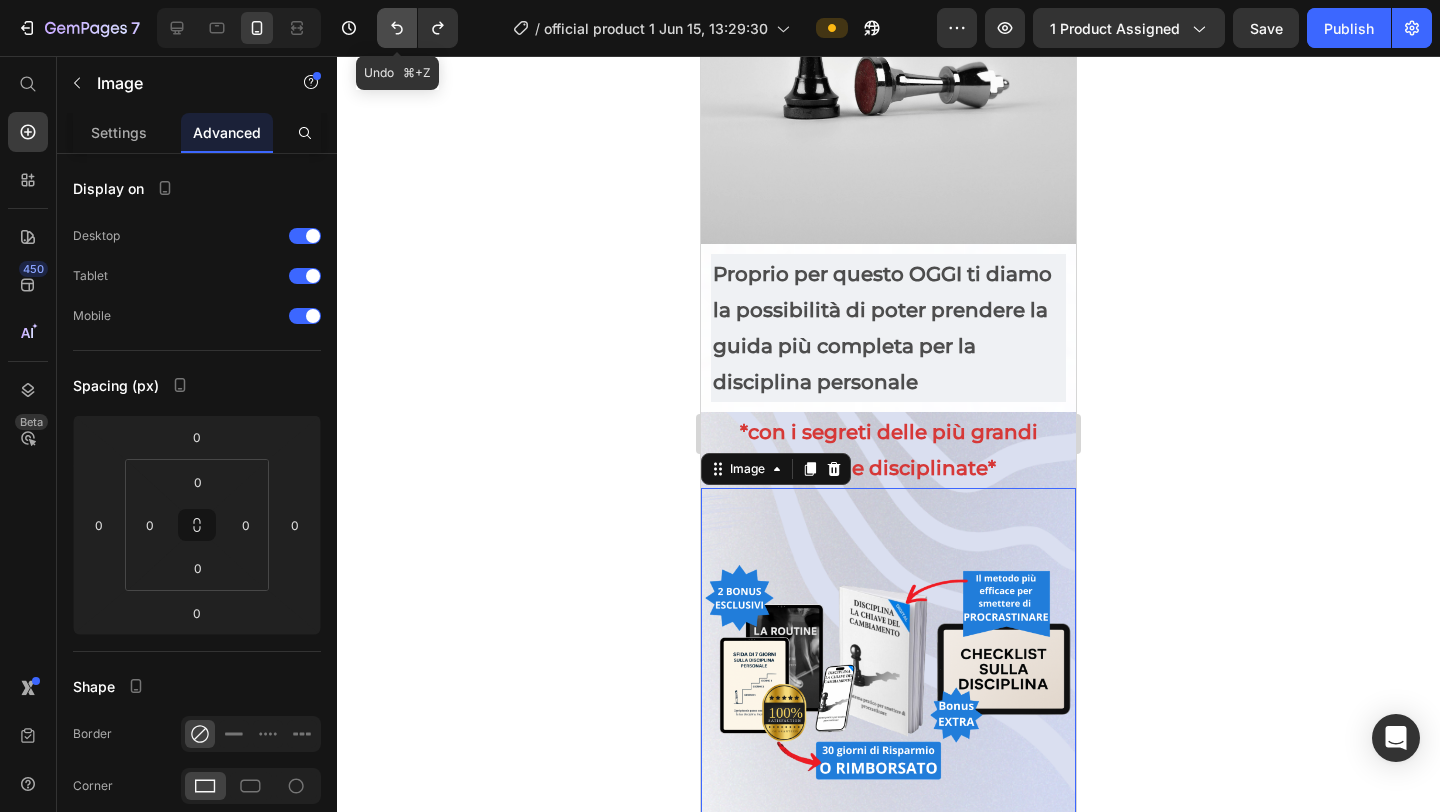 type on "35" 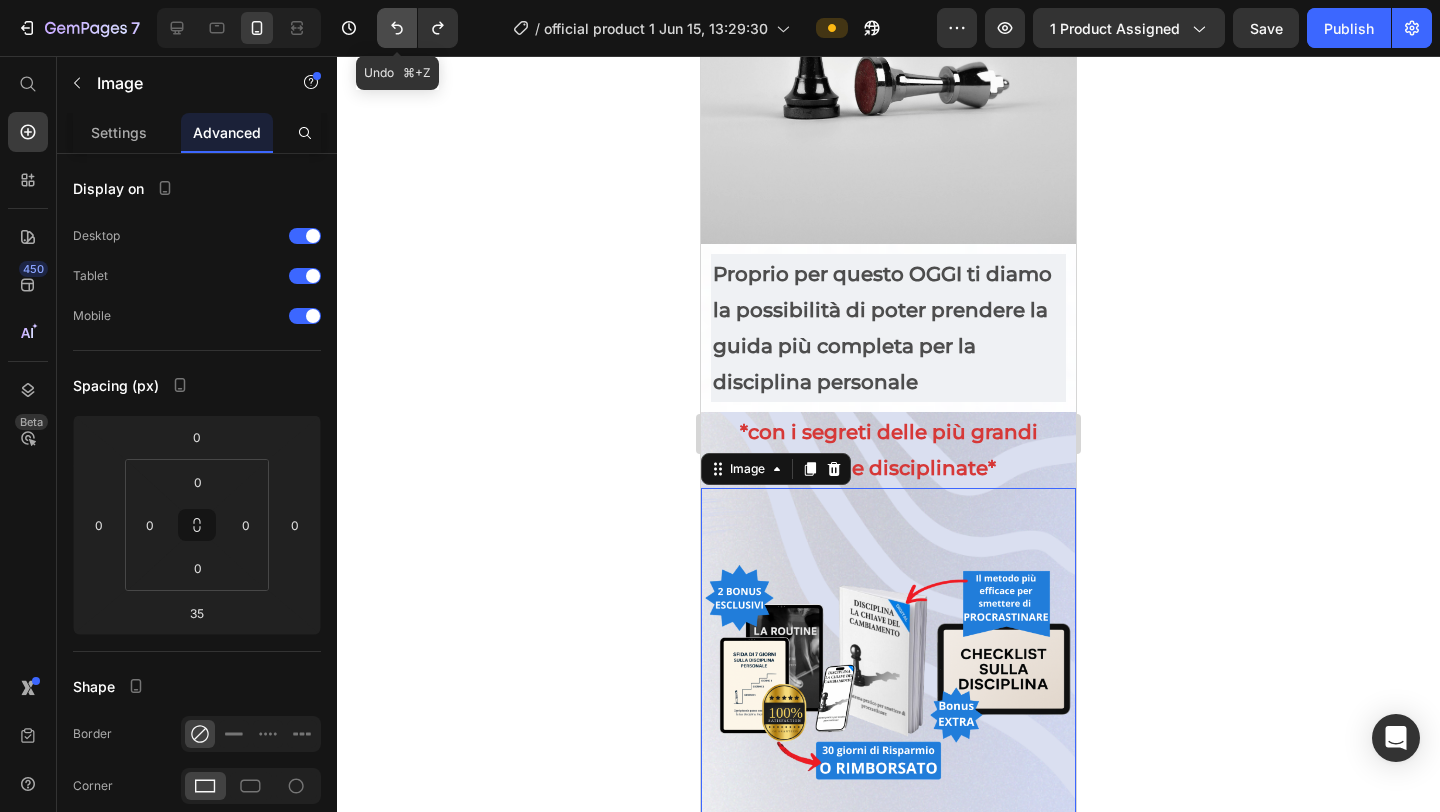 click 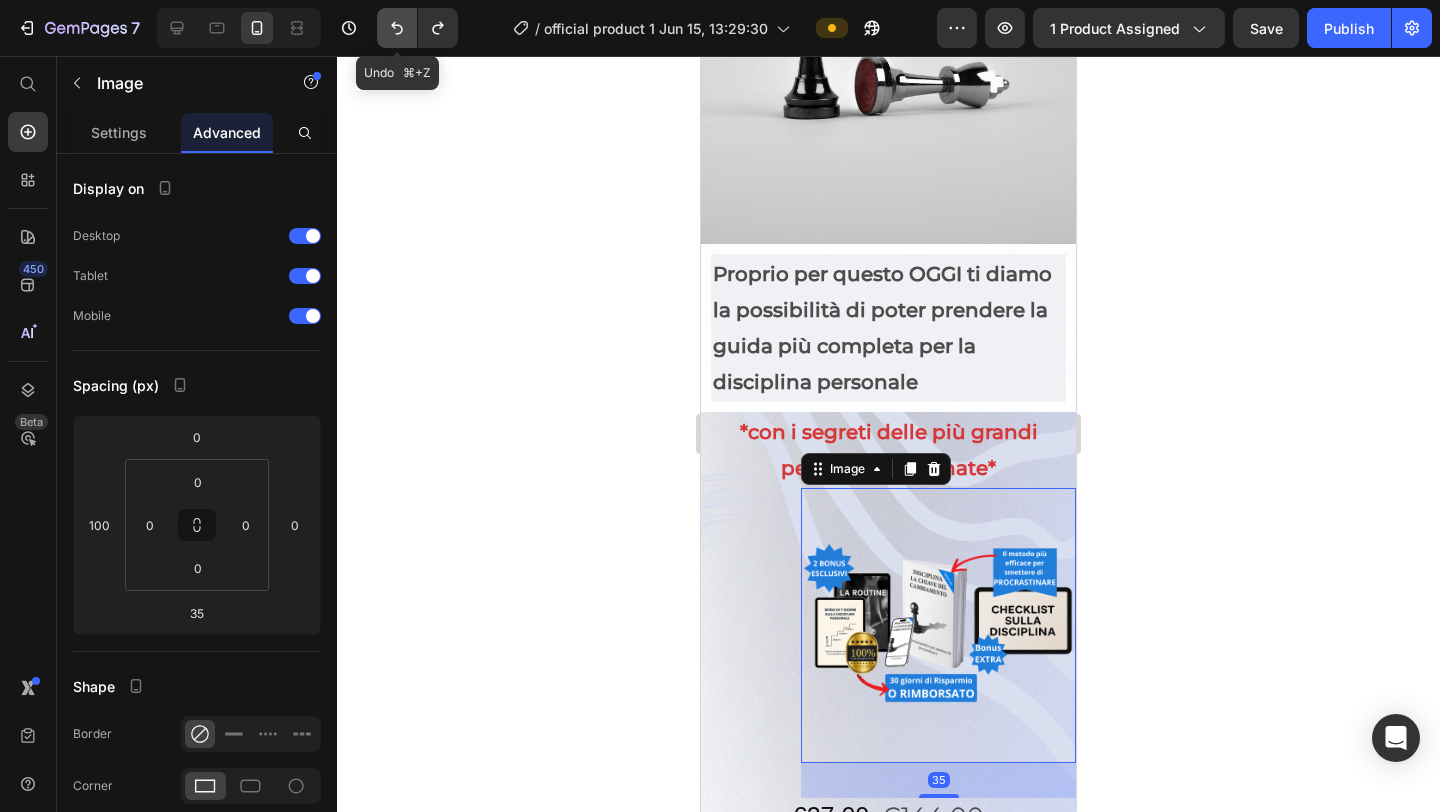 click 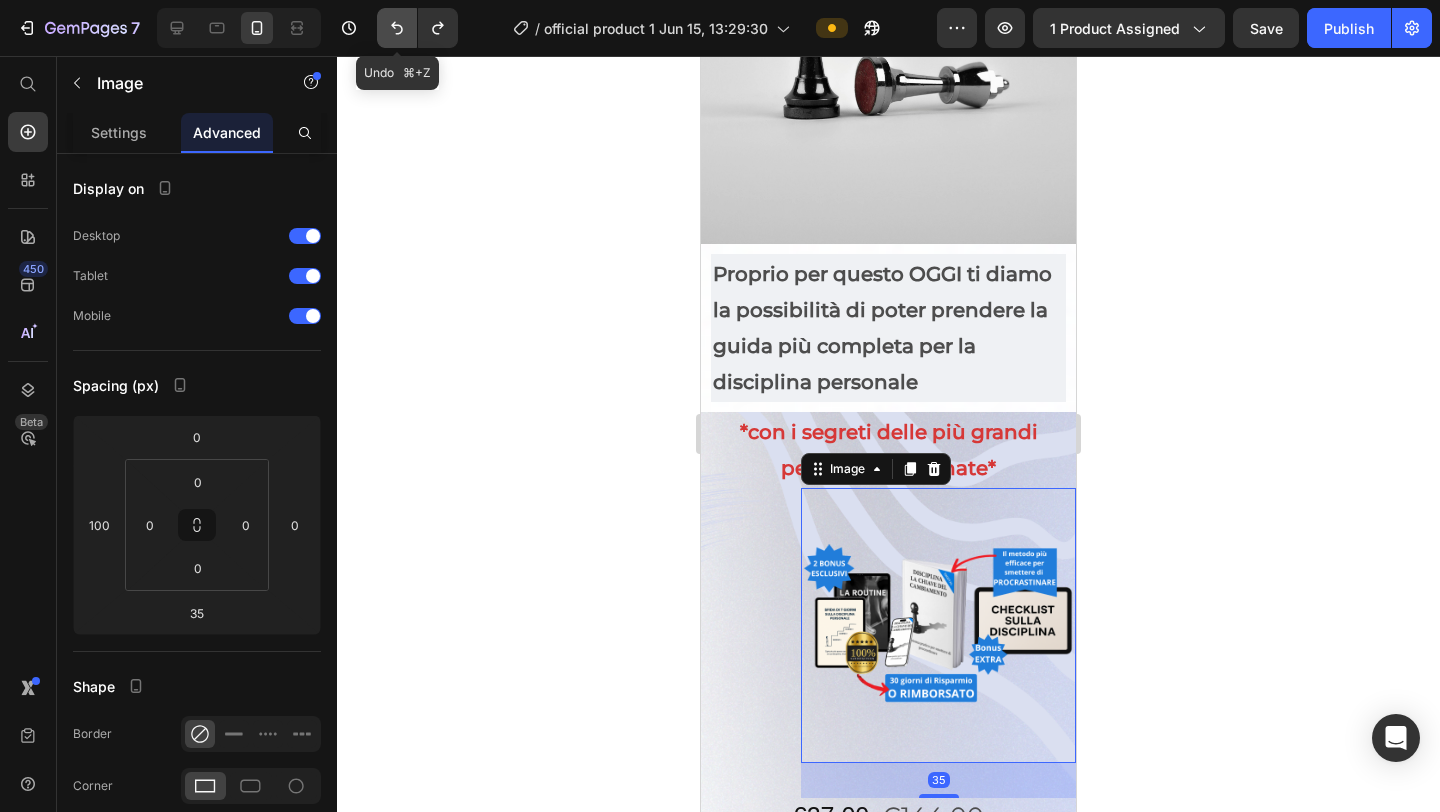 click 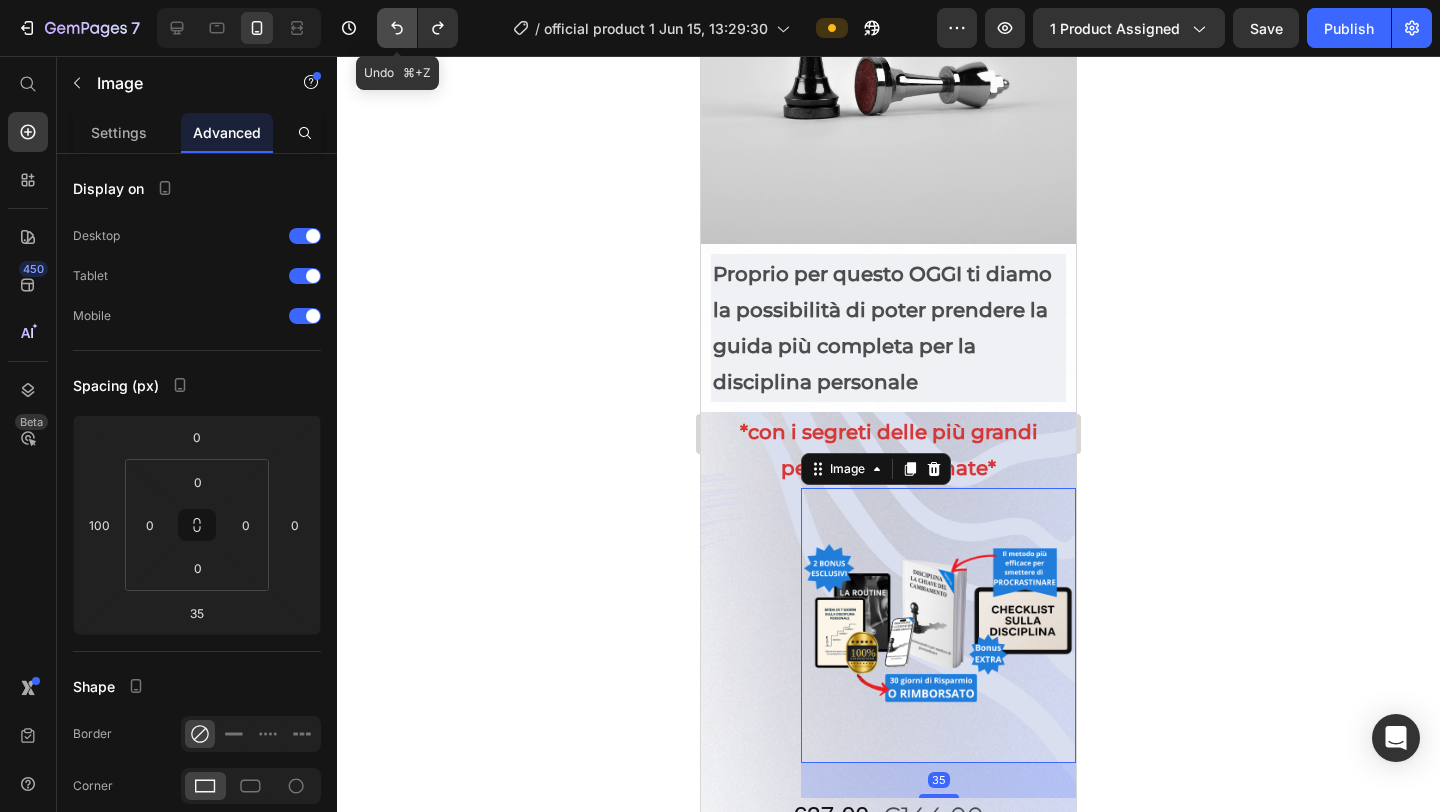 type on "100" 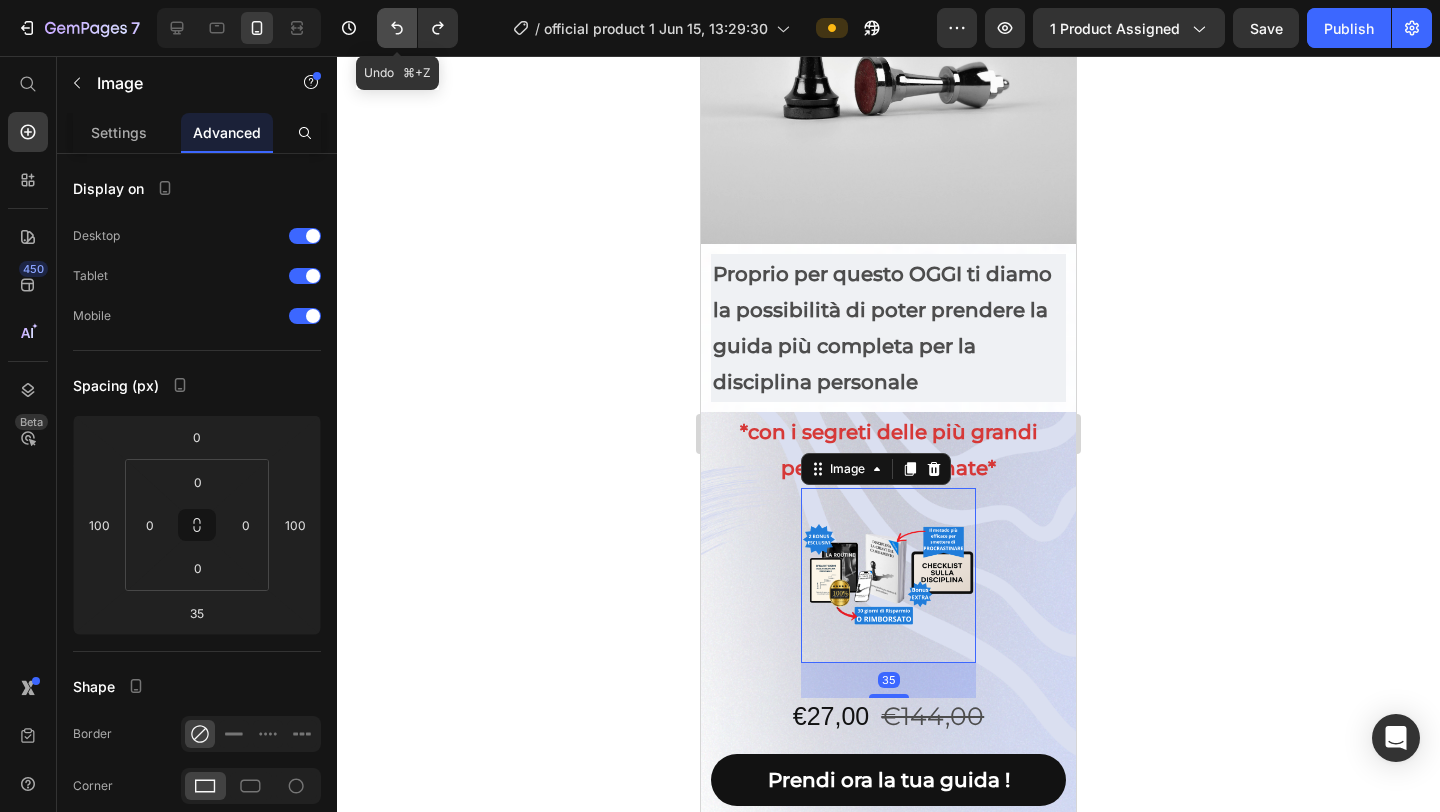 click 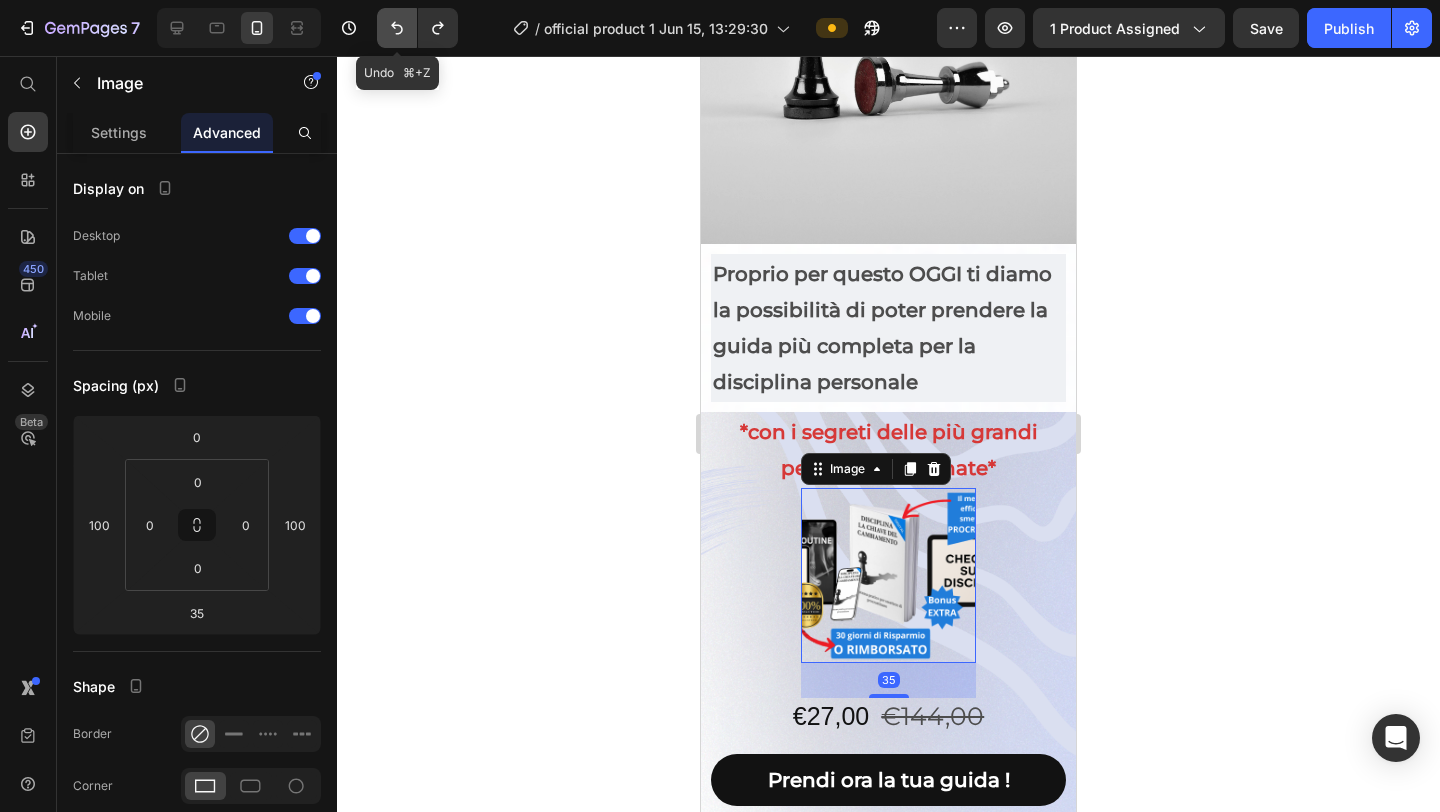 click 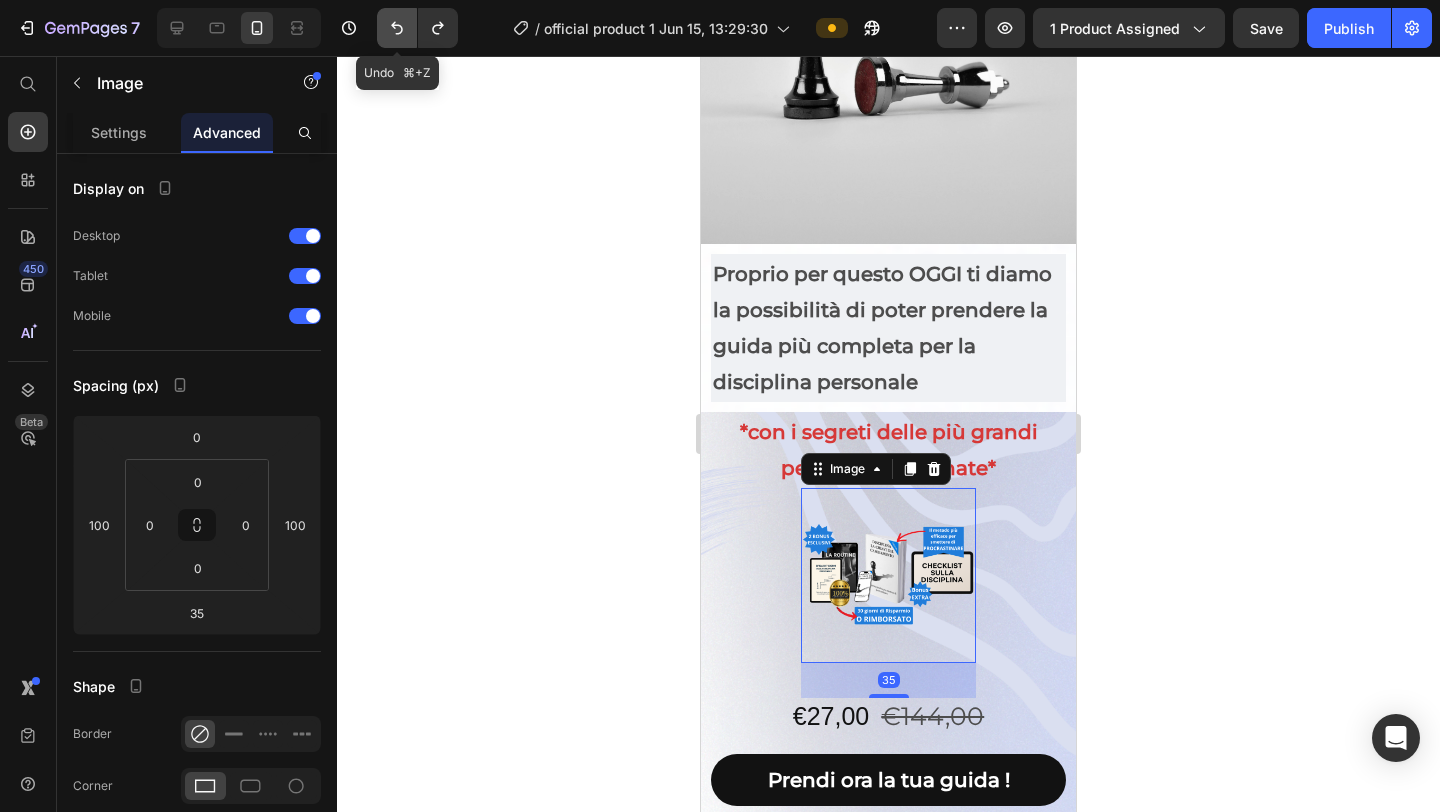 click 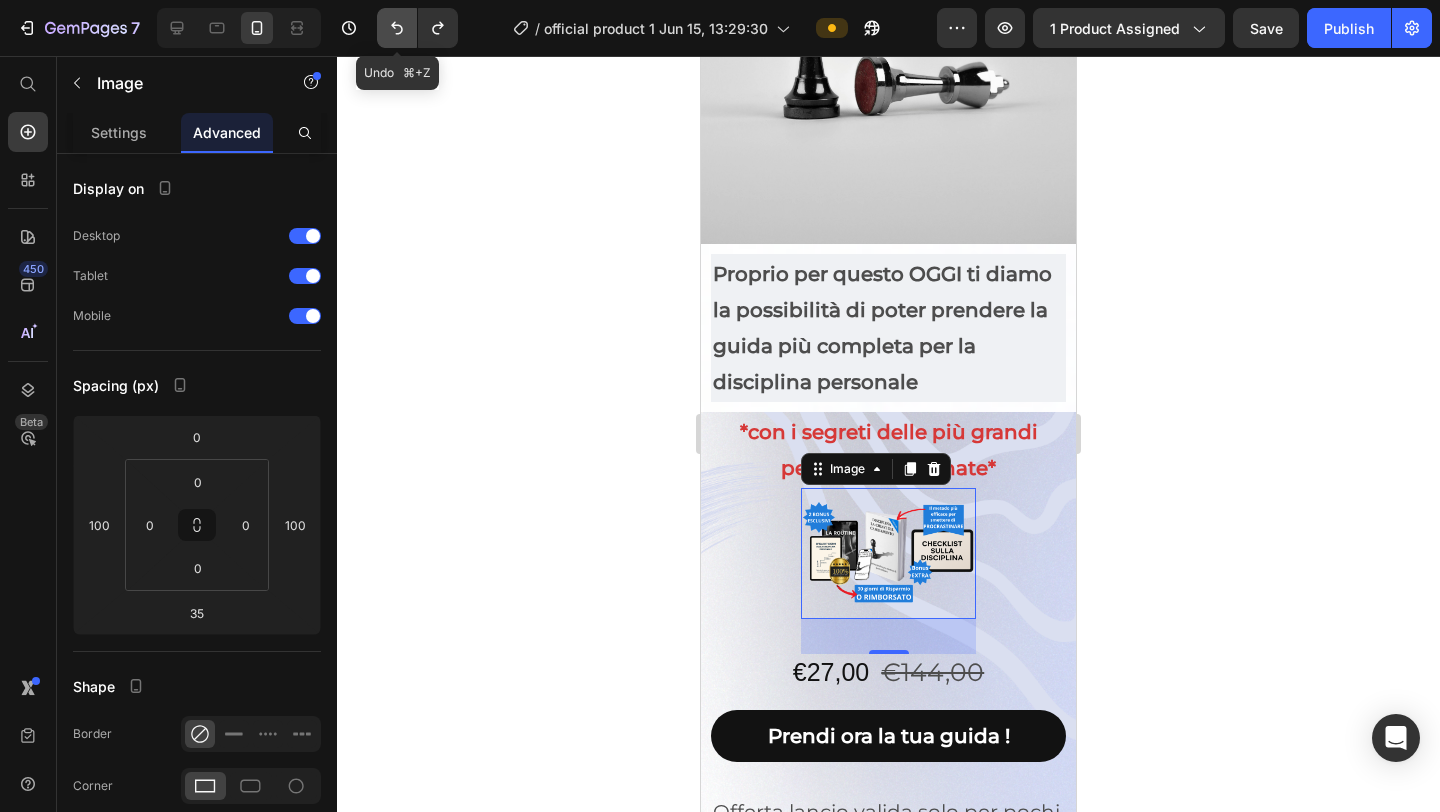 click 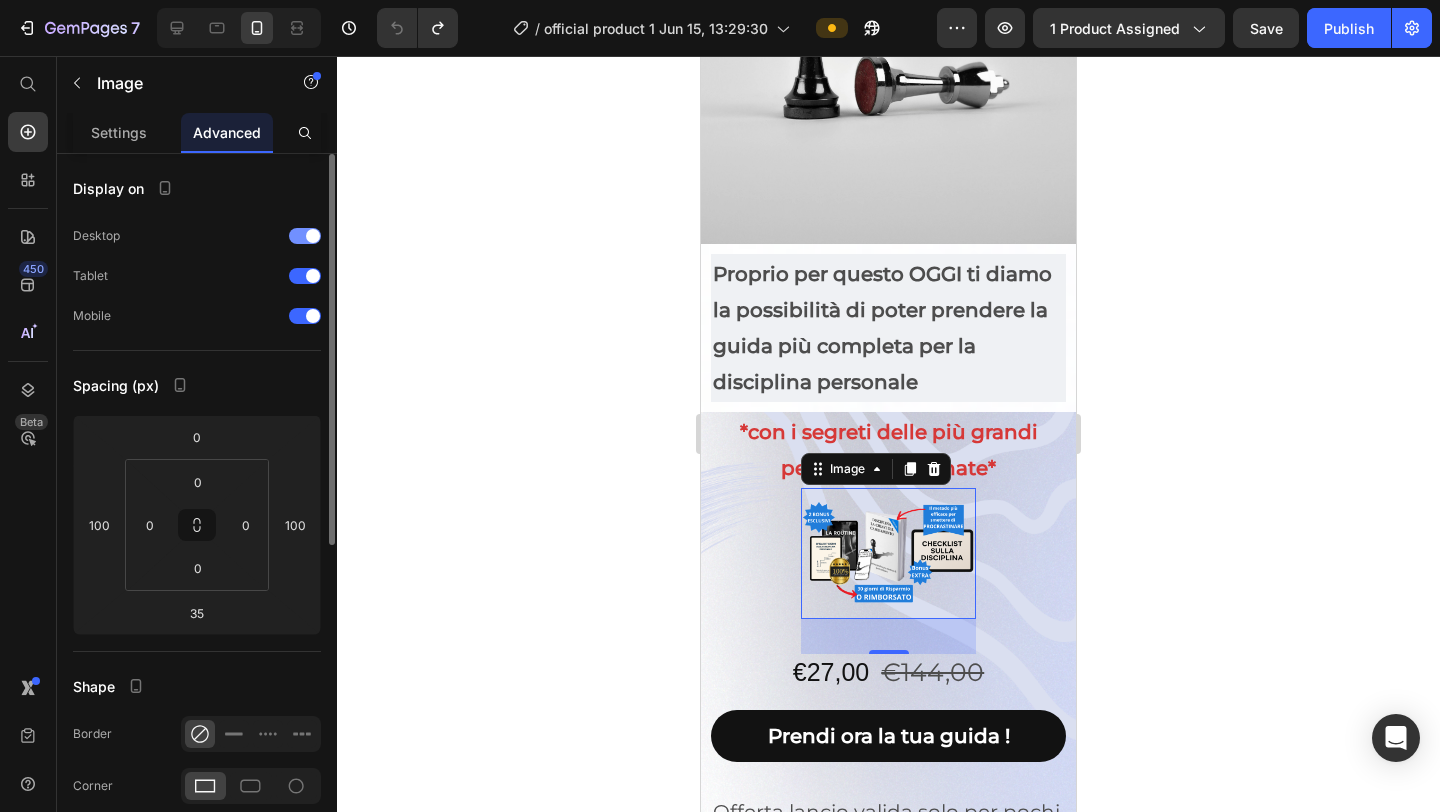 click at bounding box center (305, 236) 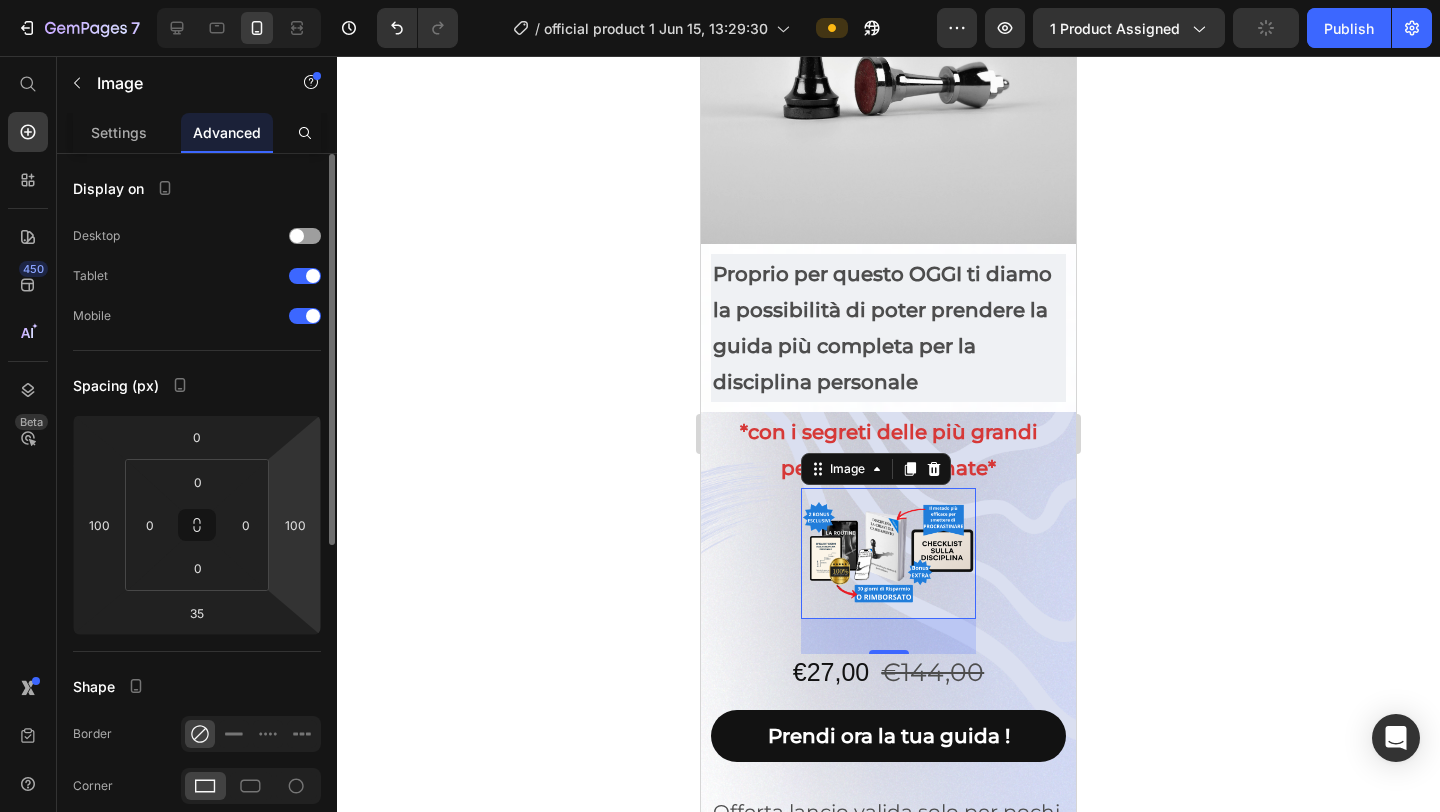 click on "7   /  official product 1 Jun 15, 13:29:30 Preview 1 product assigned  Publish  450 Beta Start with Sections Elements Hero Section Product Detail Brands Trusted Badges Guarantee Product Breakdown How to use Testimonials Compare Bundle FAQs Social Proof Brand Story Product List Collection Blog List Contact Sticky Add to Cart Custom Footer Browse Library 450 Layout
Row
Row
Row
Row Text
Heading
Text Block Button
Button
Button
Sticky Back to top Media
Image" at bounding box center [720, 0] 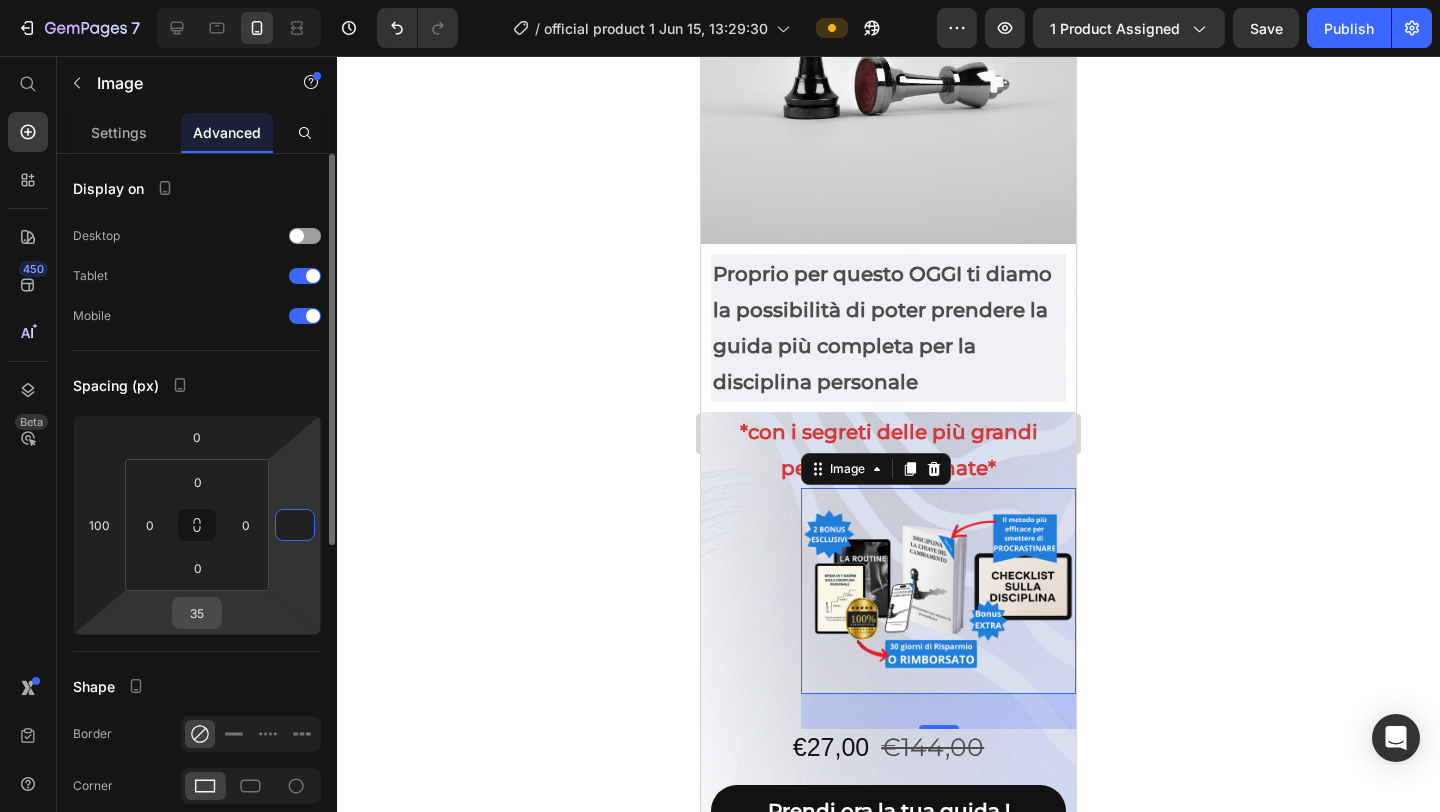type on "0" 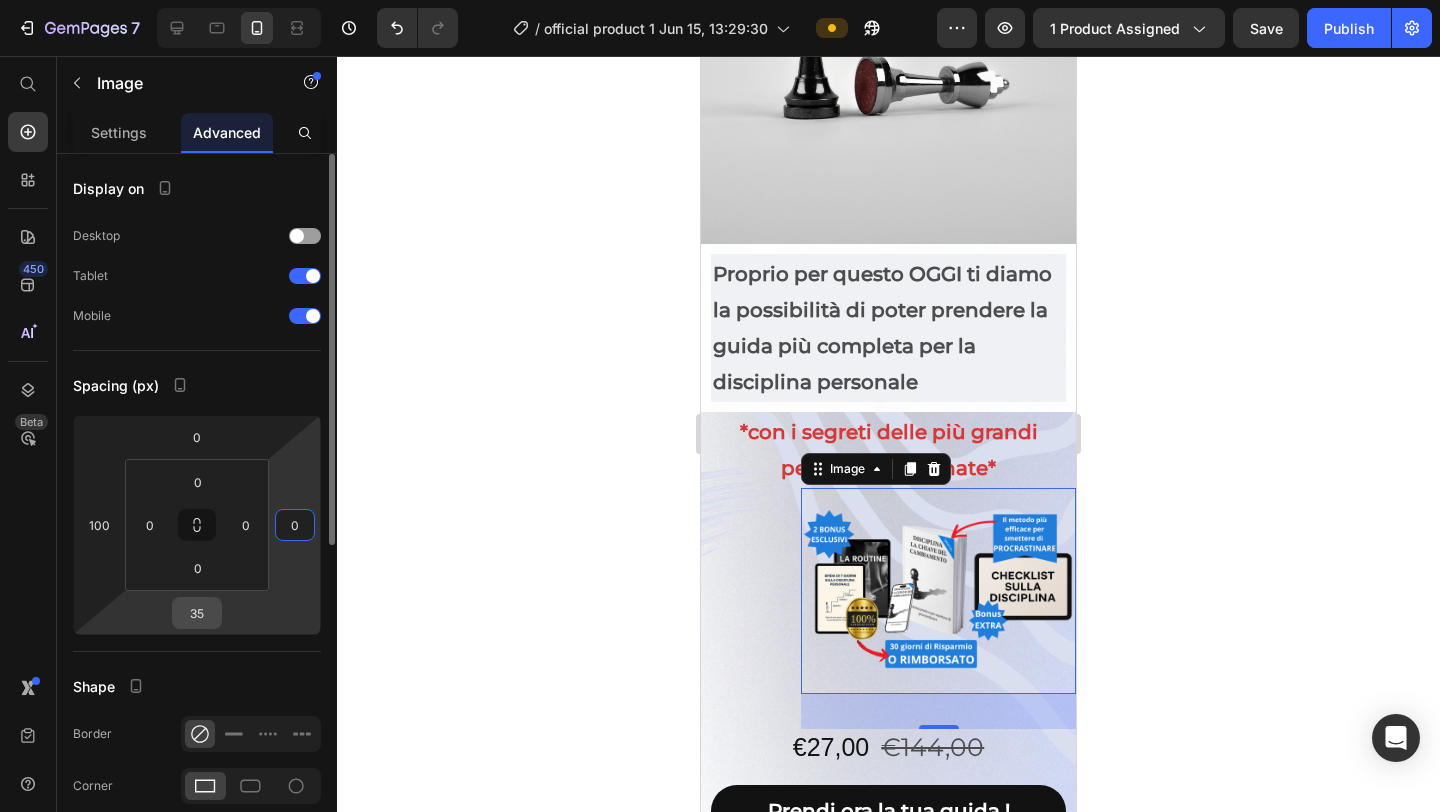 click on "35" at bounding box center (197, 613) 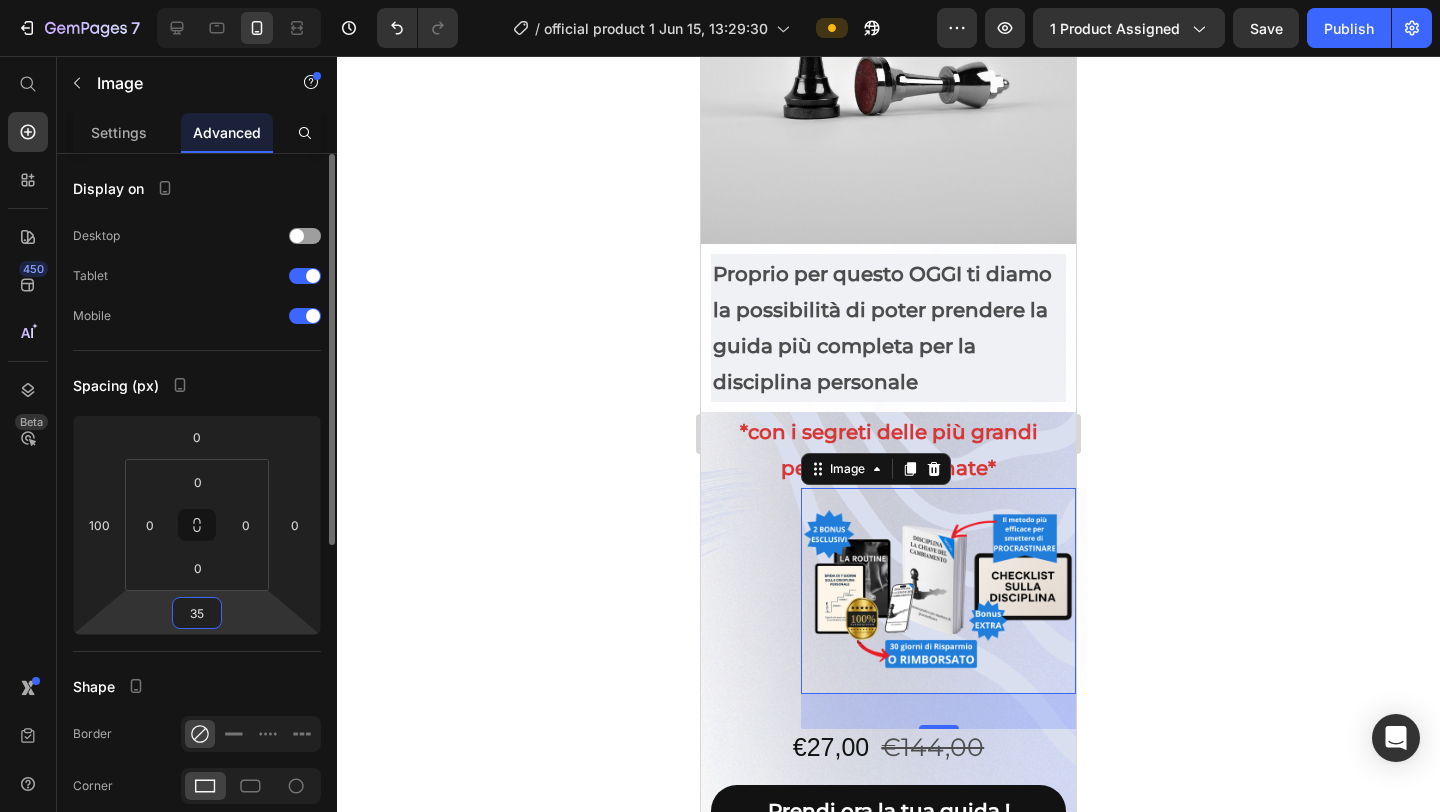 click on "35" at bounding box center (197, 613) 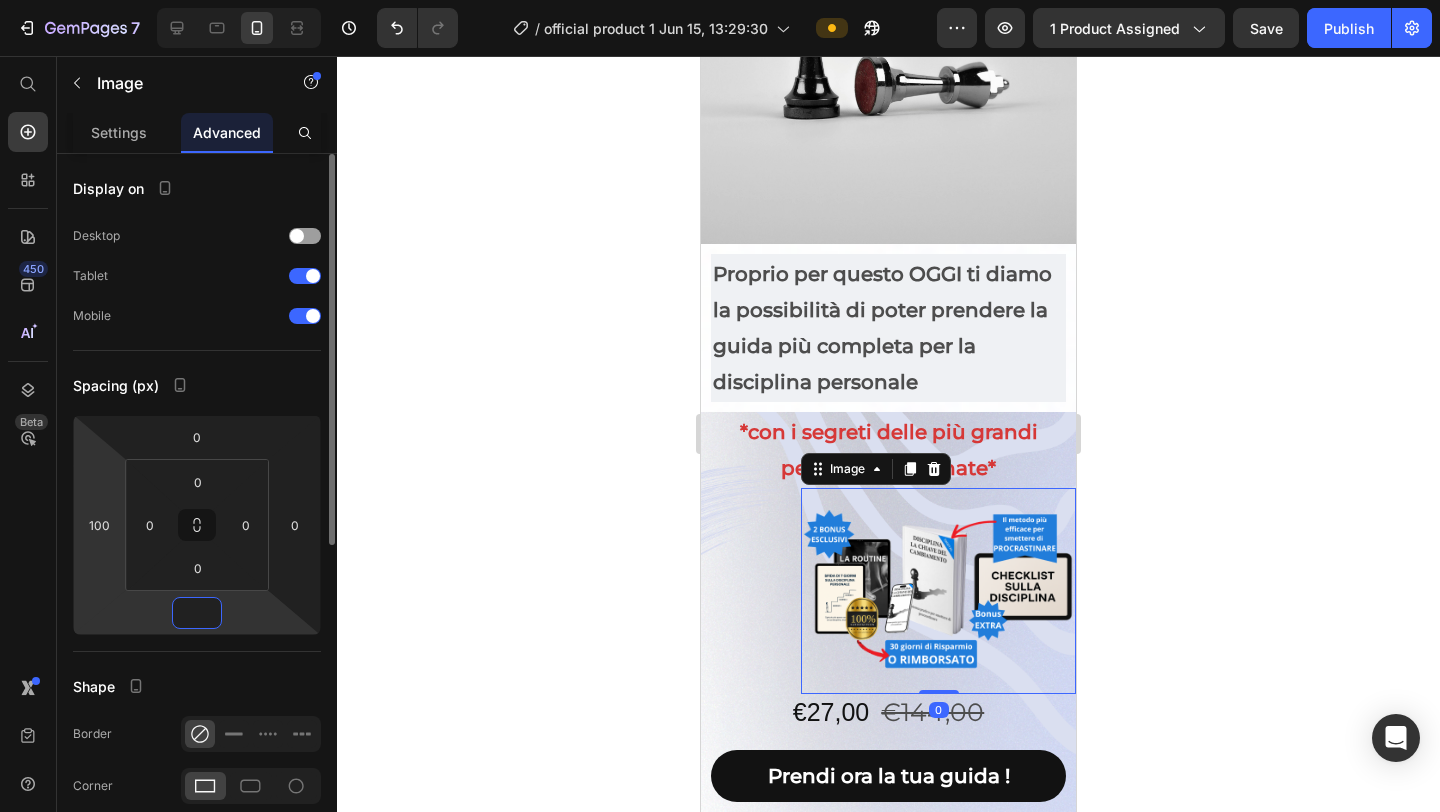 click on "7   /  official product 1 Jun 15, 13:29:30 Preview 1 product assigned  Save   Publish  450 Beta Start with Sections Elements Hero Section Product Detail Brands Trusted Badges Guarantee Product Breakdown How to use Testimonials Compare Bundle FAQs Social Proof Brand Story Product List Collection Blog List Contact Sticky Add to Cart Custom Footer Browse Library 450 Layout
Row
Row
Row
Row Text
Heading
Text Block Button
Button
Button
Sticky Back to top Media
Image" at bounding box center [720, 0] 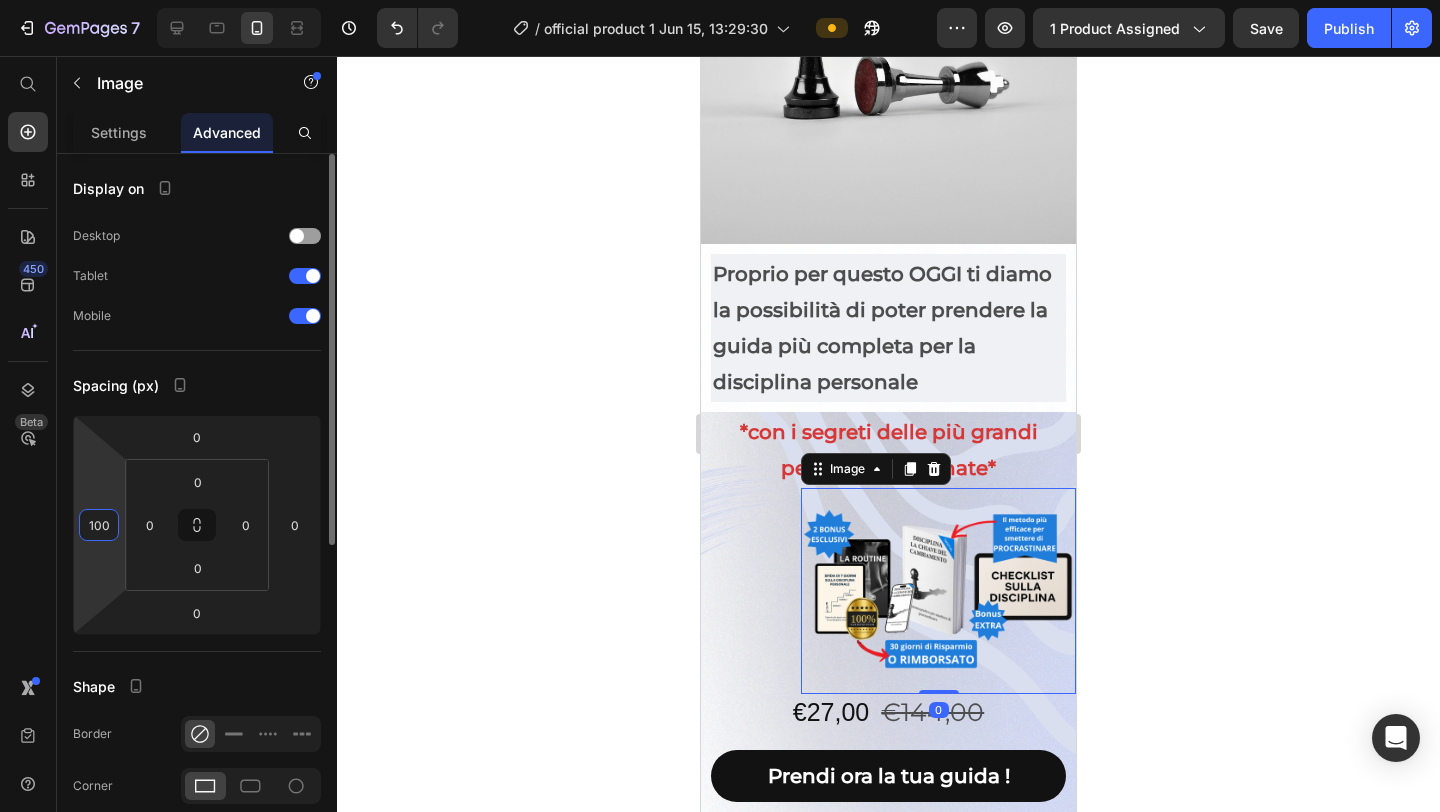 type 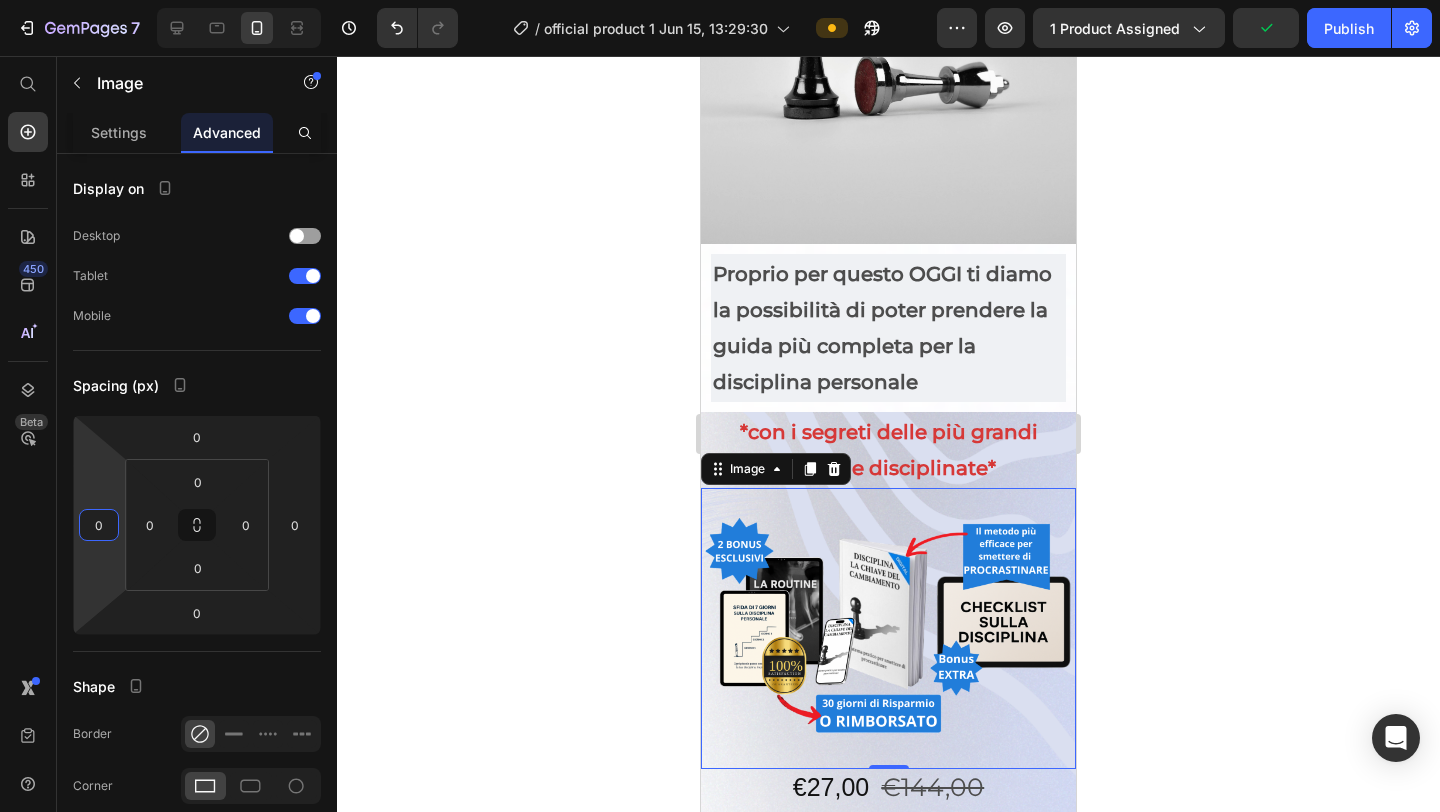 click 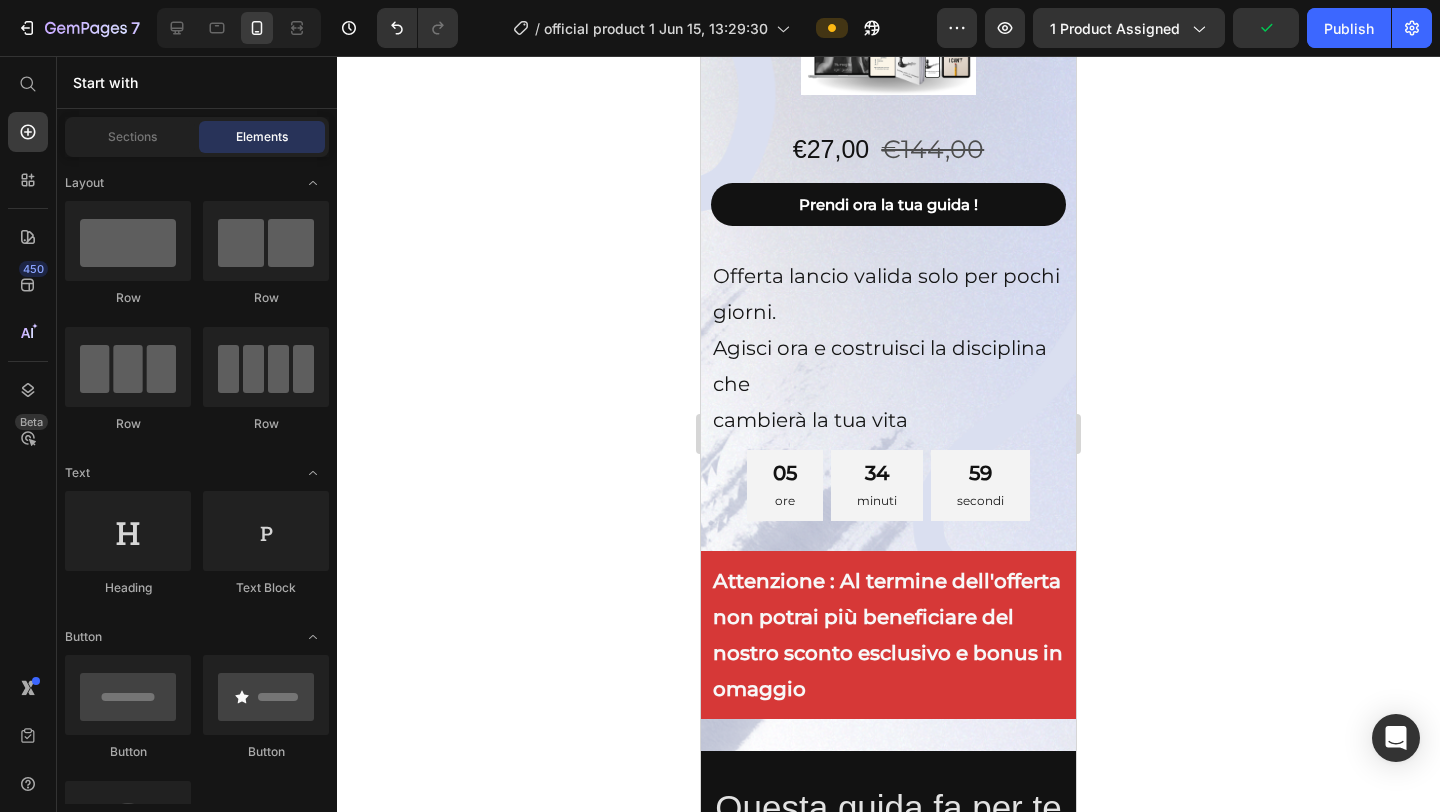 scroll, scrollTop: 0, scrollLeft: 0, axis: both 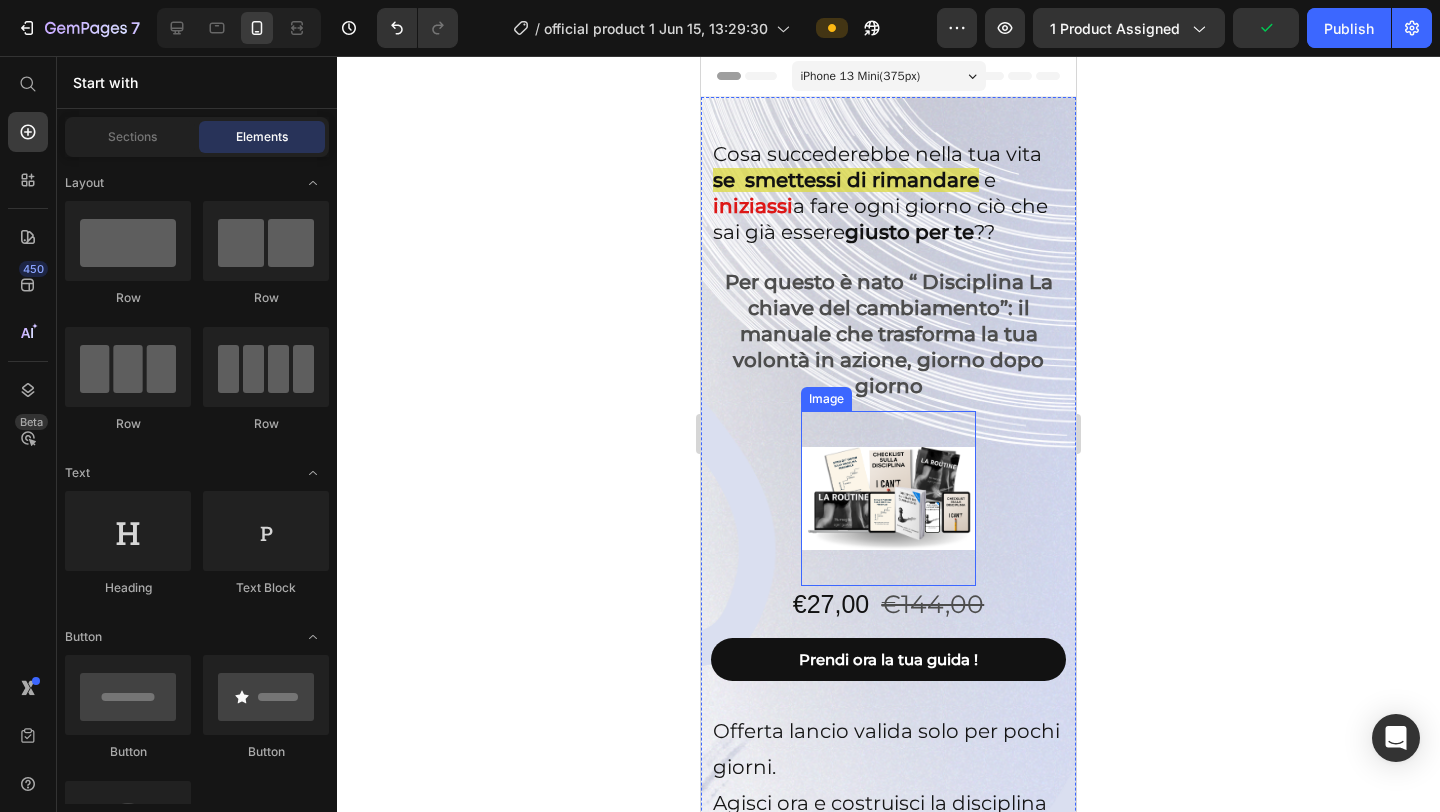 click at bounding box center [888, 498] 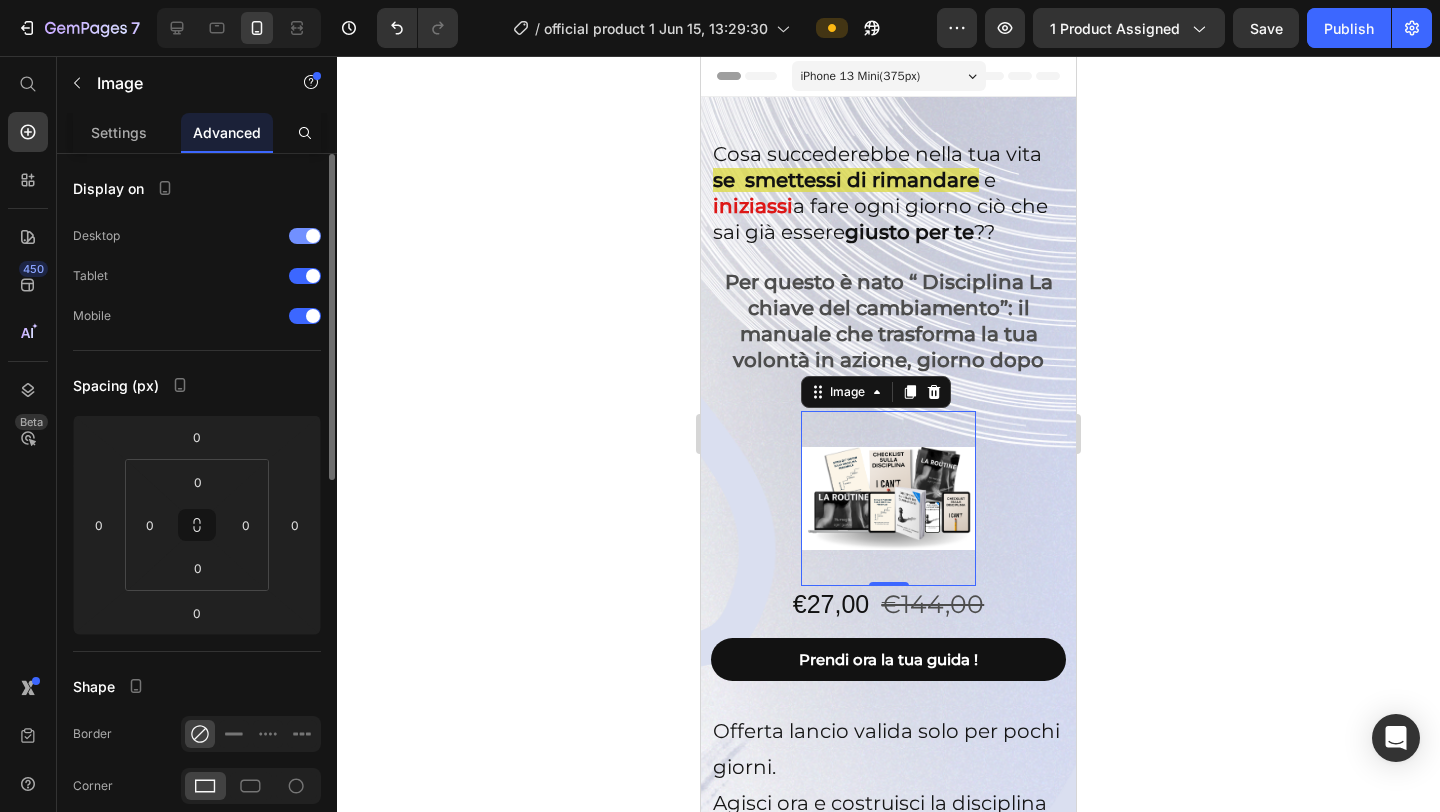 click at bounding box center (313, 236) 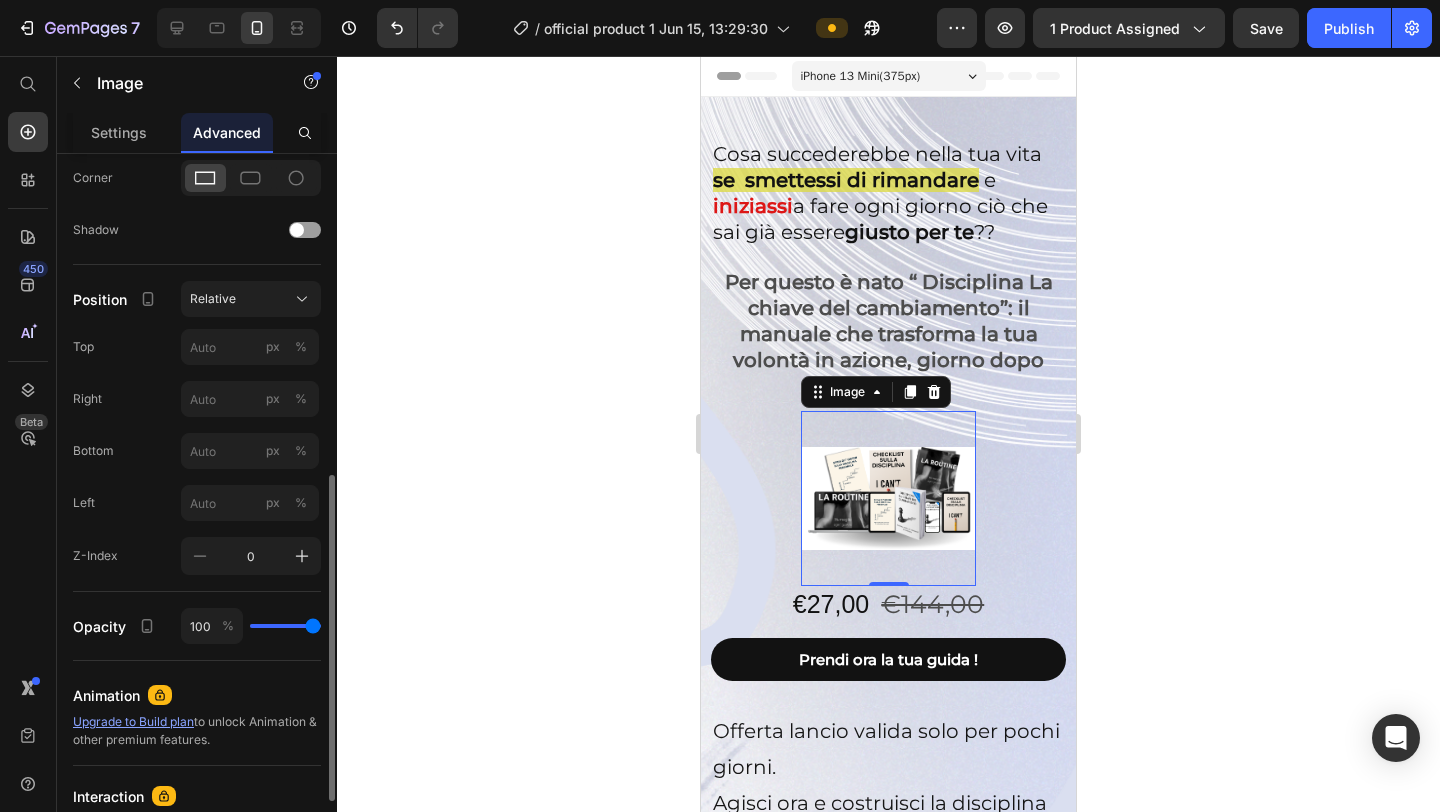 scroll, scrollTop: 827, scrollLeft: 0, axis: vertical 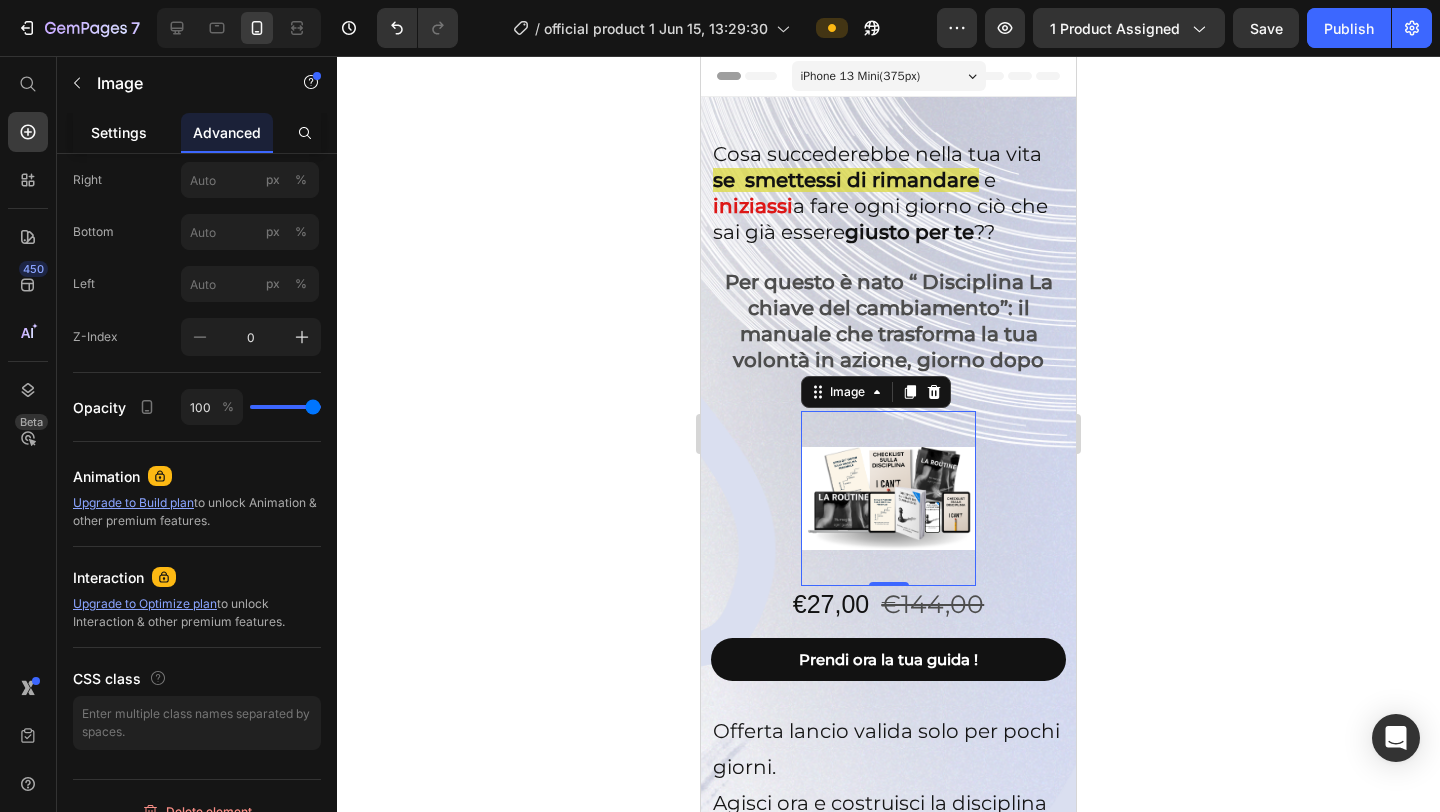 click on "Settings" at bounding box center [119, 132] 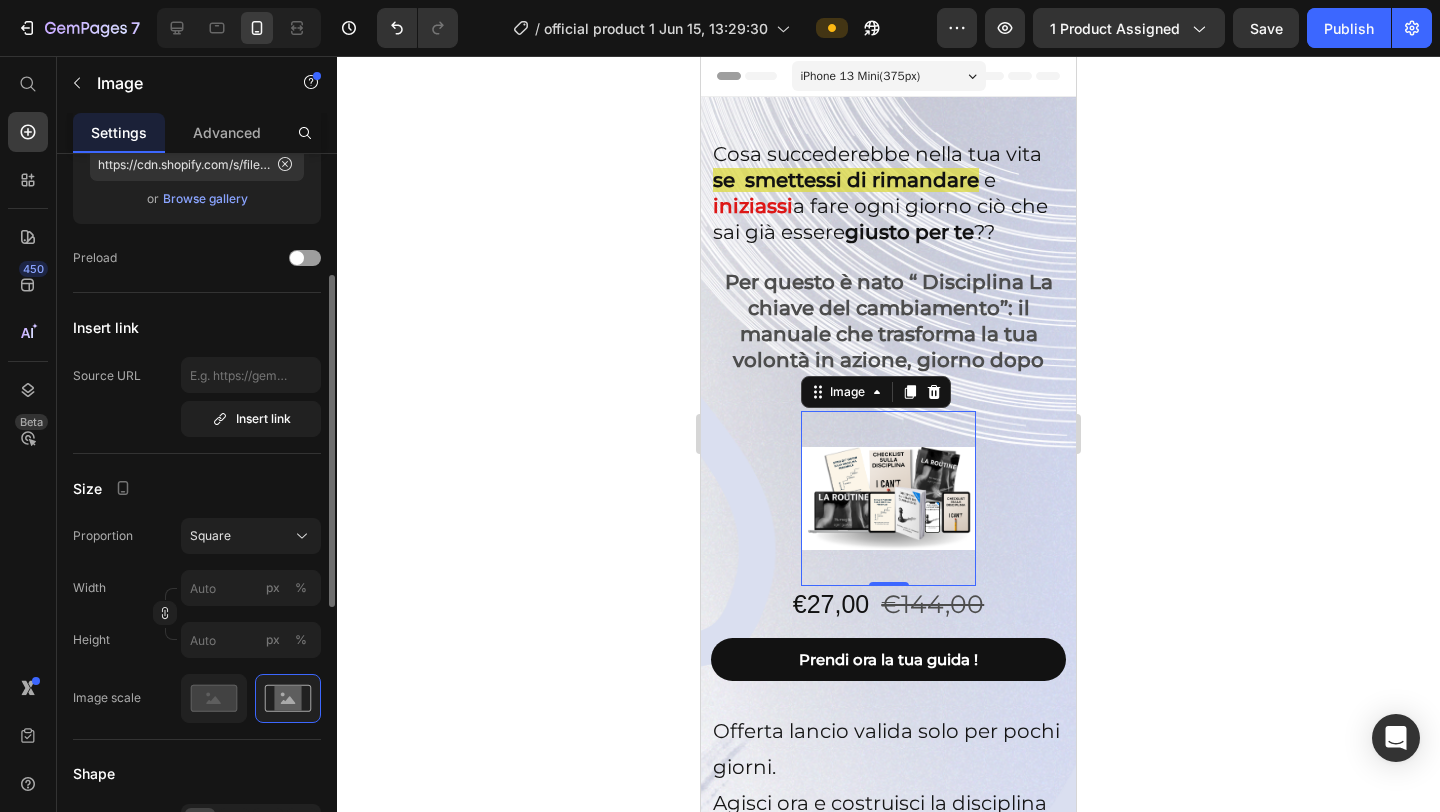 scroll, scrollTop: 259, scrollLeft: 0, axis: vertical 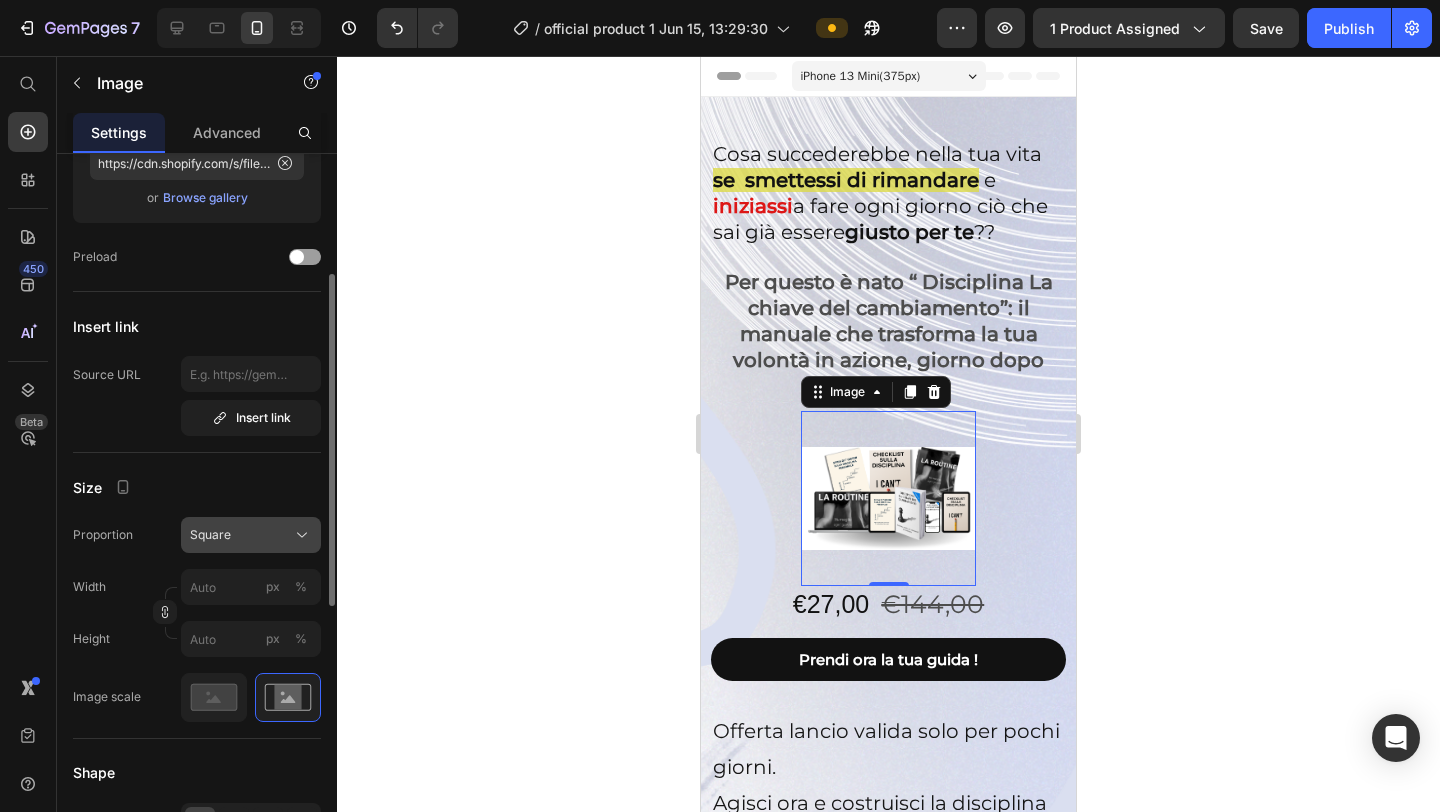 click on "Square" at bounding box center (251, 535) 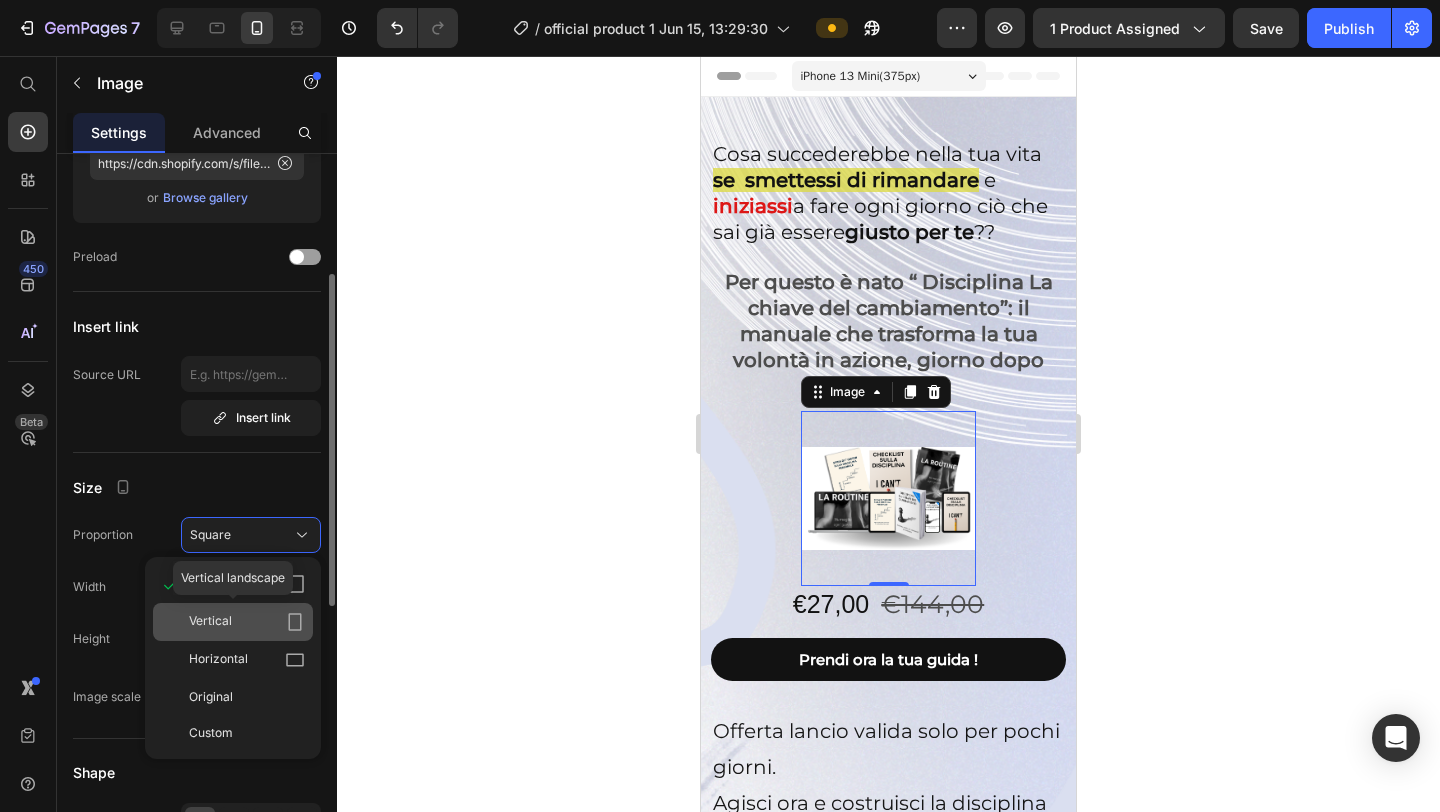 click on "Vertical" at bounding box center (247, 622) 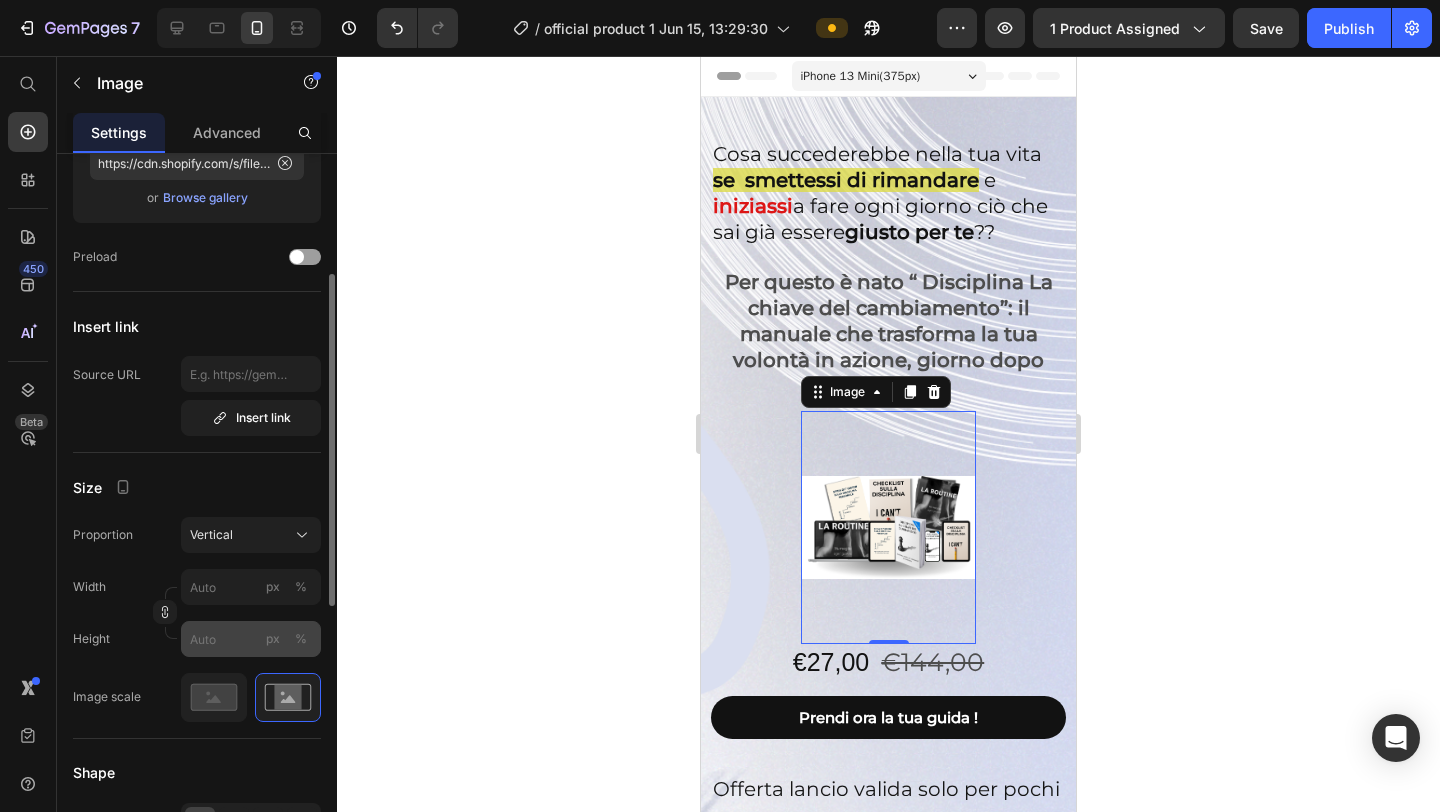 click on "px" 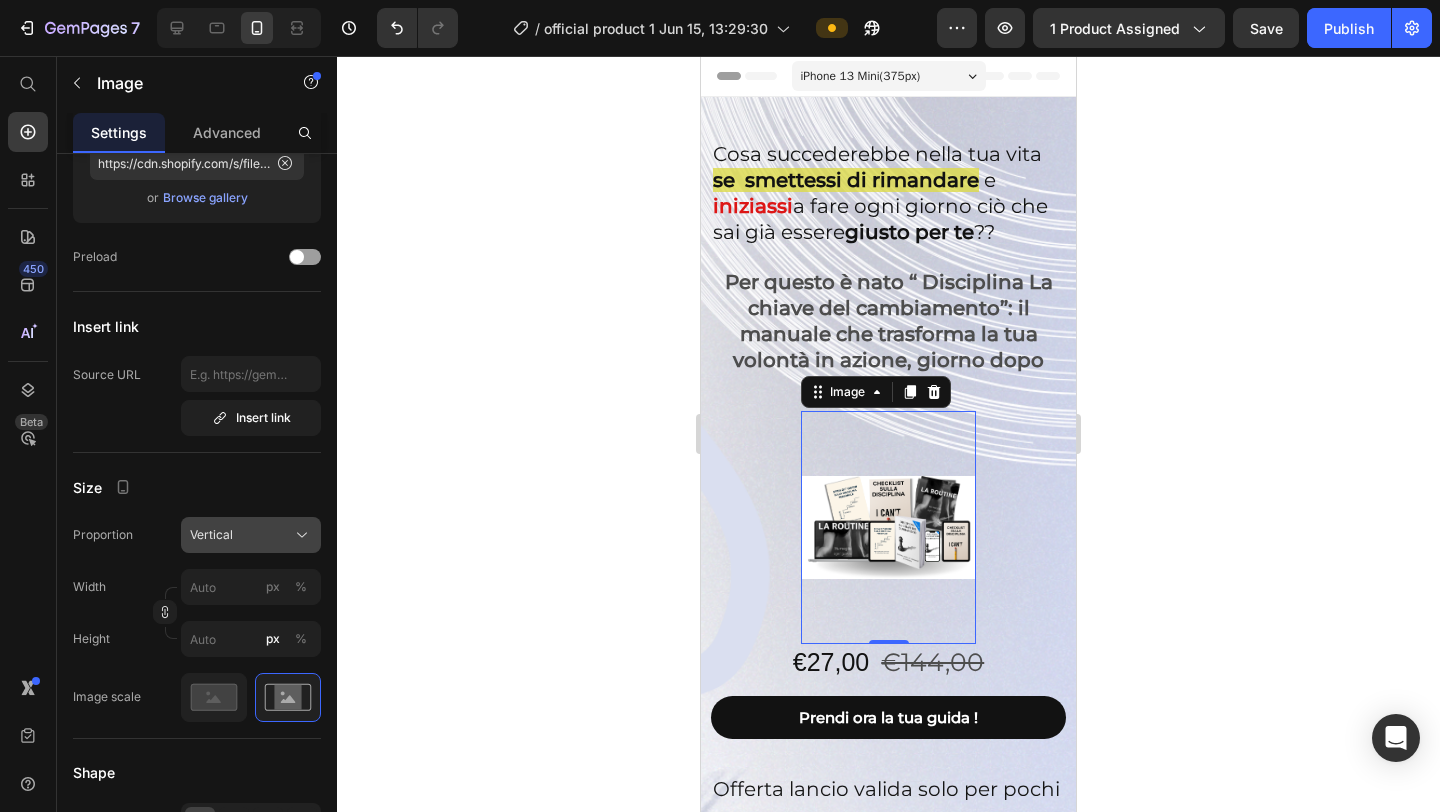 click on "Vertical" at bounding box center (251, 535) 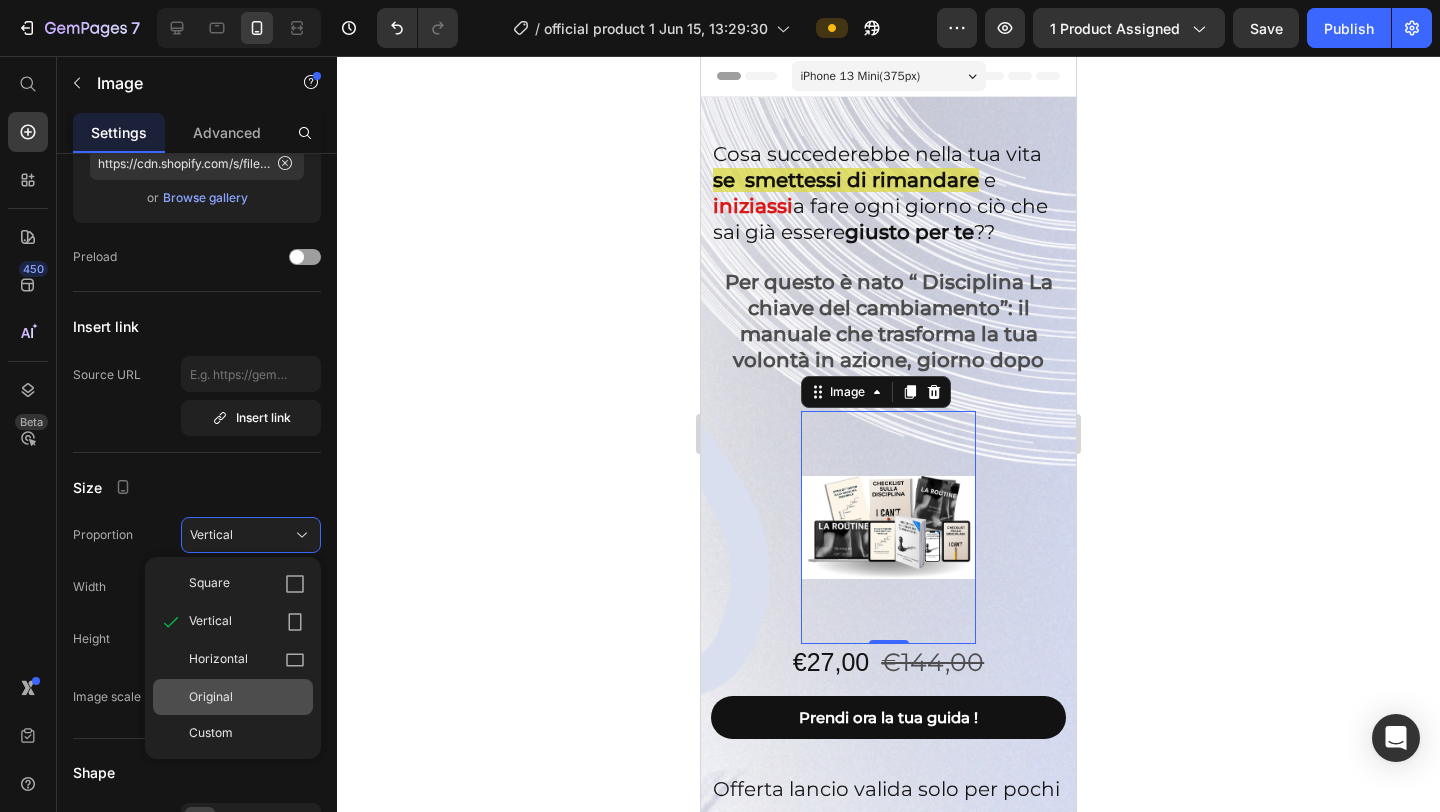 click on "Original" 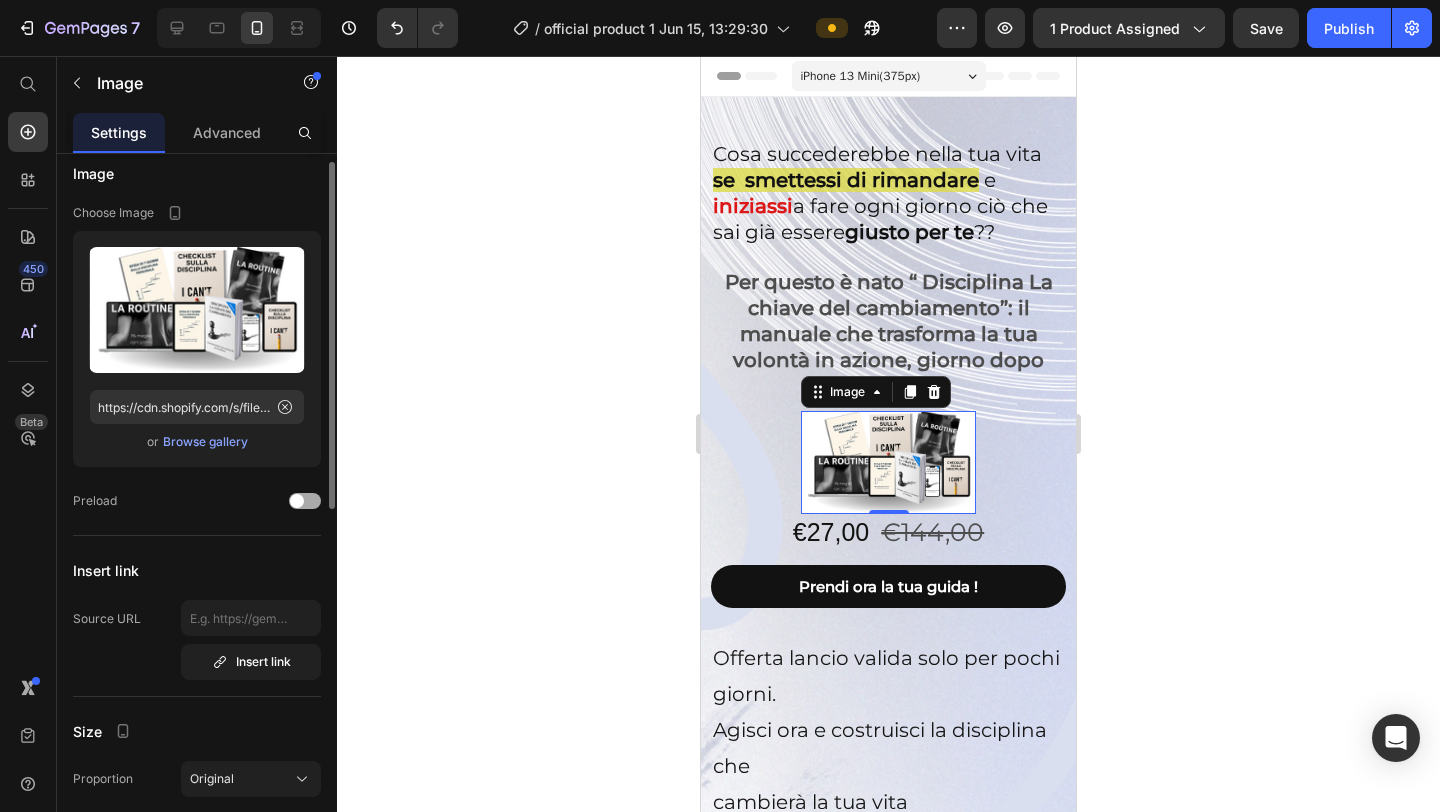 scroll, scrollTop: 18, scrollLeft: 0, axis: vertical 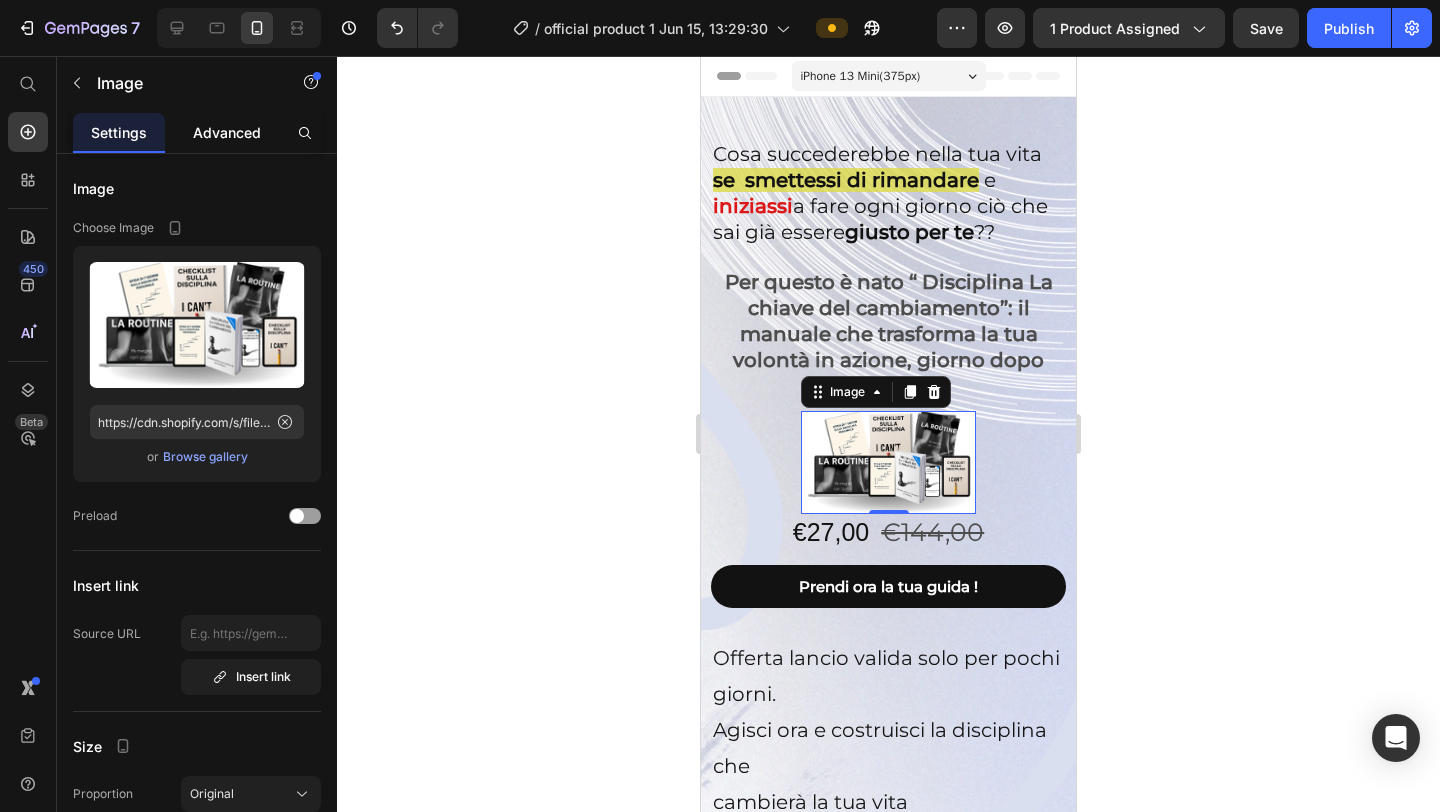 click on "Advanced" at bounding box center [227, 132] 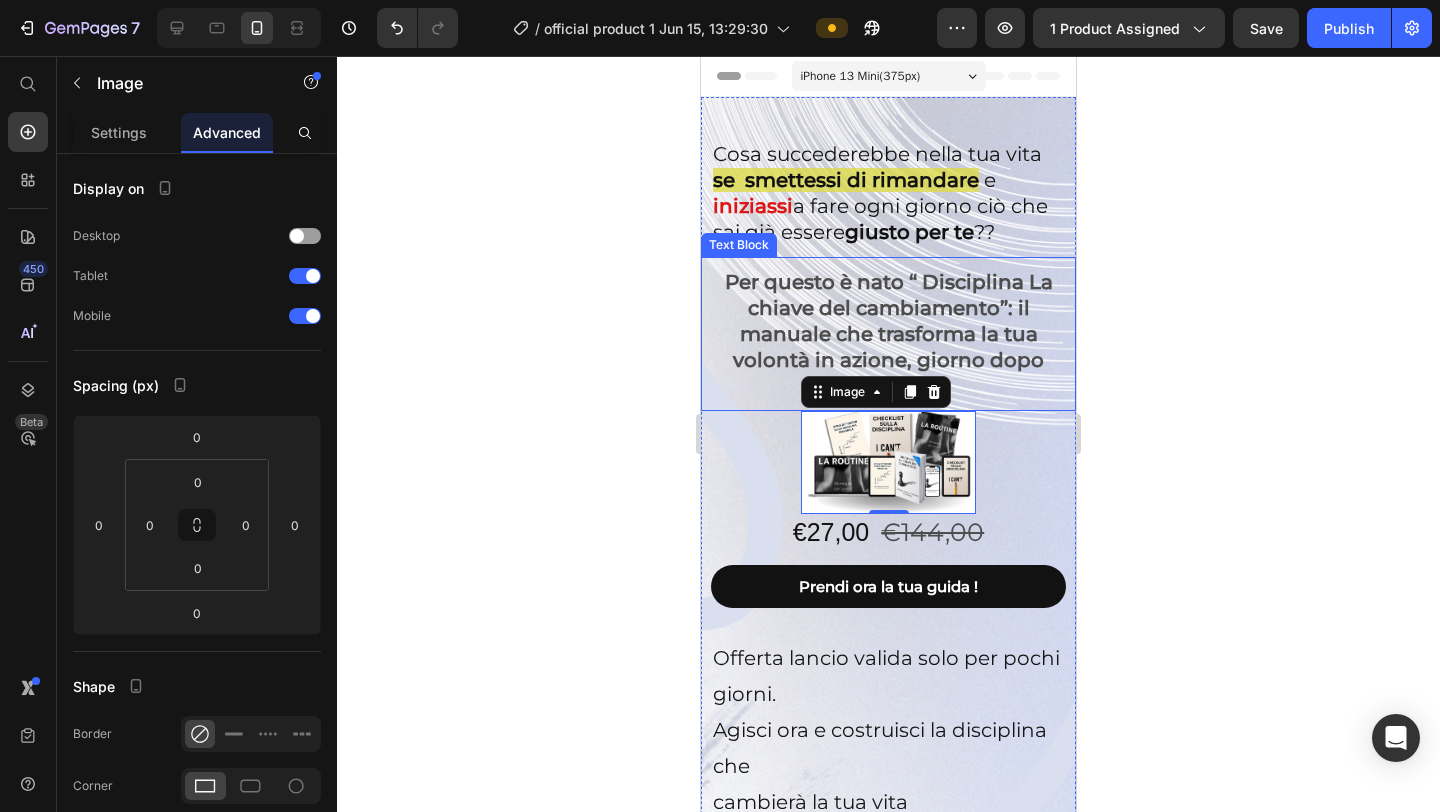 click on "Per questo è nato “ Disciplina La chiave del cambiamento”: il" at bounding box center (888, 295) 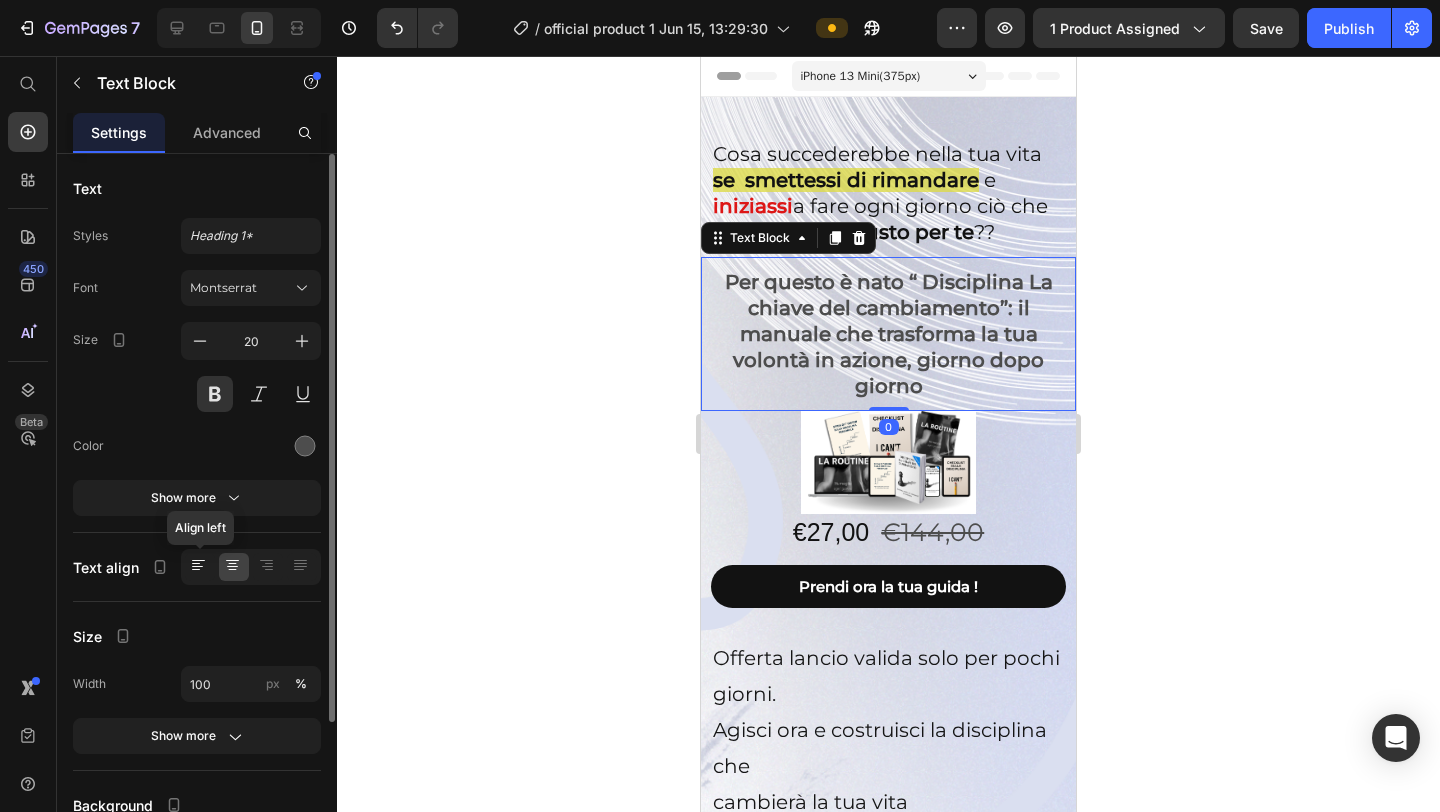 click 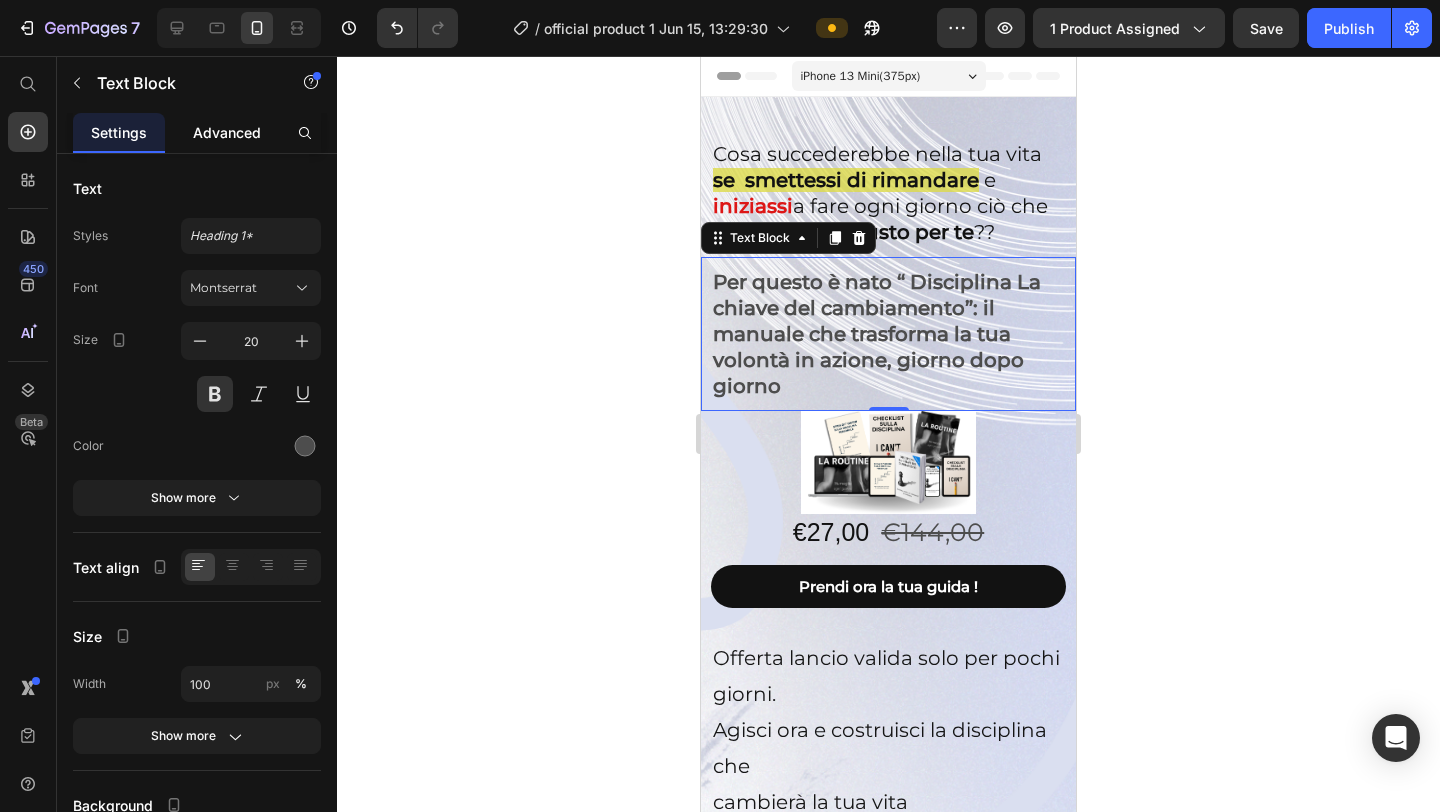 click on "Advanced" at bounding box center [227, 132] 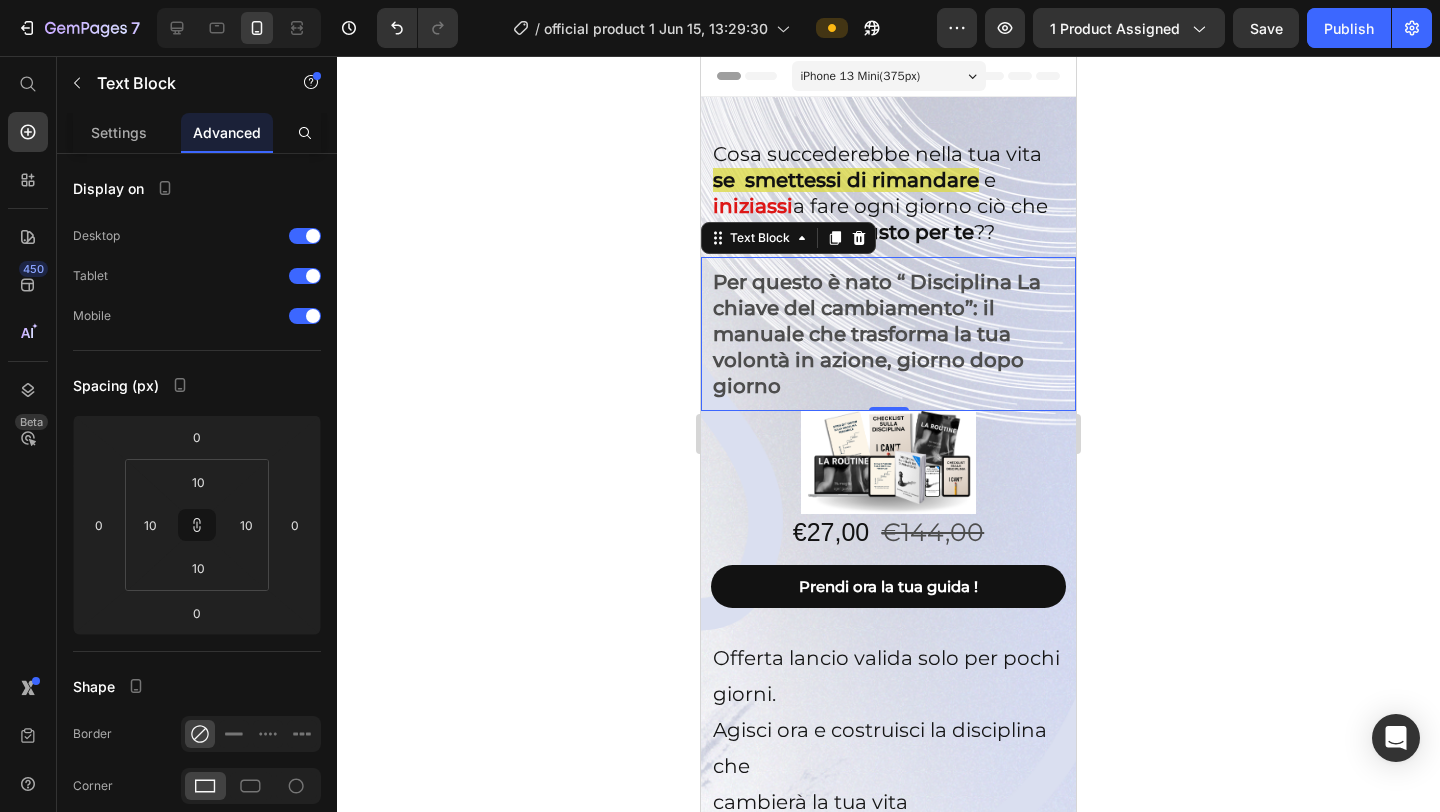 click 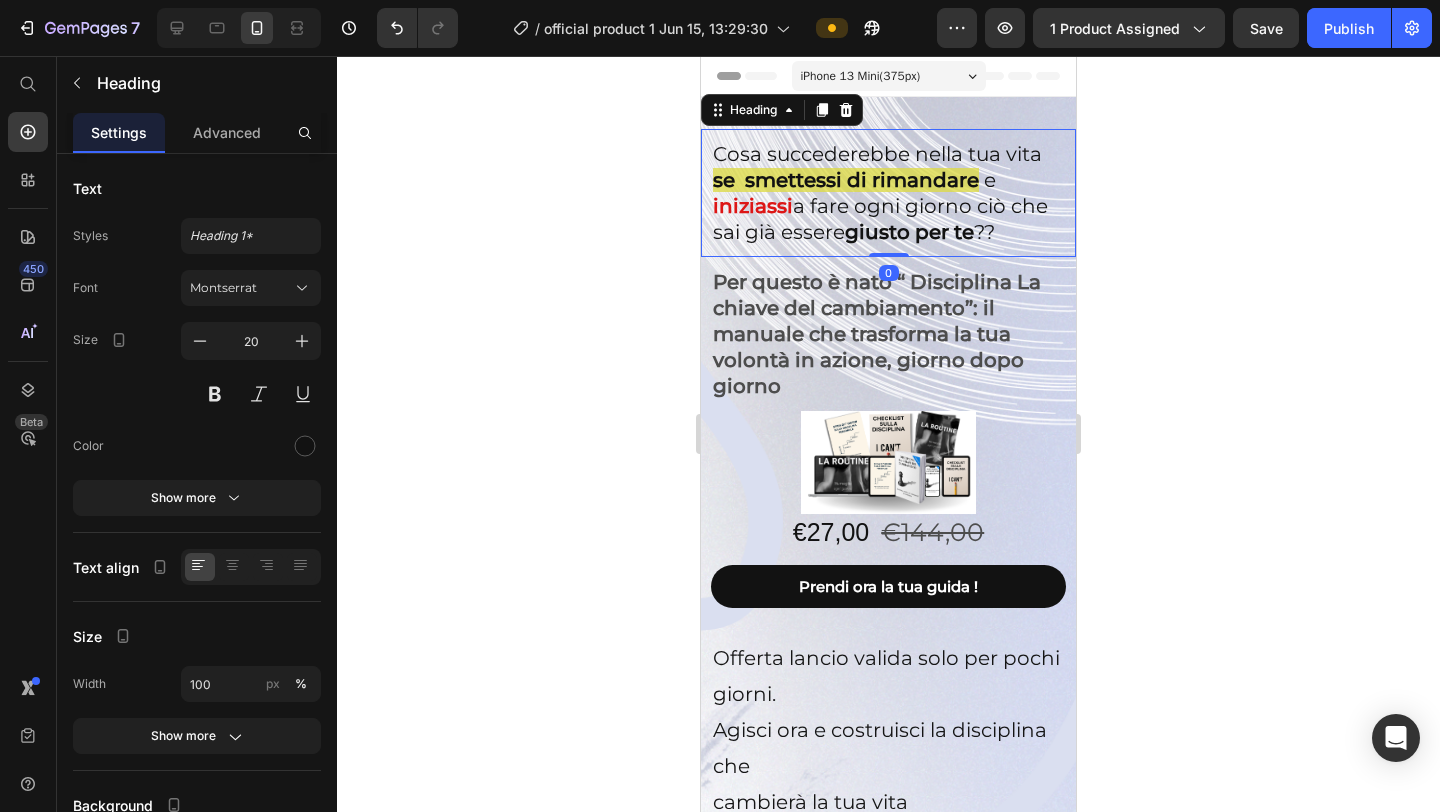 click on "iniziassi" at bounding box center [753, 206] 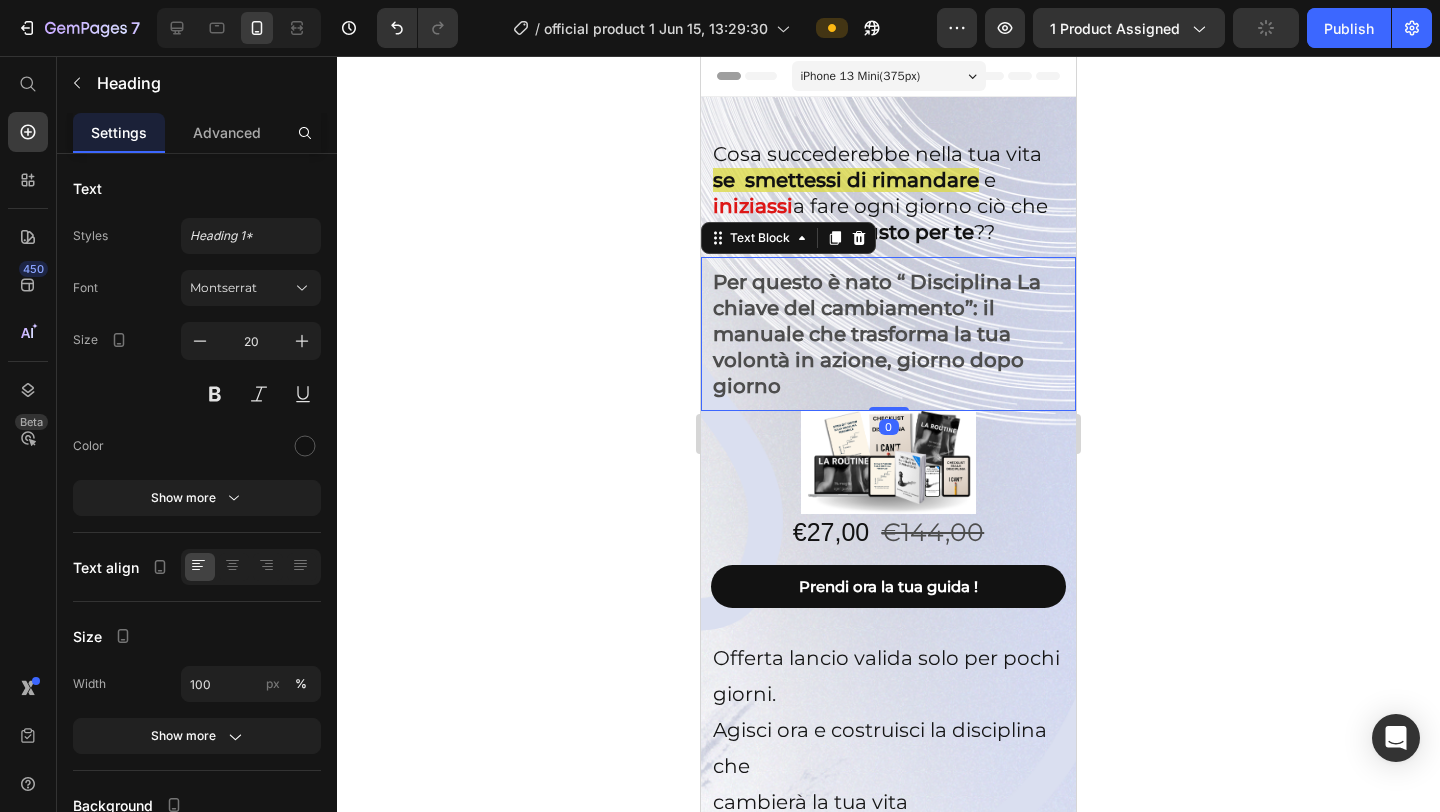 click on "Per questo è nato “ Disciplina La chiave del cambiamento”: il" at bounding box center [877, 295] 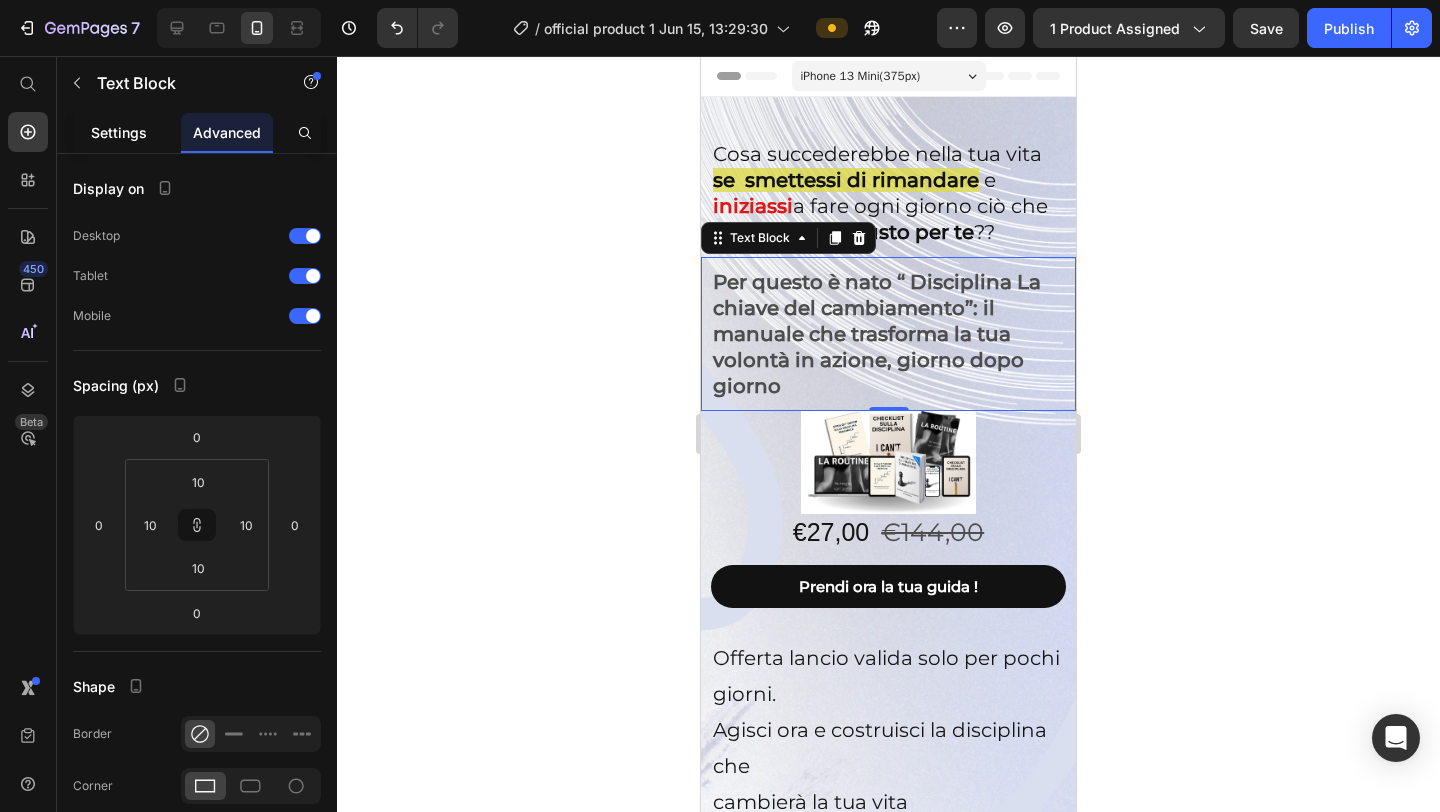 click on "Settings" at bounding box center [119, 132] 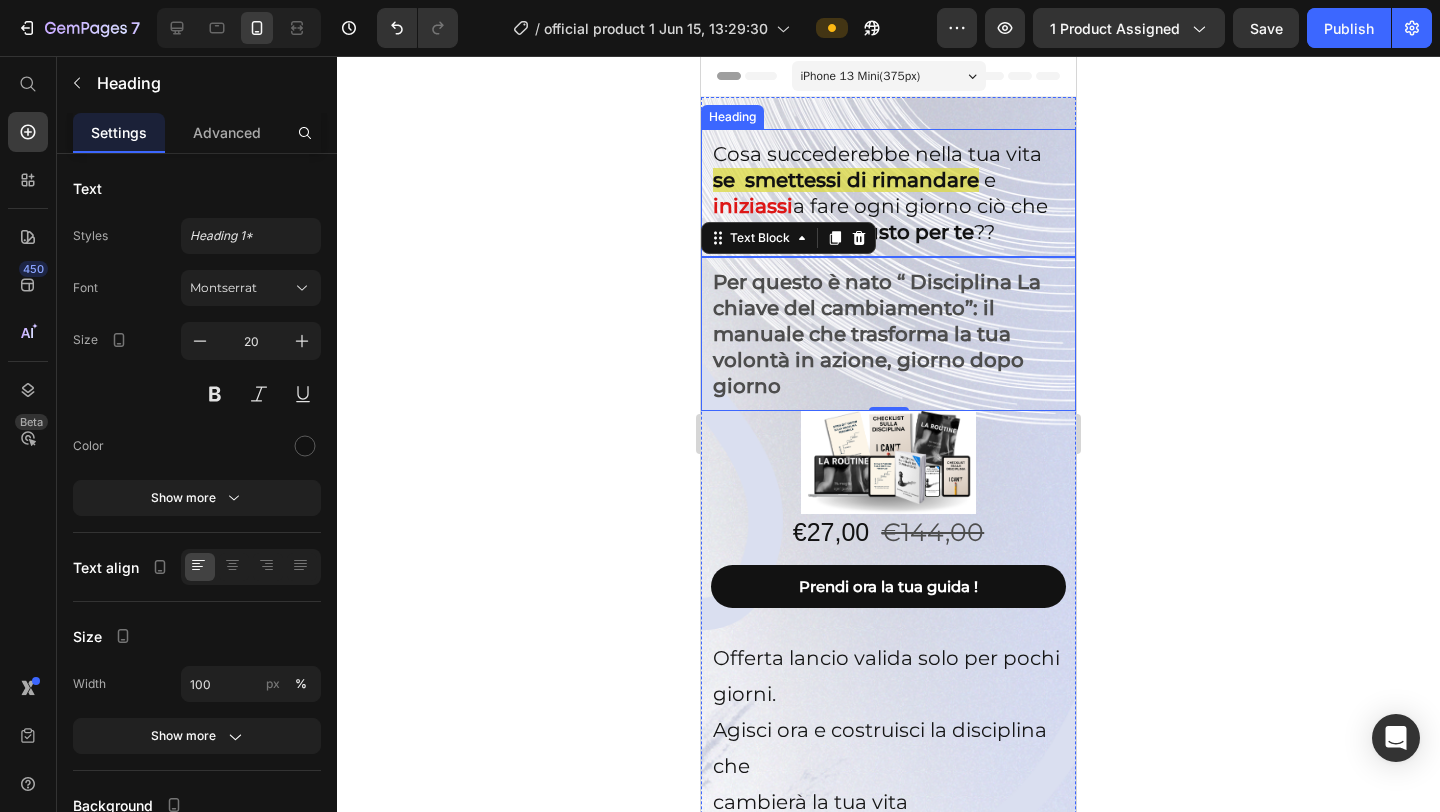 click on "Cosa succederebbe nella tua vita se  smettessi di rimandare   e iniziassi  a fare ogni giorno ciò che sai già essere  giusto per te ??" at bounding box center [888, 193] 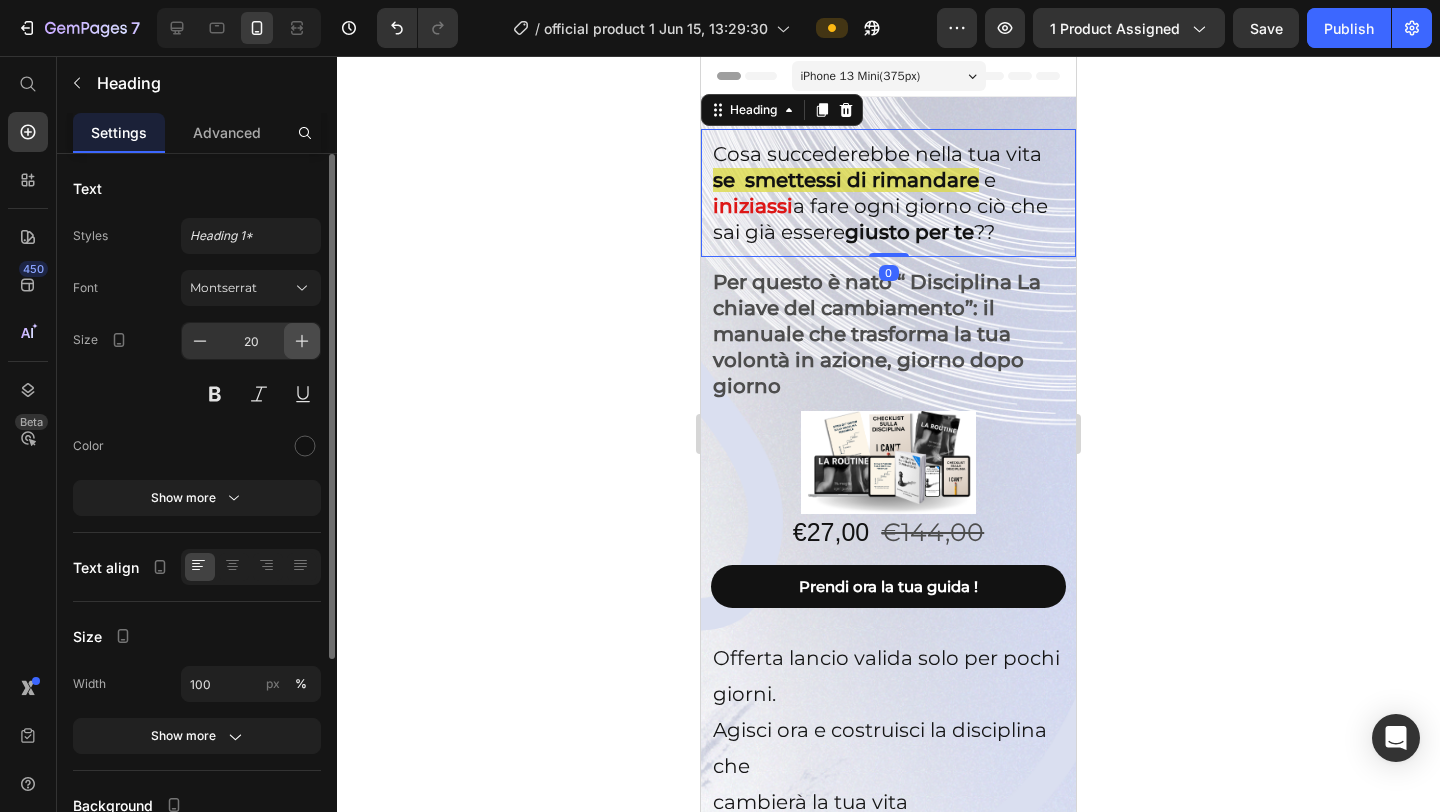 click 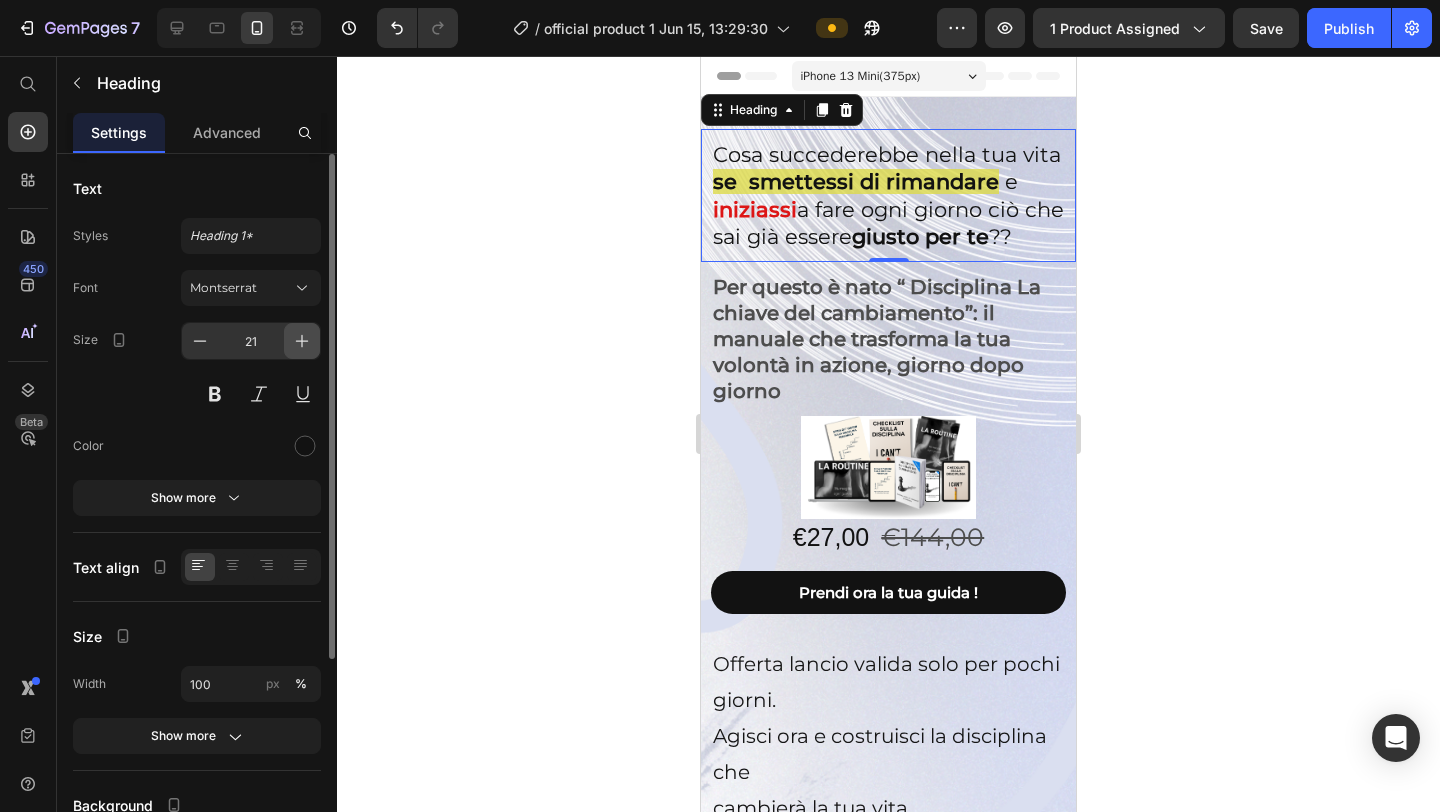 click 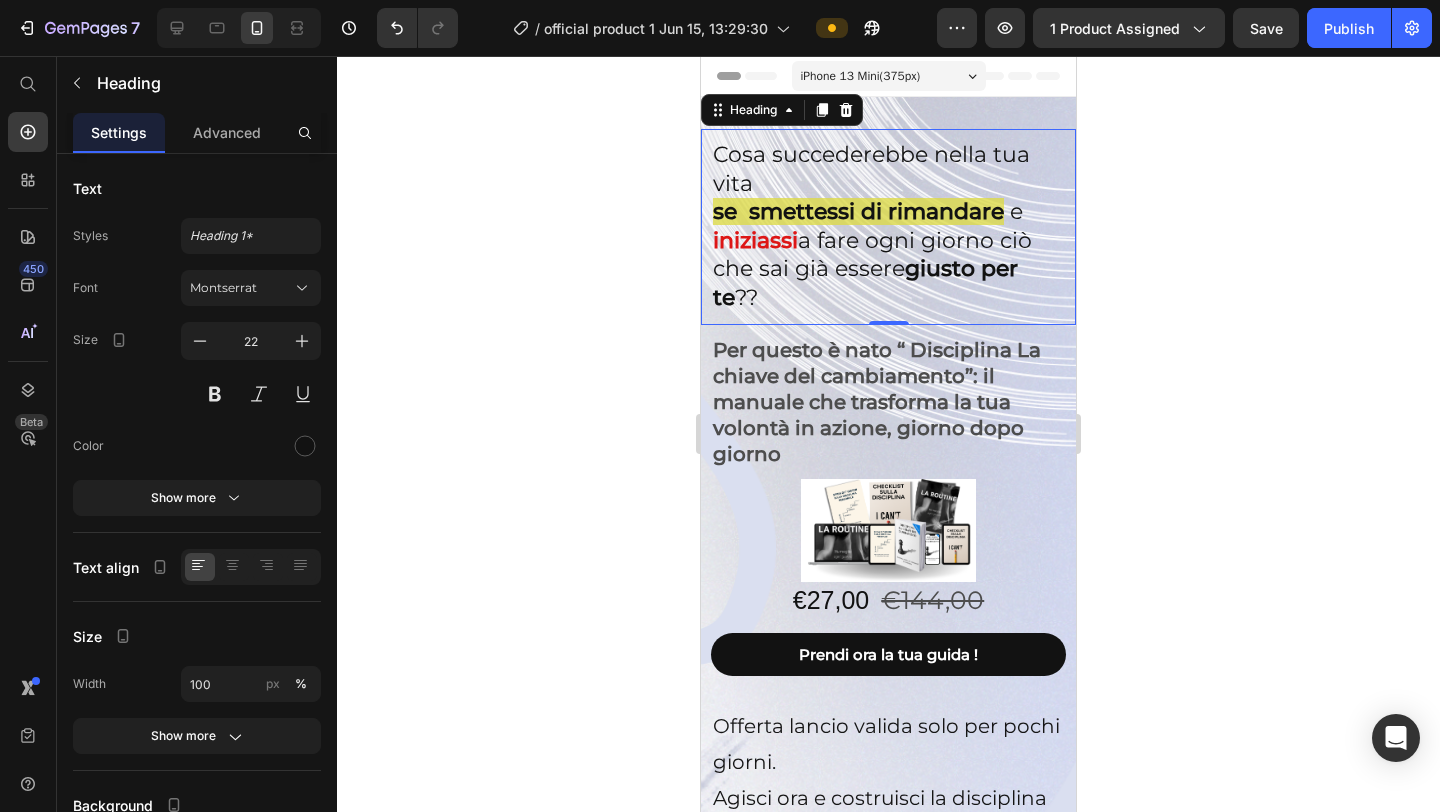click 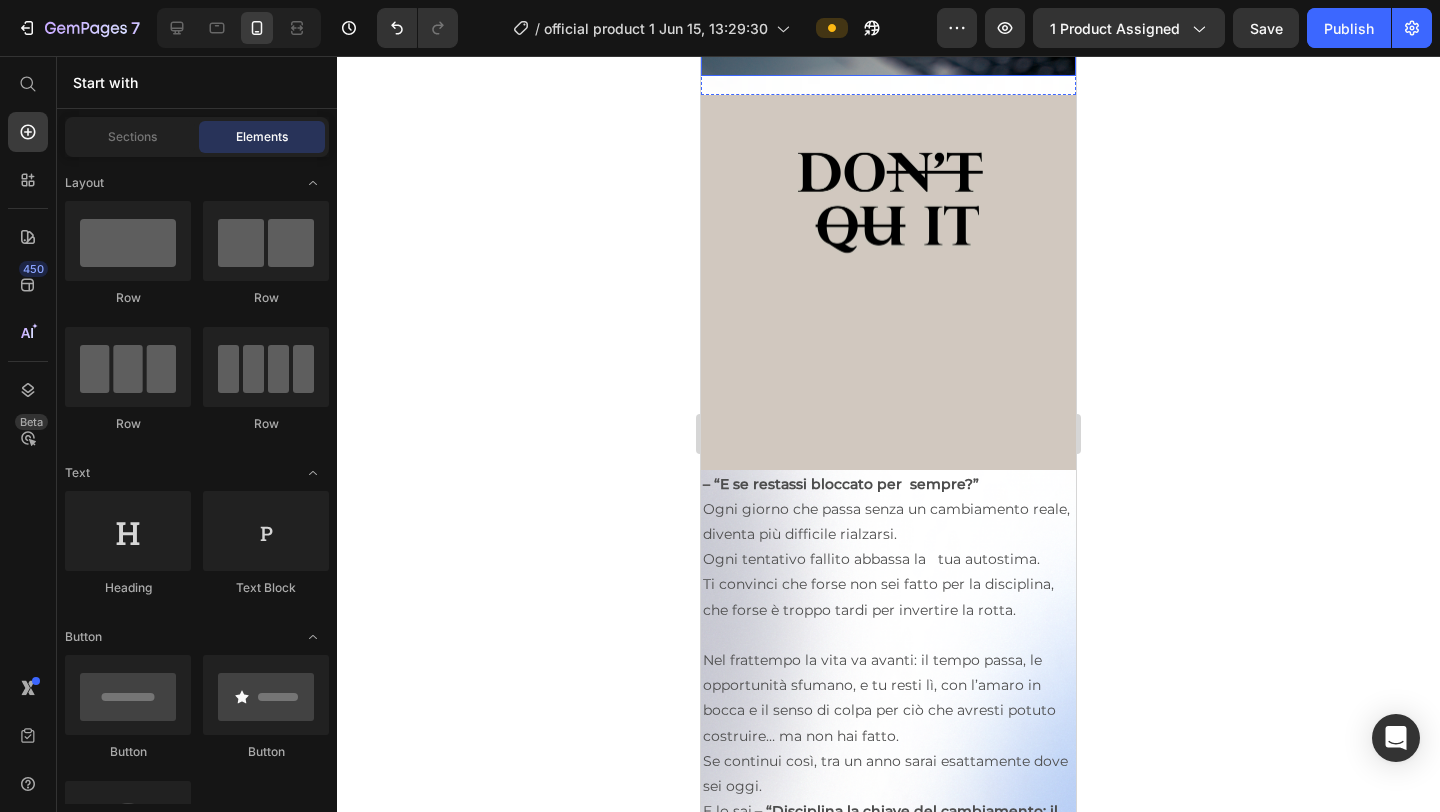 scroll, scrollTop: 4007, scrollLeft: 0, axis: vertical 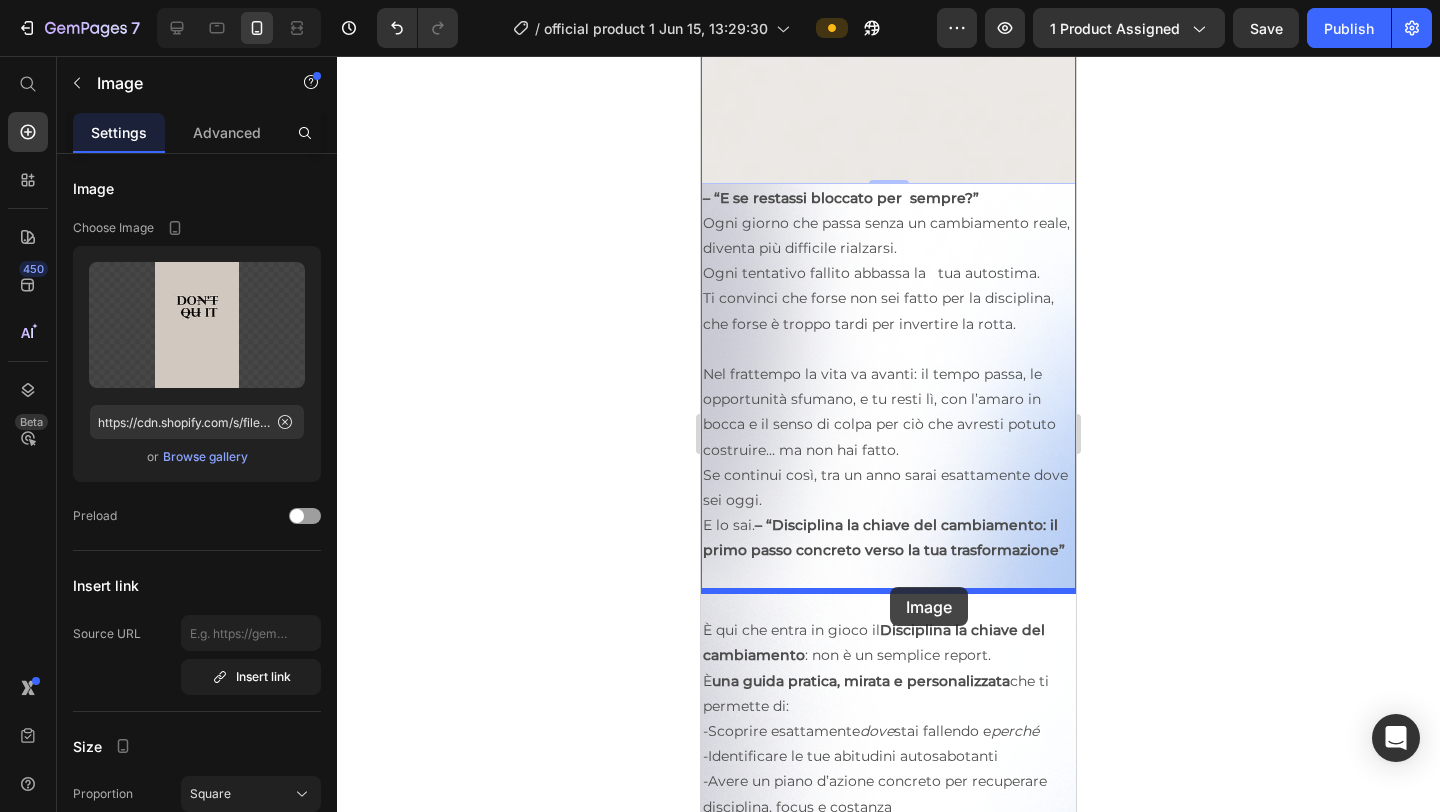 drag, startPoint x: 929, startPoint y: 340, endPoint x: 890, endPoint y: 587, distance: 250.06 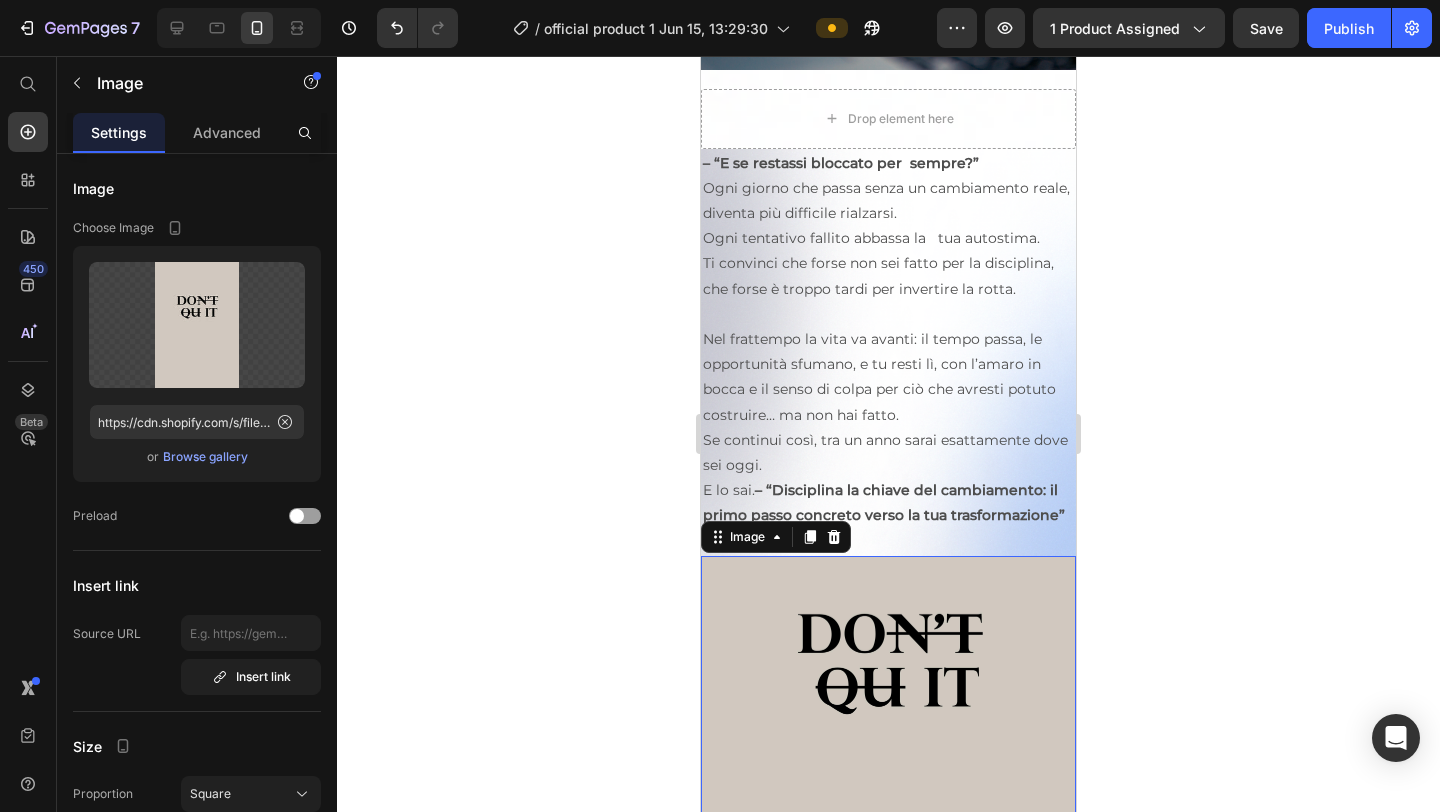 scroll, scrollTop: 3882, scrollLeft: 0, axis: vertical 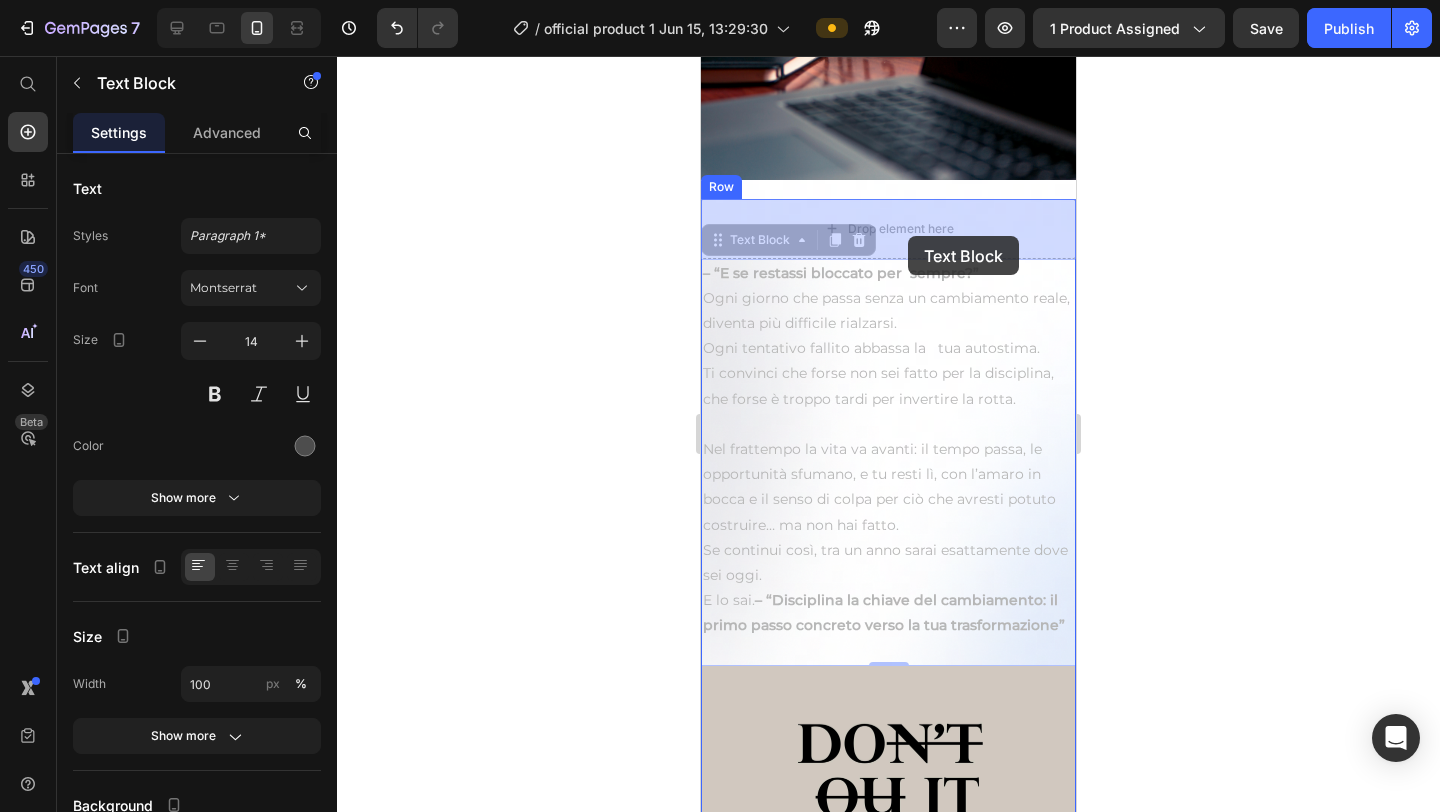 drag, startPoint x: 899, startPoint y: 306, endPoint x: 908, endPoint y: 237, distance: 69.58448 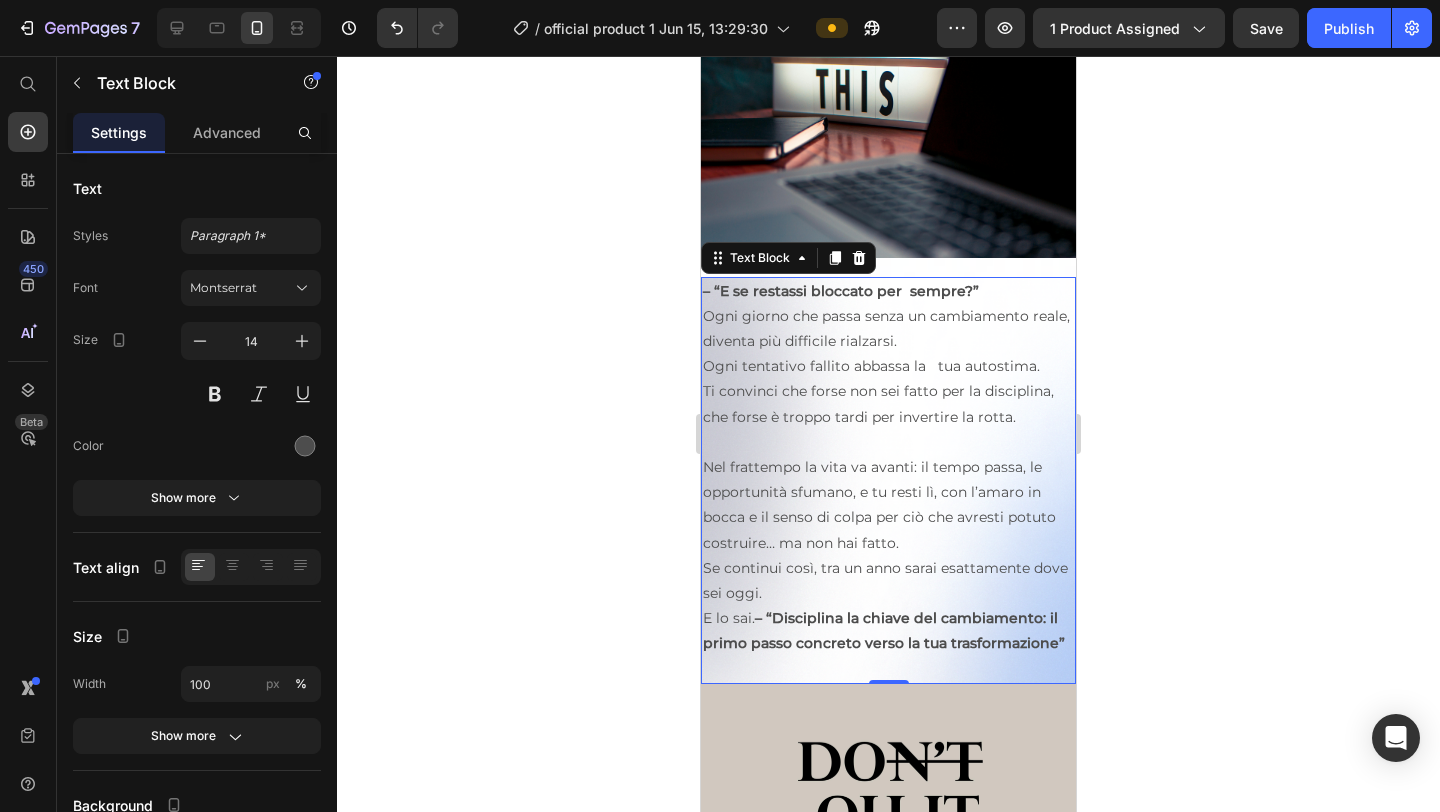 scroll, scrollTop: 3794, scrollLeft: 0, axis: vertical 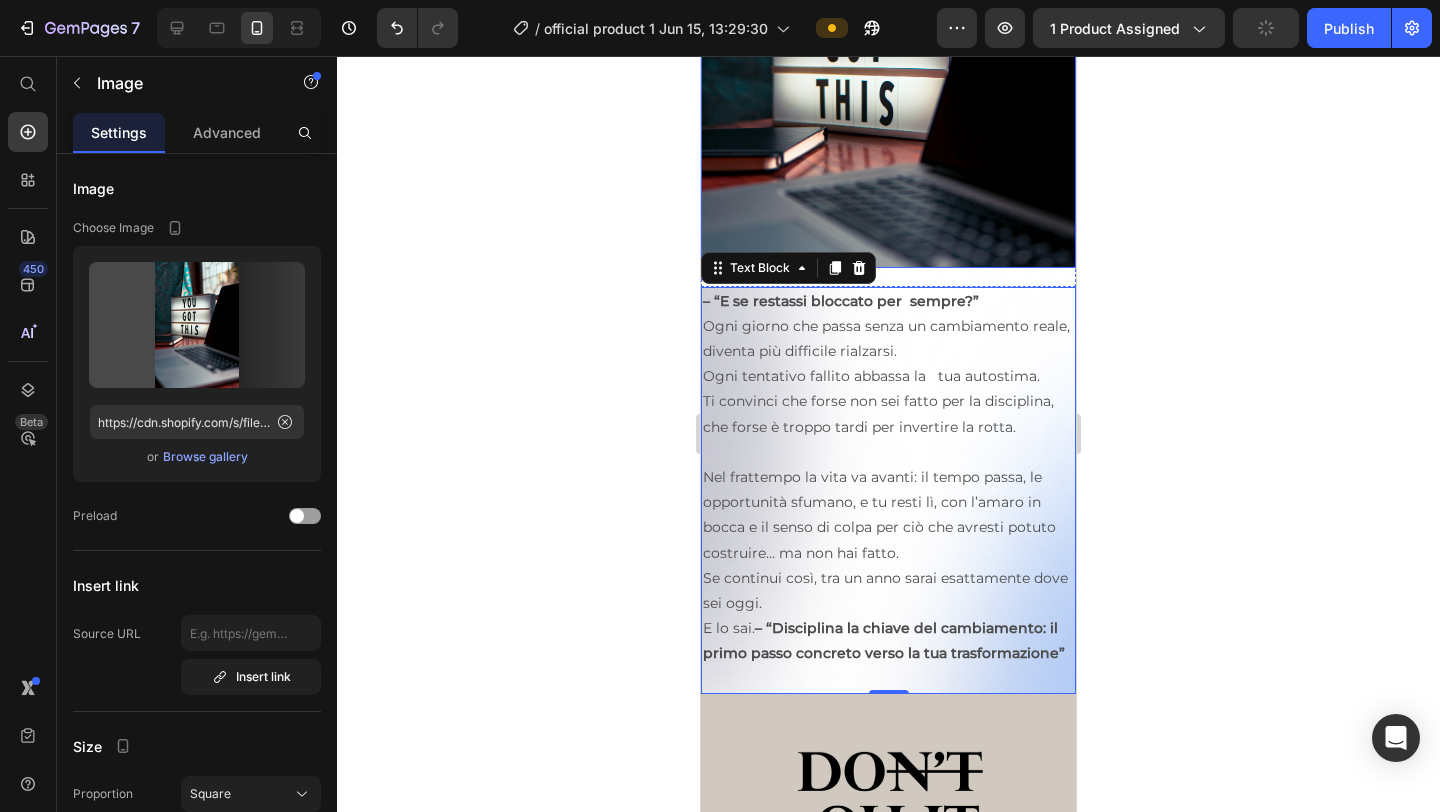 click at bounding box center [888, 80] 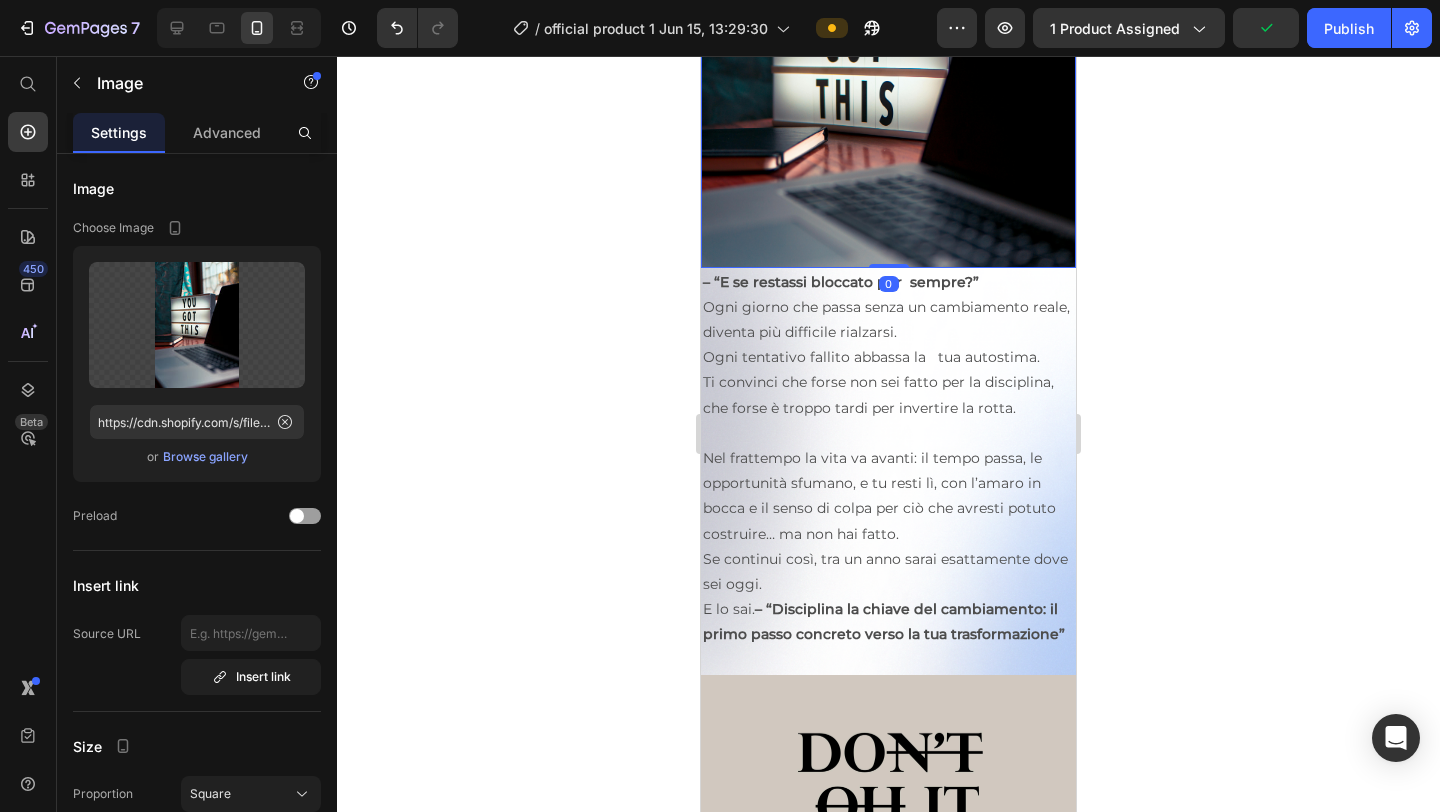 drag, startPoint x: 891, startPoint y: 282, endPoint x: 894, endPoint y: 245, distance: 37.12142 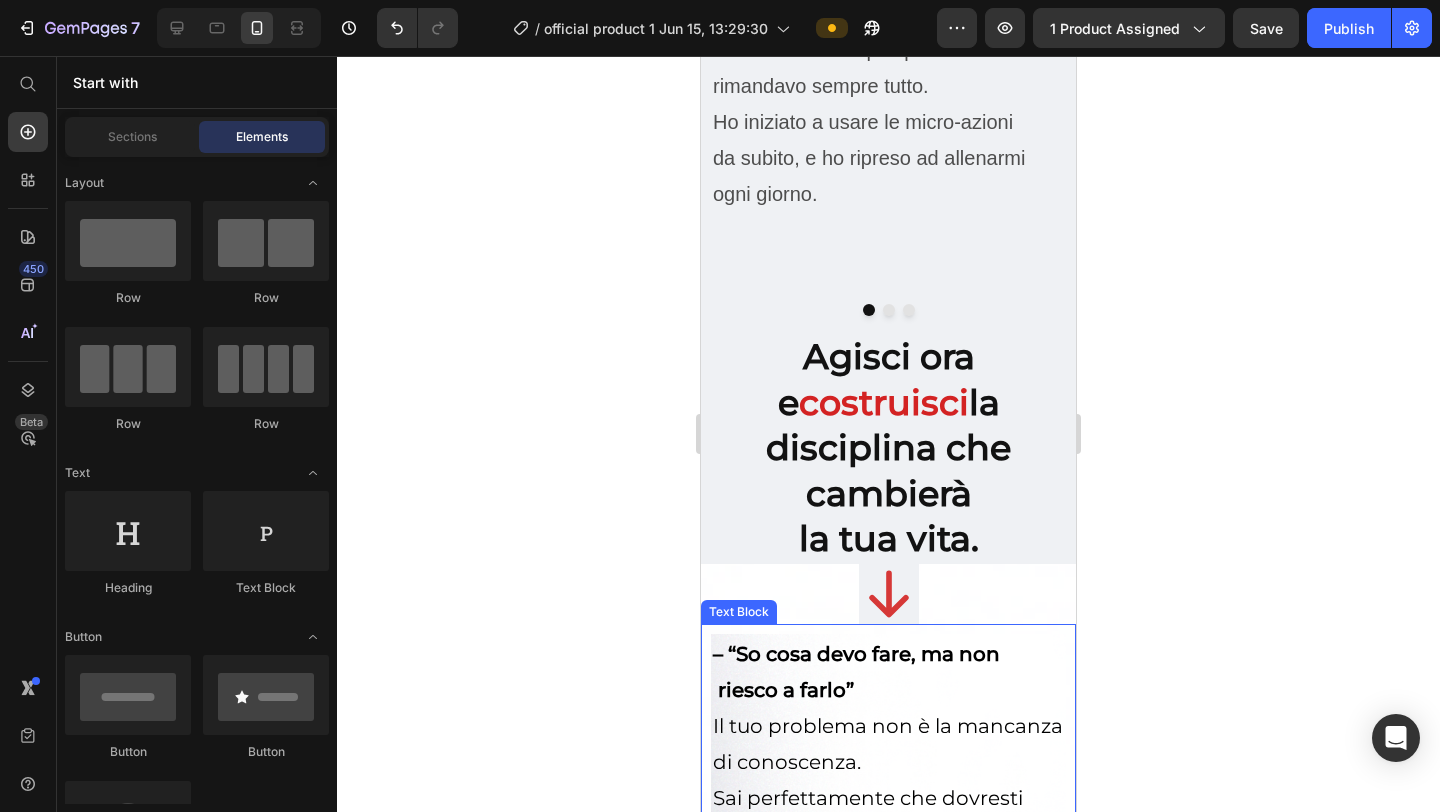 scroll, scrollTop: 2183, scrollLeft: 0, axis: vertical 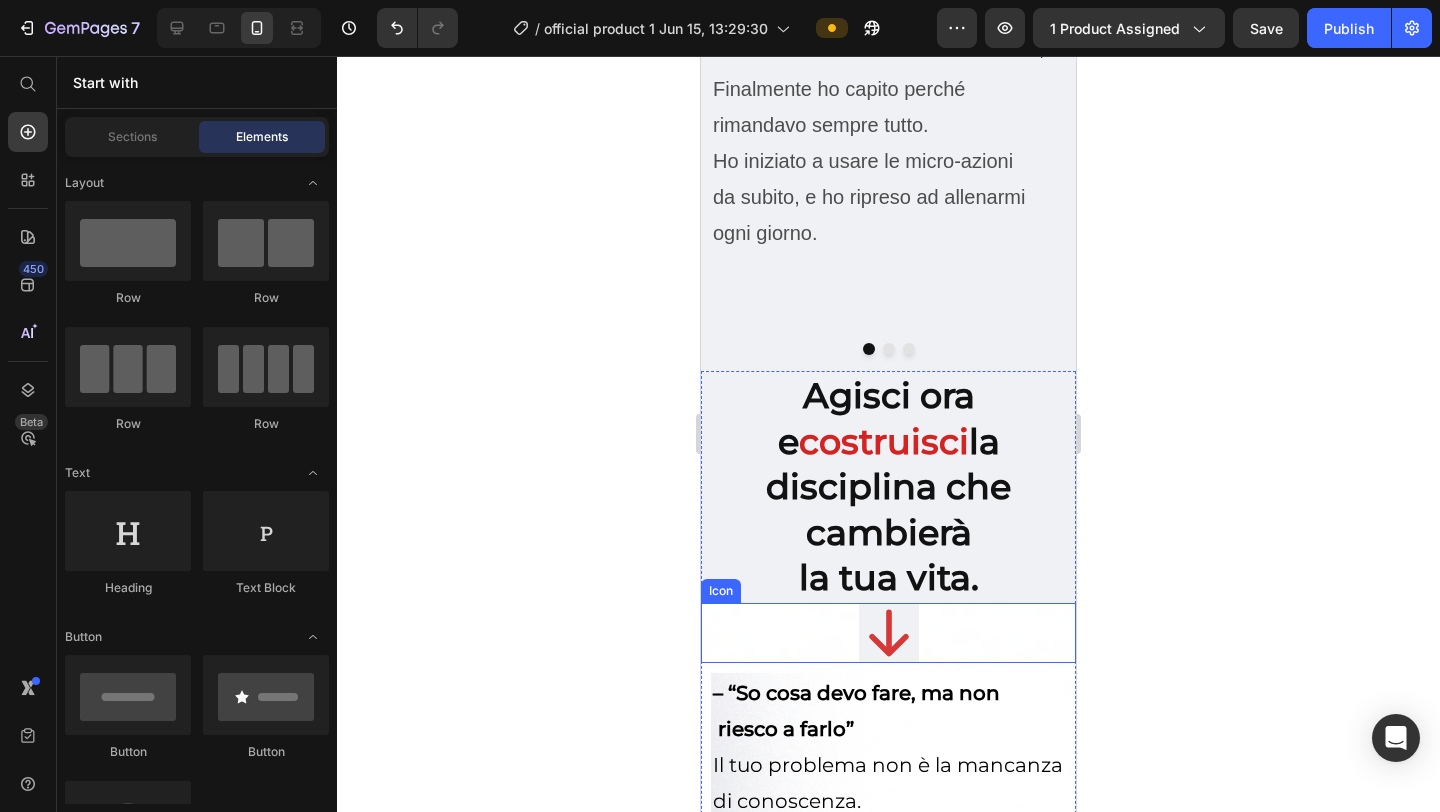 click 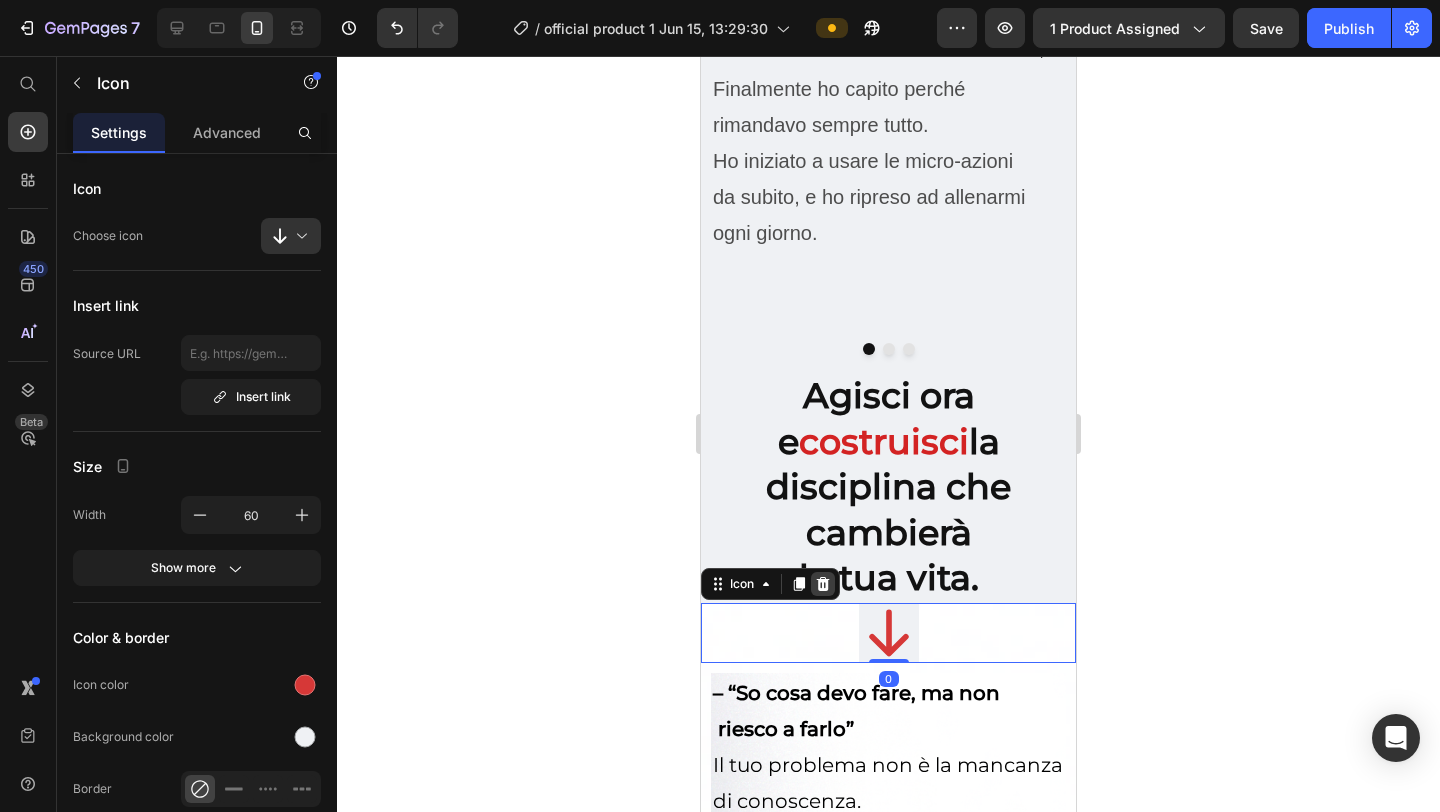 click 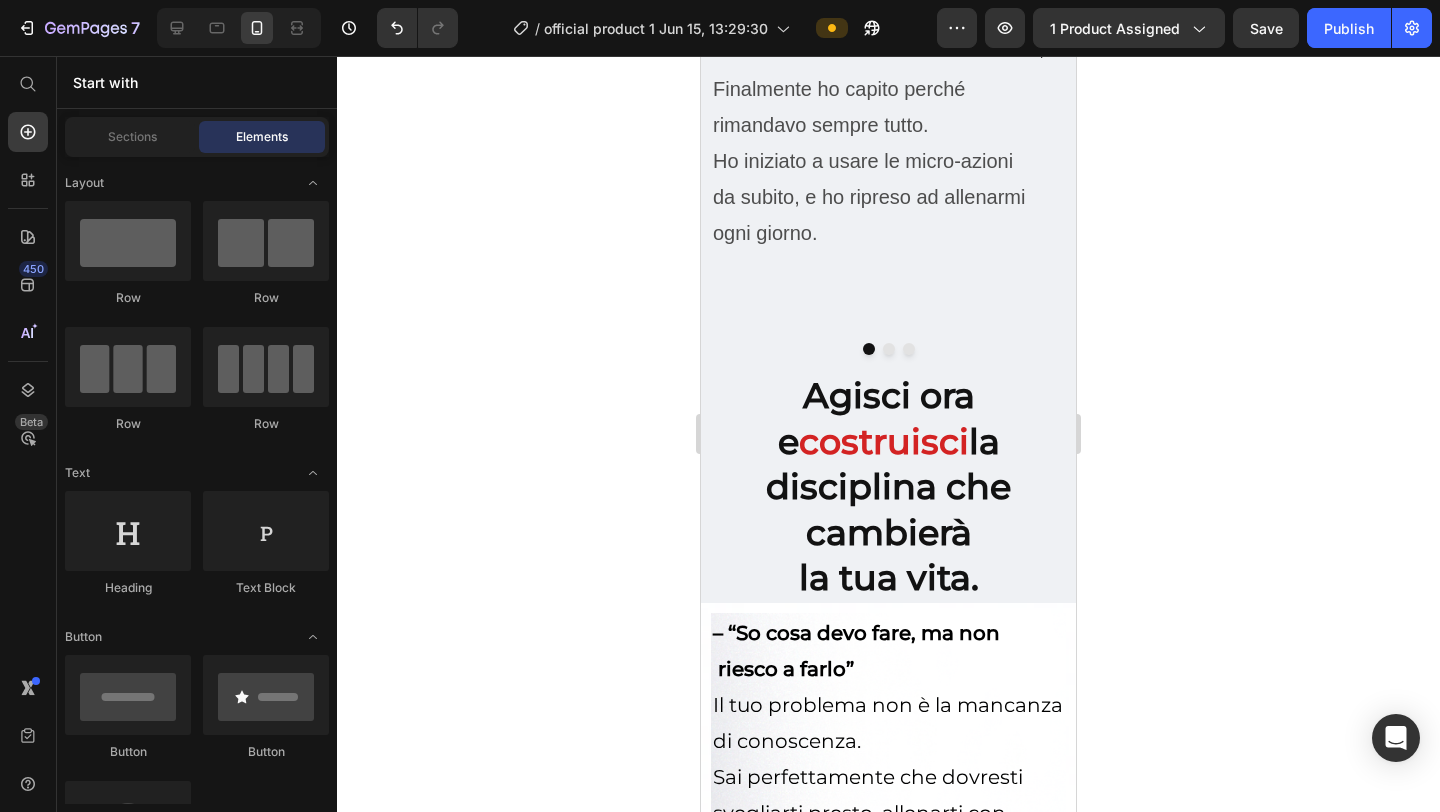 click 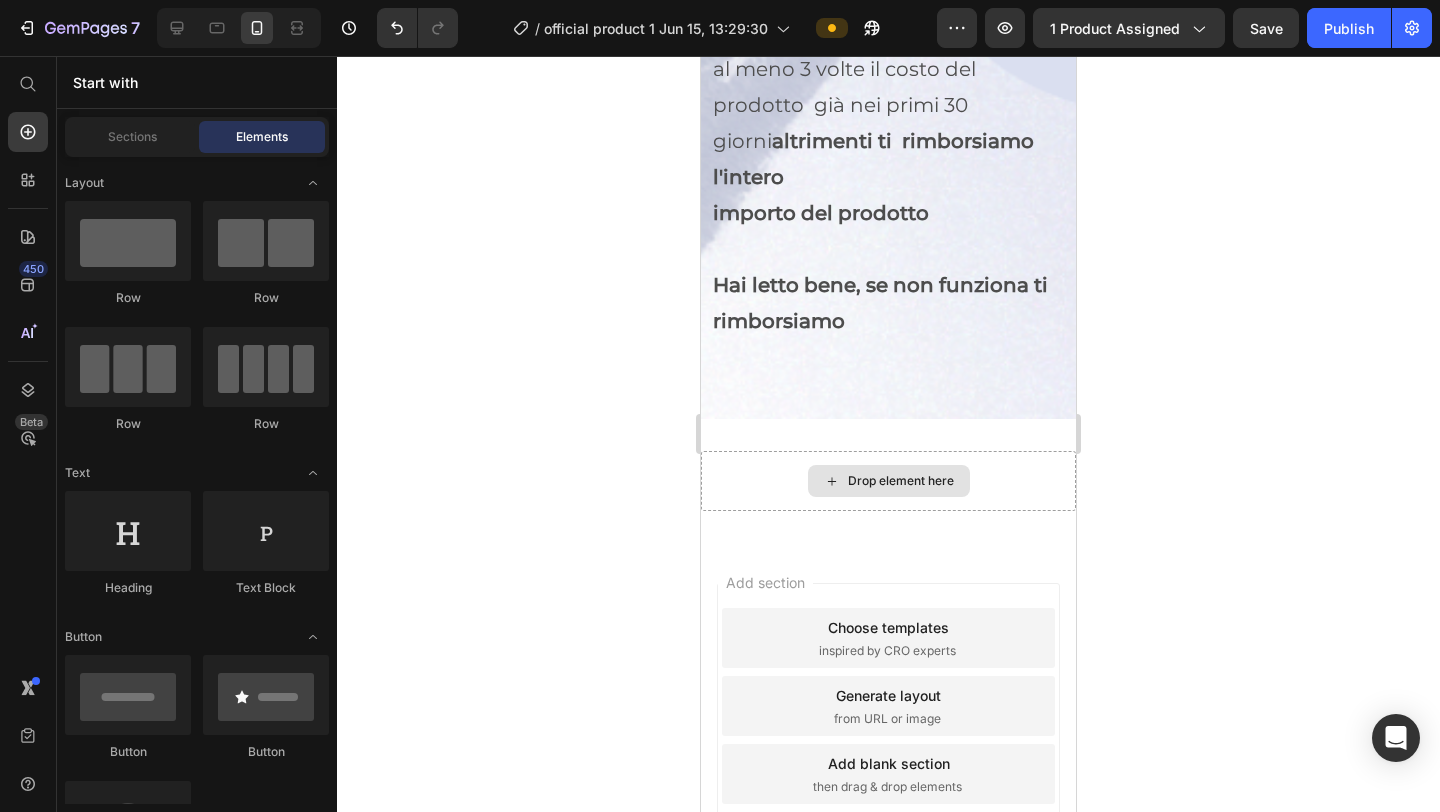 scroll, scrollTop: 17621, scrollLeft: 0, axis: vertical 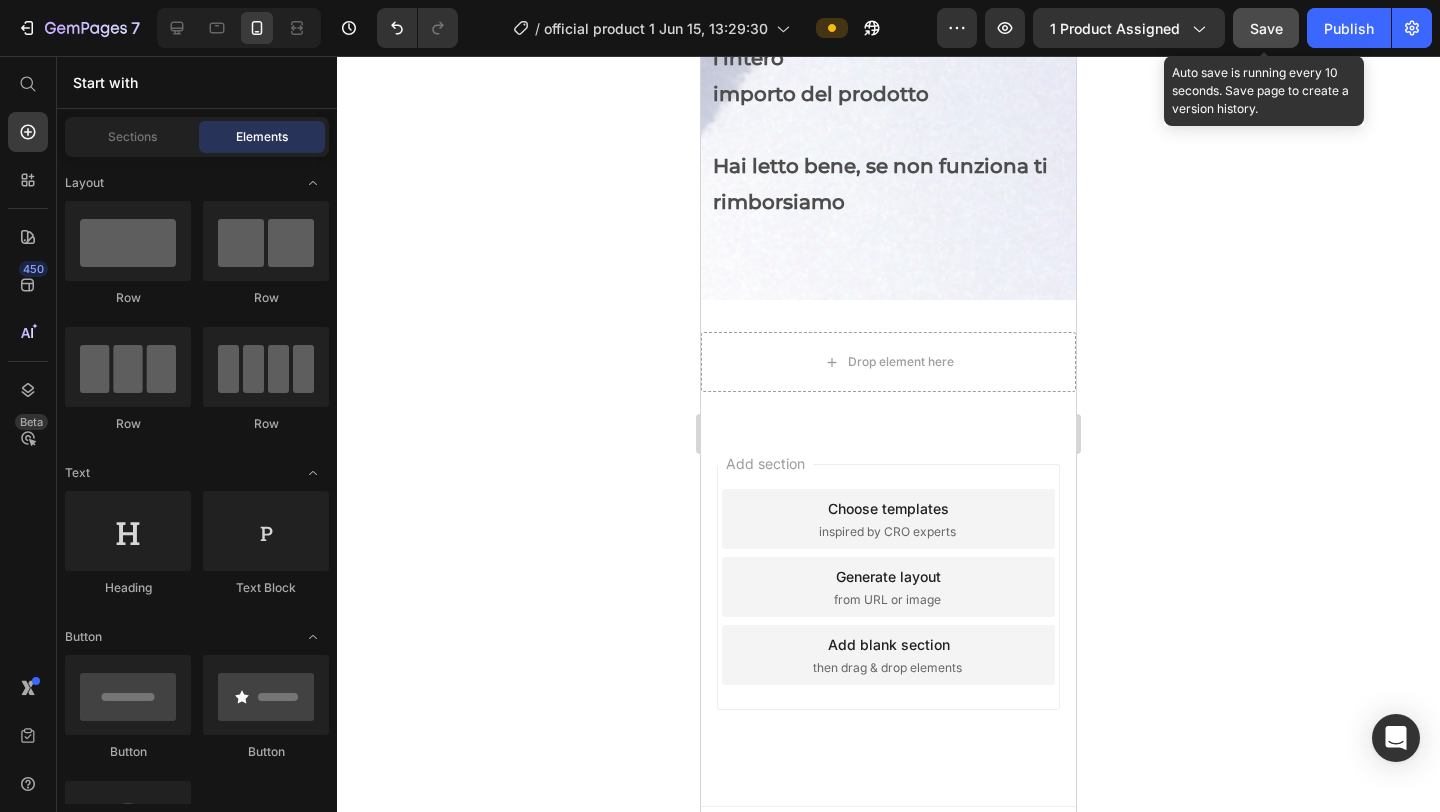 click on "Save" at bounding box center [1266, 28] 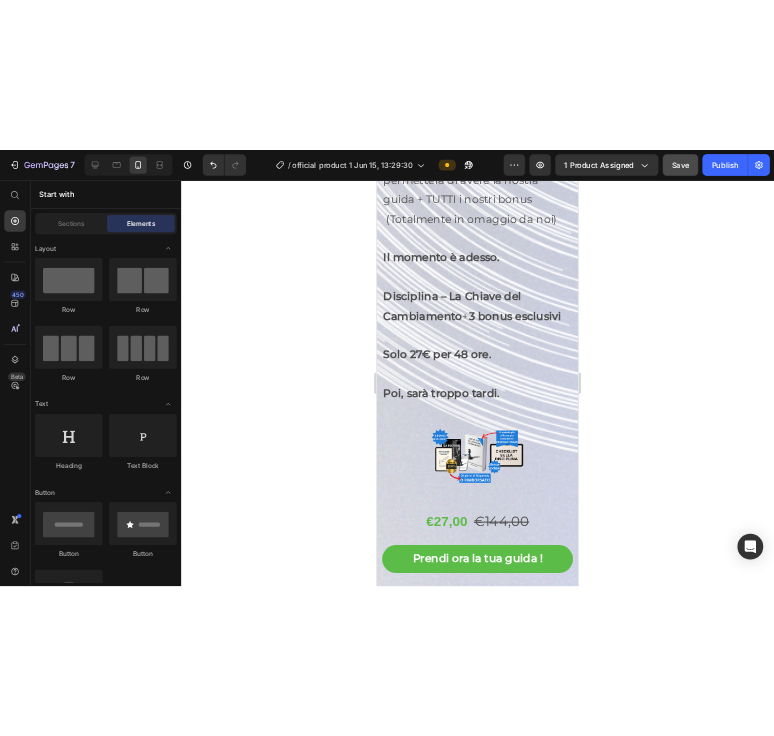 scroll, scrollTop: 15566, scrollLeft: 0, axis: vertical 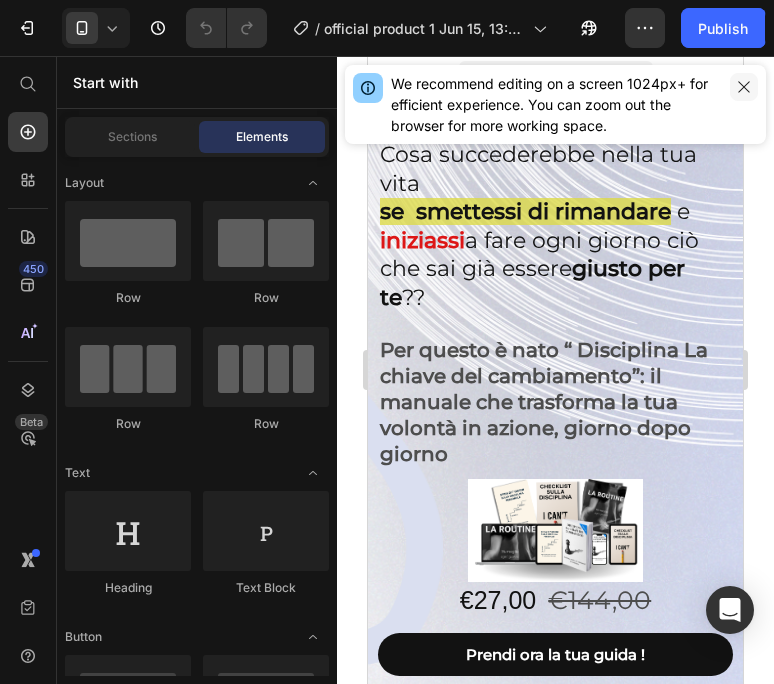 click 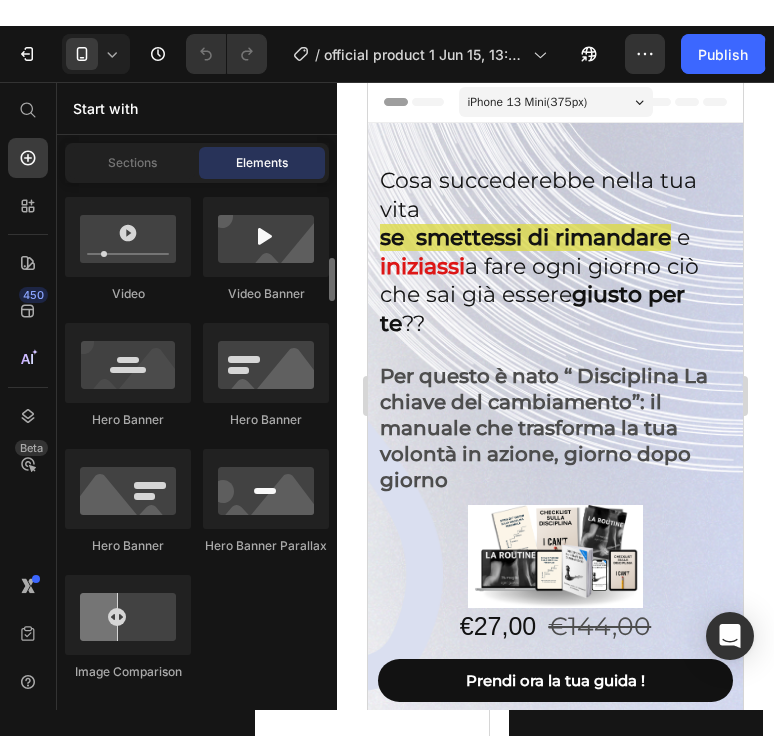 scroll, scrollTop: 0, scrollLeft: 0, axis: both 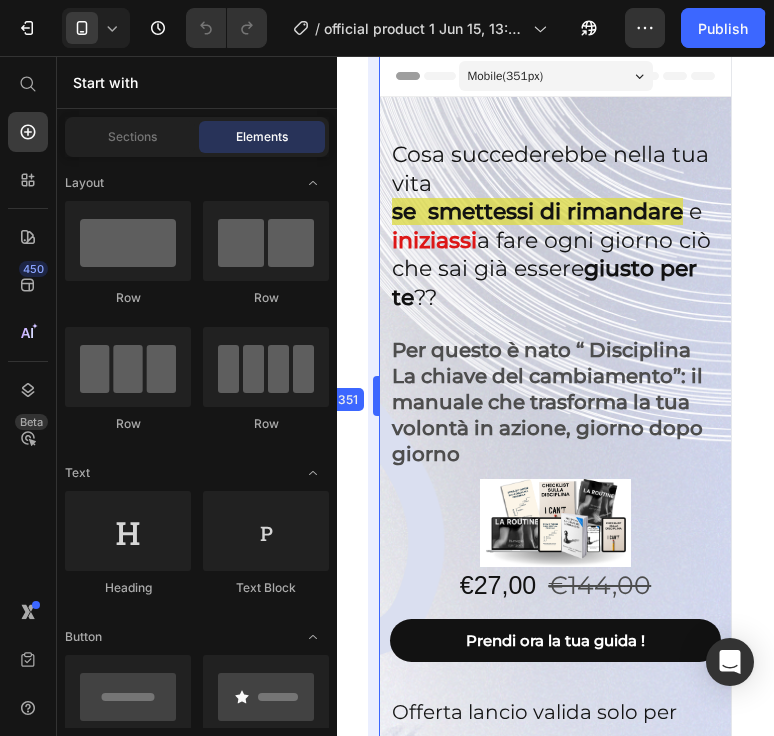 drag, startPoint x: 361, startPoint y: 397, endPoint x: 386, endPoint y: 415, distance: 30.805843 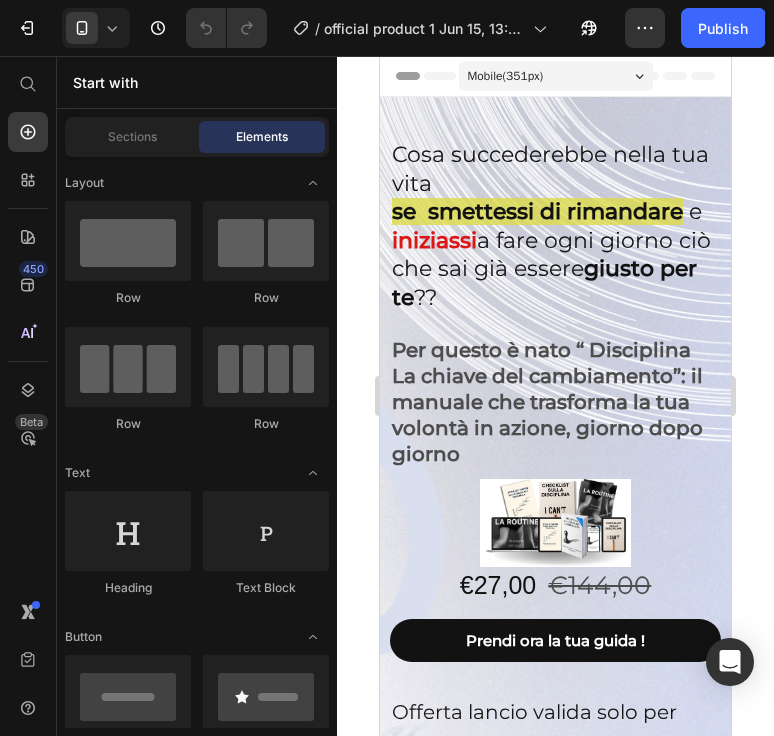 click on "Mobile  ( 351 px)" at bounding box center (556, 76) 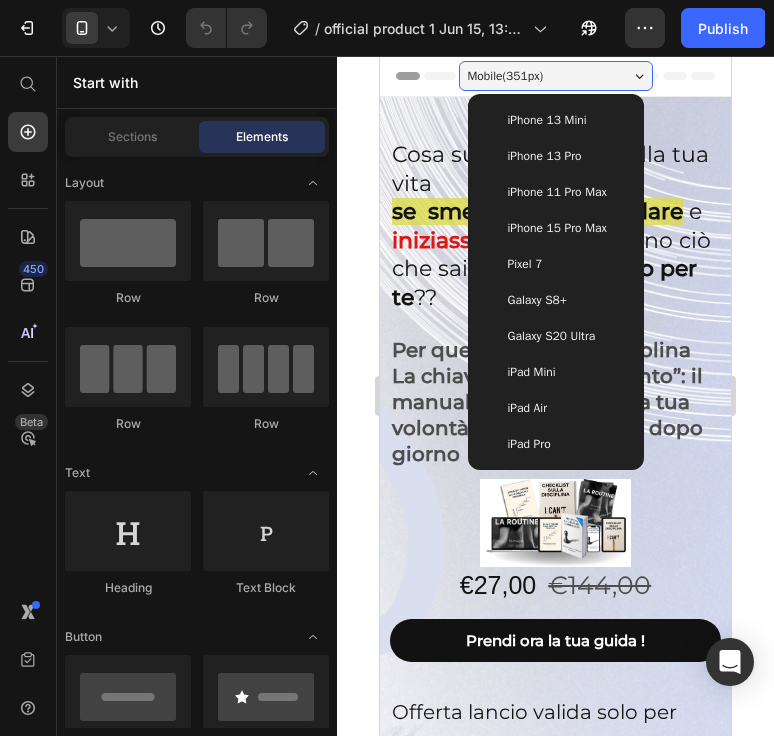 click on "iPhone 15 Pro Max" at bounding box center (557, 228) 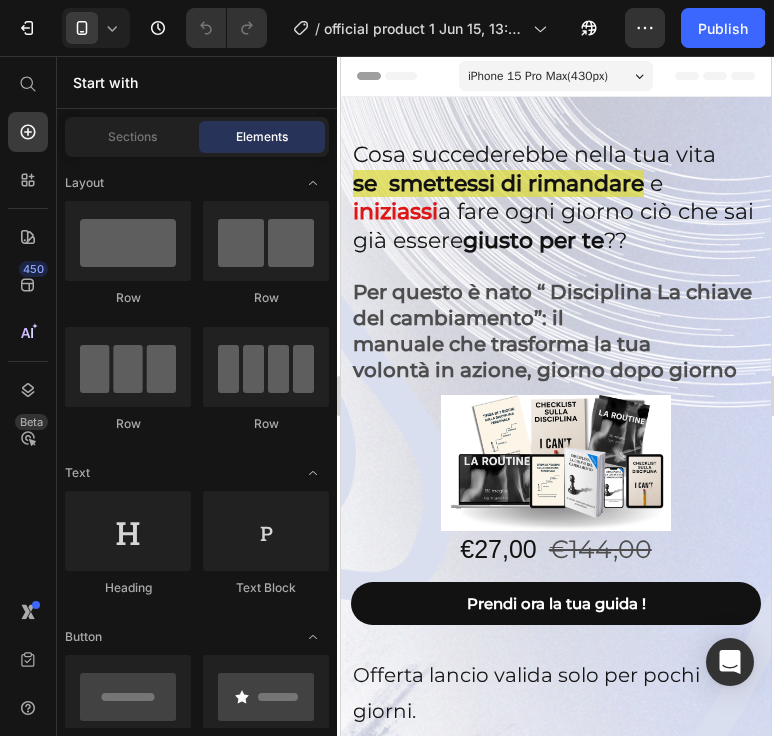 click on "iPhone 15 Pro Max  ( 430 px)" at bounding box center [555, 76] 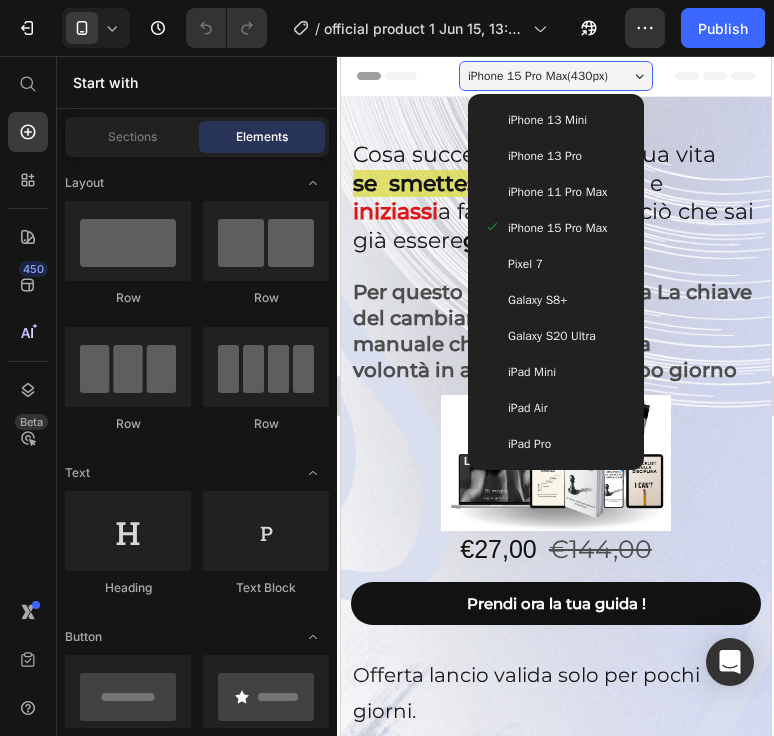 click on "iPhone 13 Mini" at bounding box center [555, 120] 